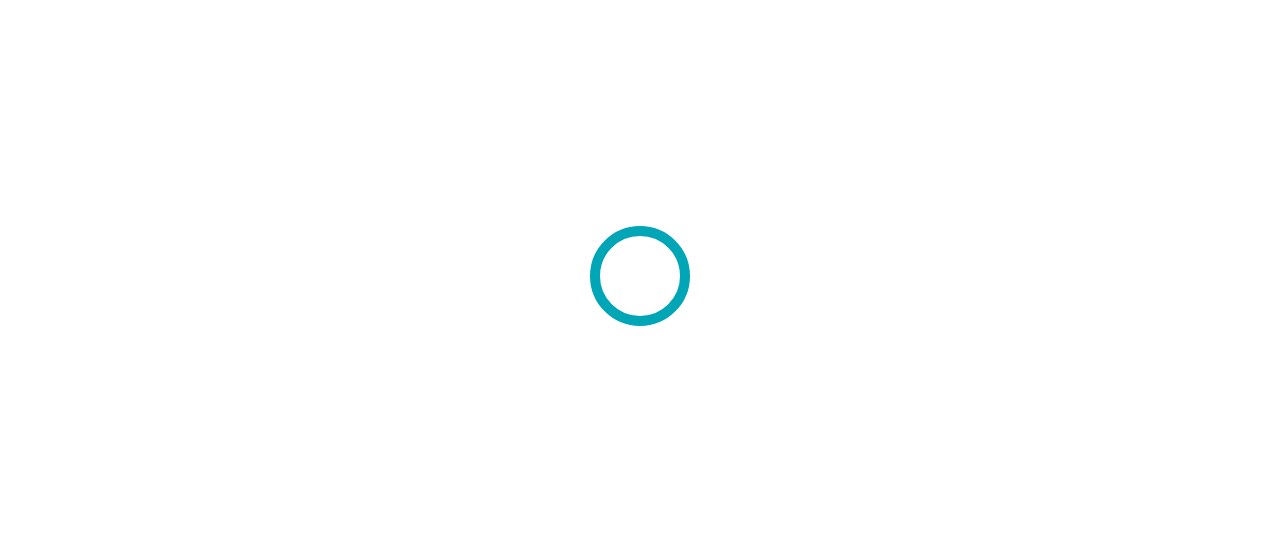 scroll, scrollTop: 0, scrollLeft: 0, axis: both 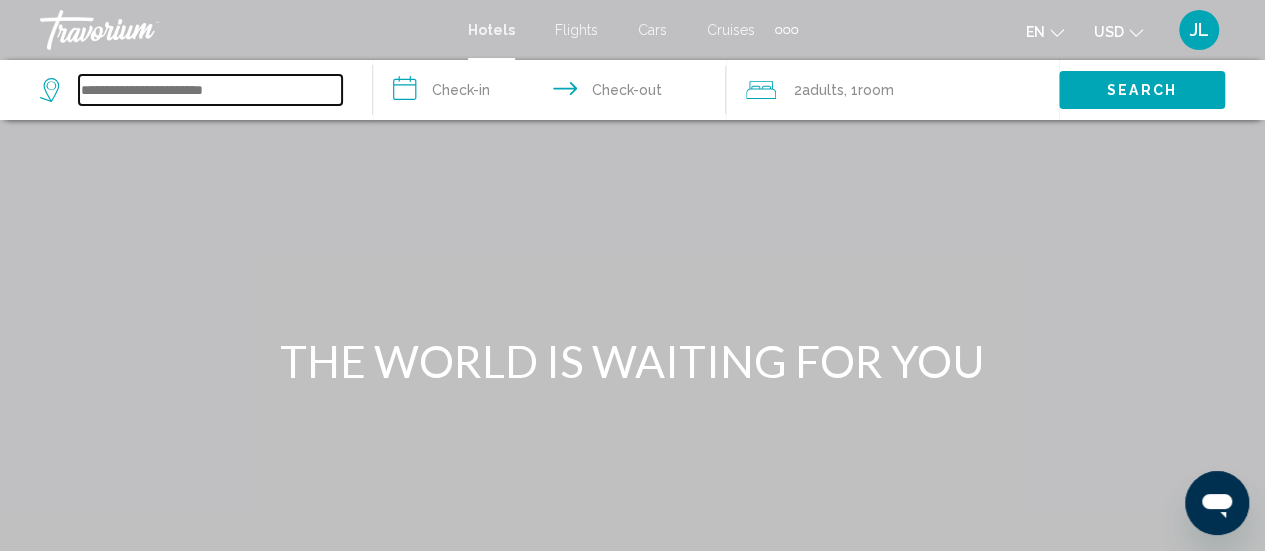 click at bounding box center [210, 90] 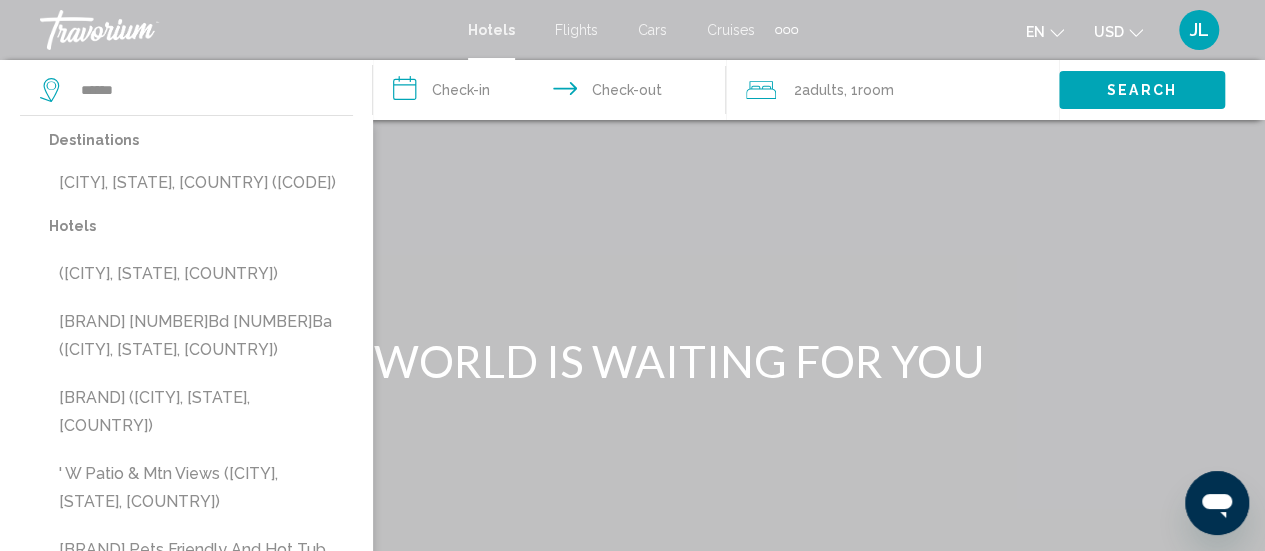 click on "Sedona, AZ, United States (SDX)" at bounding box center [201, 183] 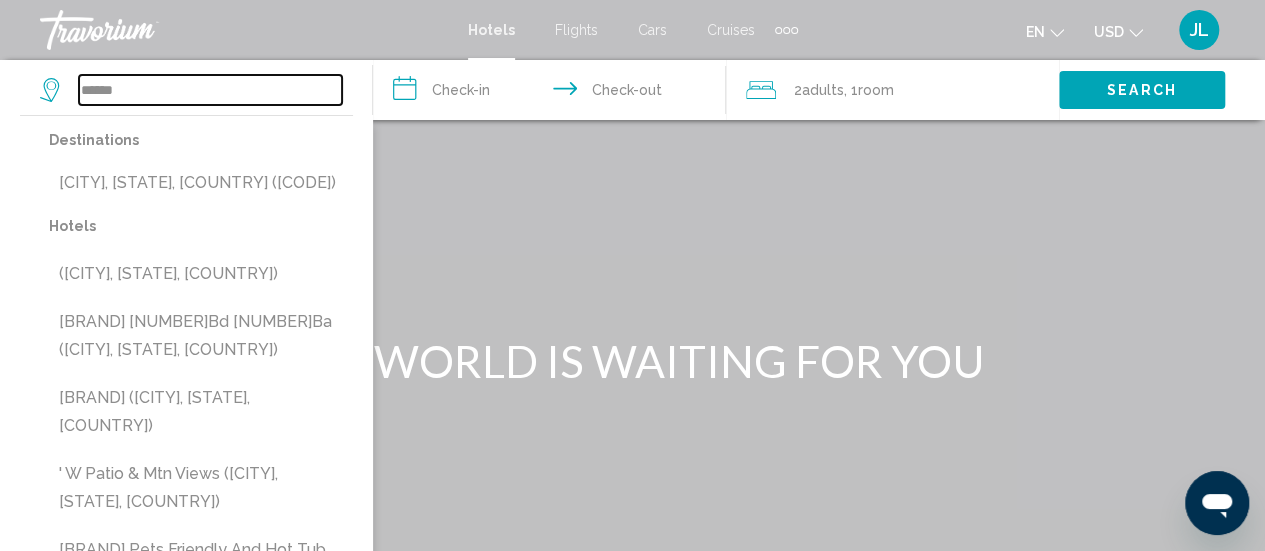 type on "**********" 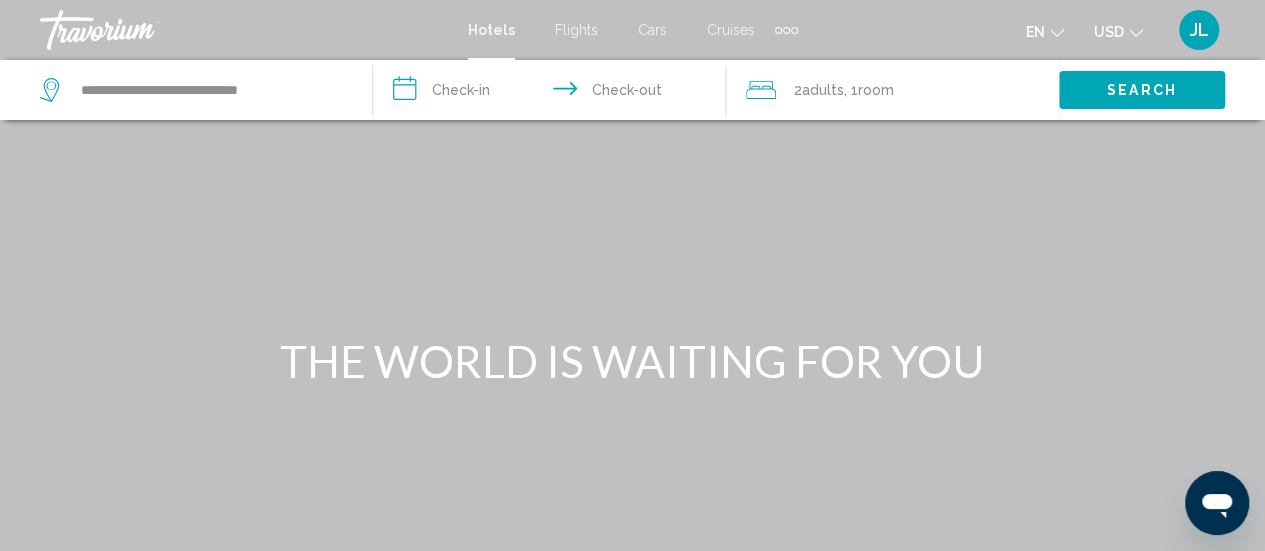 click on "**********" at bounding box center [553, 93] 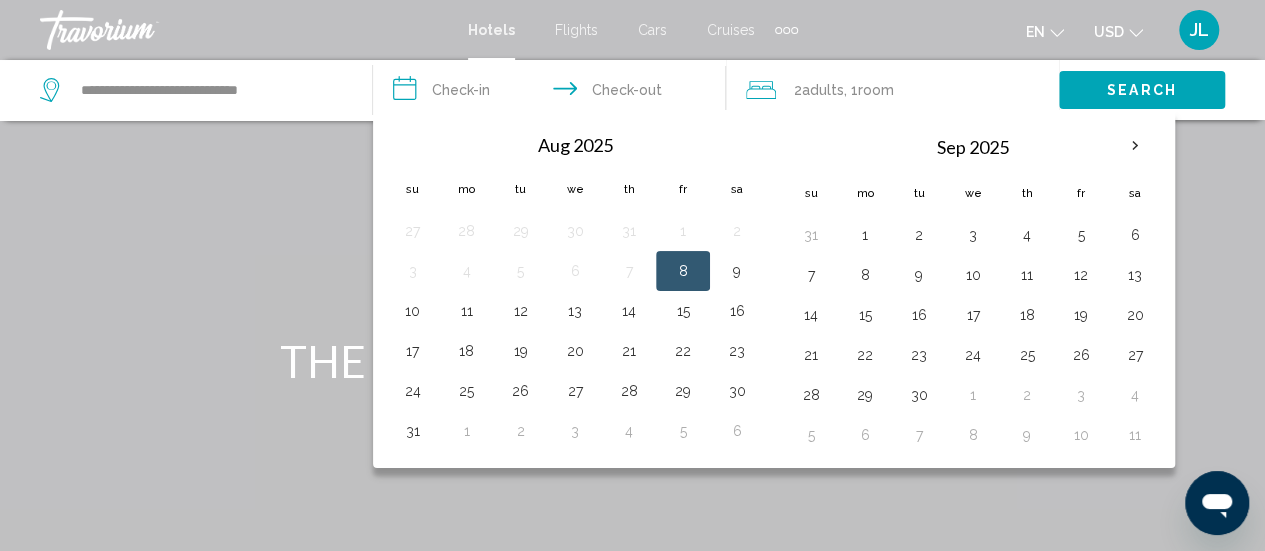 click at bounding box center (1135, 146) 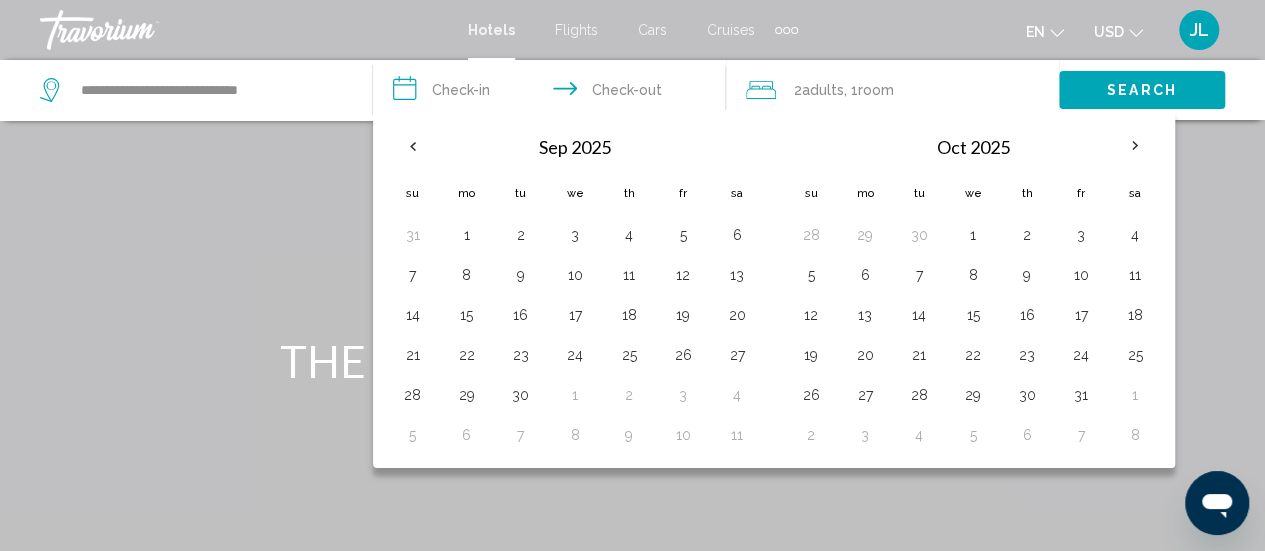 click on "10" at bounding box center [1081, 275] 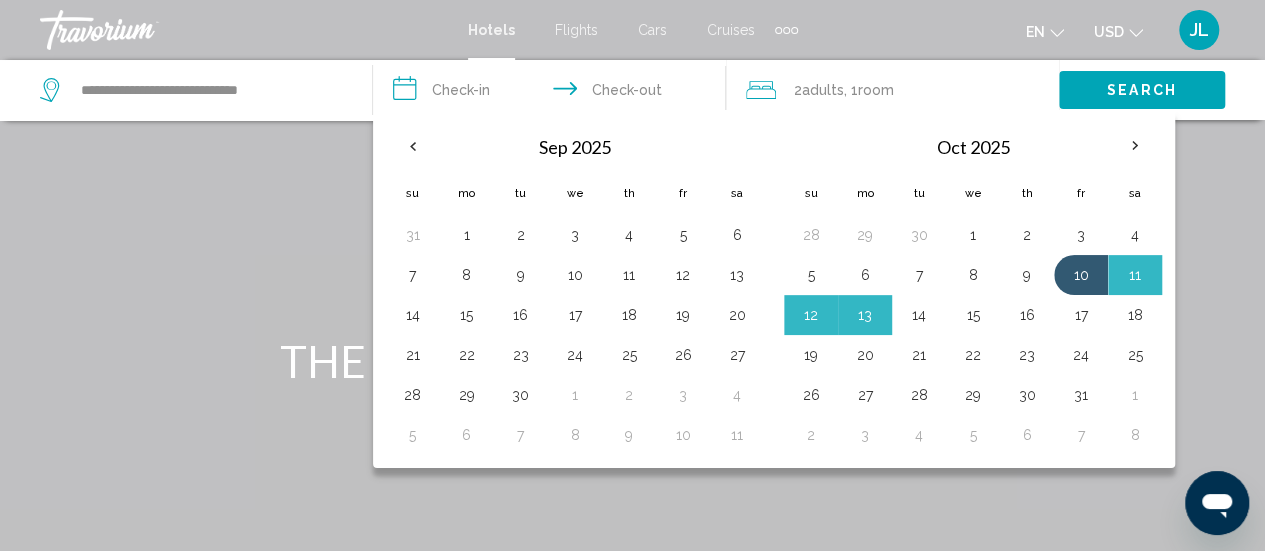 click on "14" at bounding box center (919, 315) 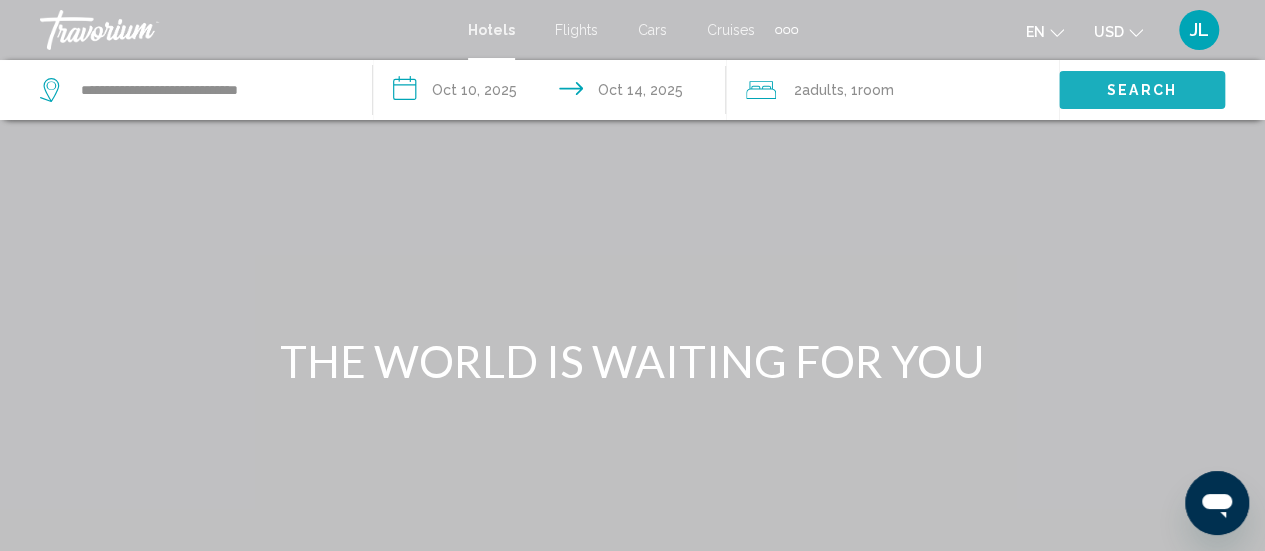 click on "Search" at bounding box center (1142, 89) 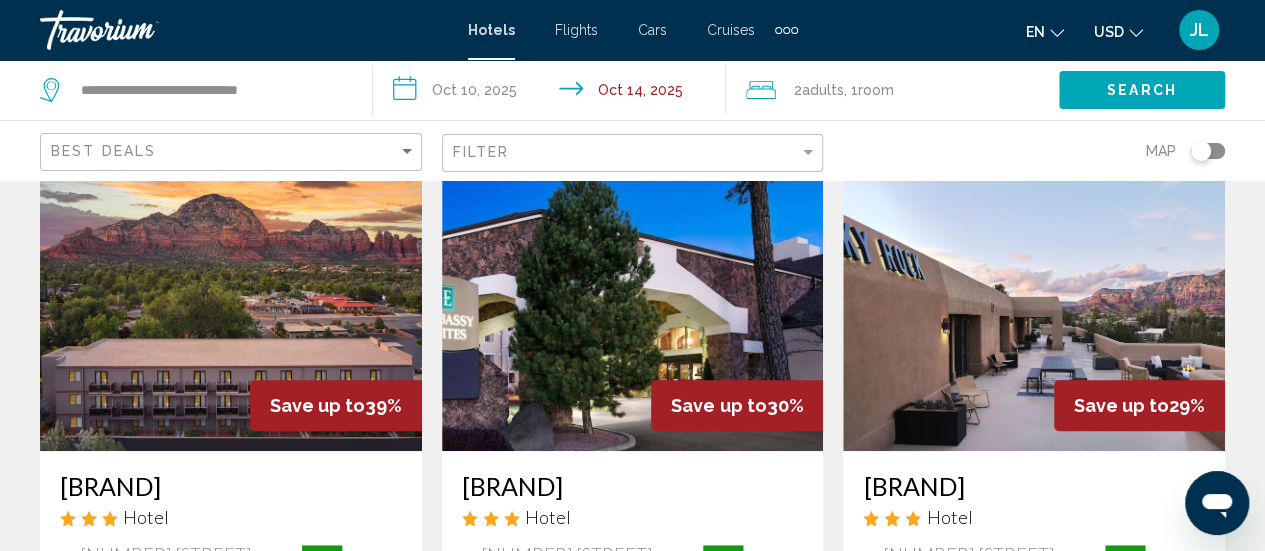 scroll, scrollTop: 122, scrollLeft: 0, axis: vertical 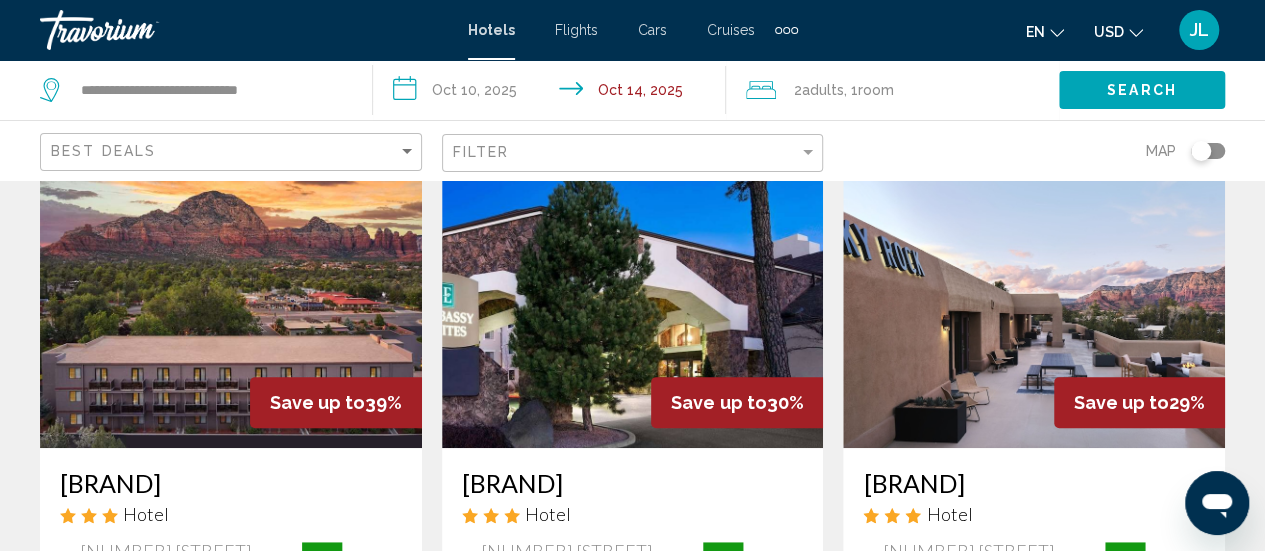 click at bounding box center [633, 288] 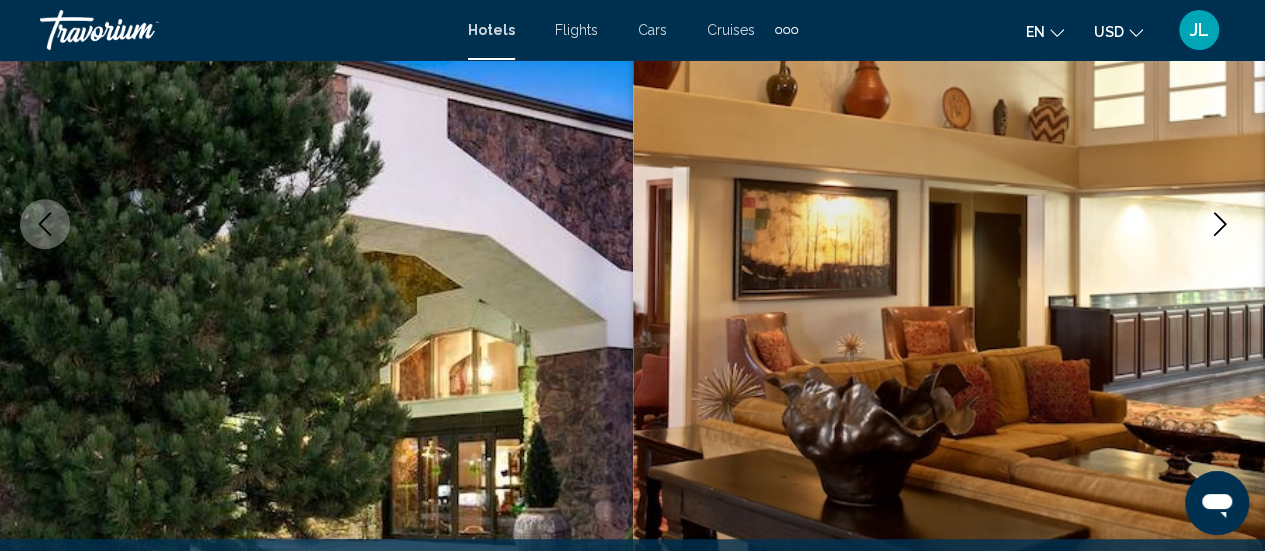 scroll, scrollTop: 301, scrollLeft: 0, axis: vertical 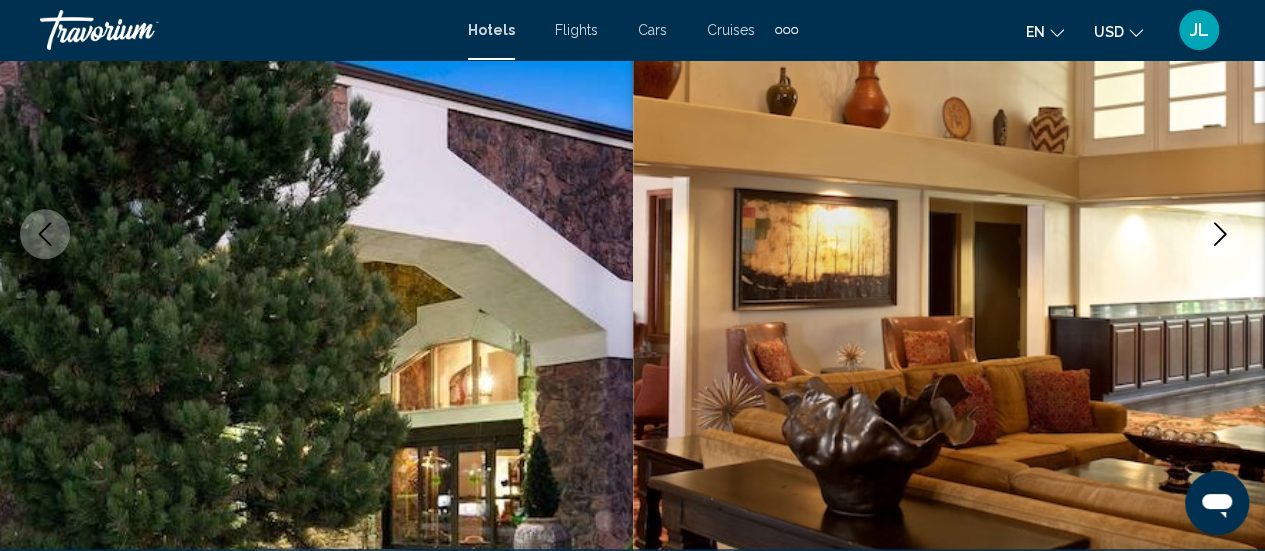 click 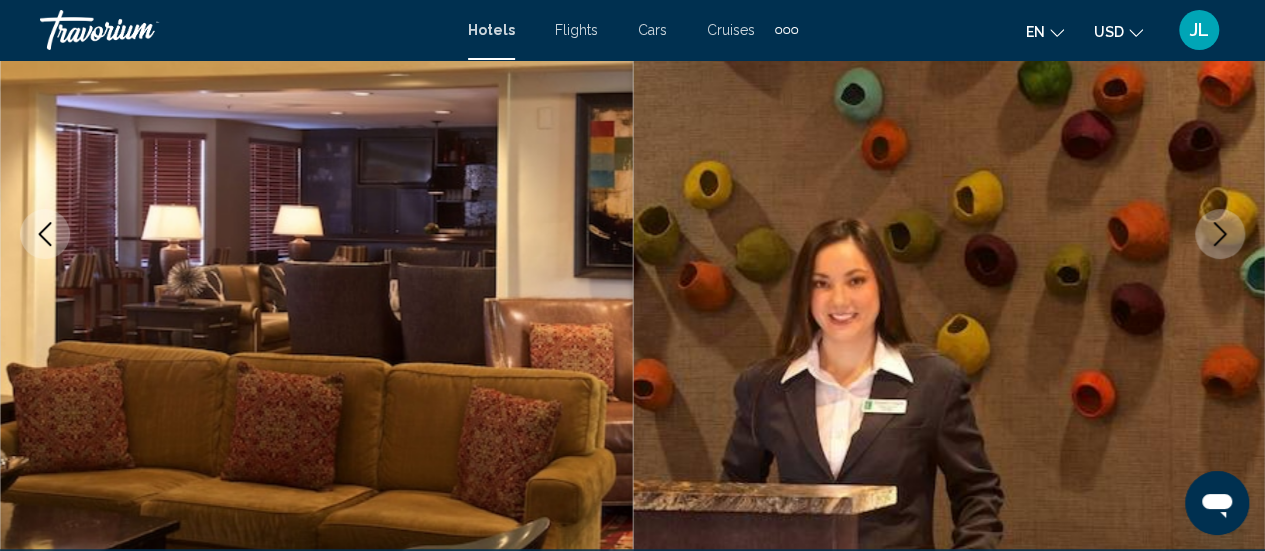 click 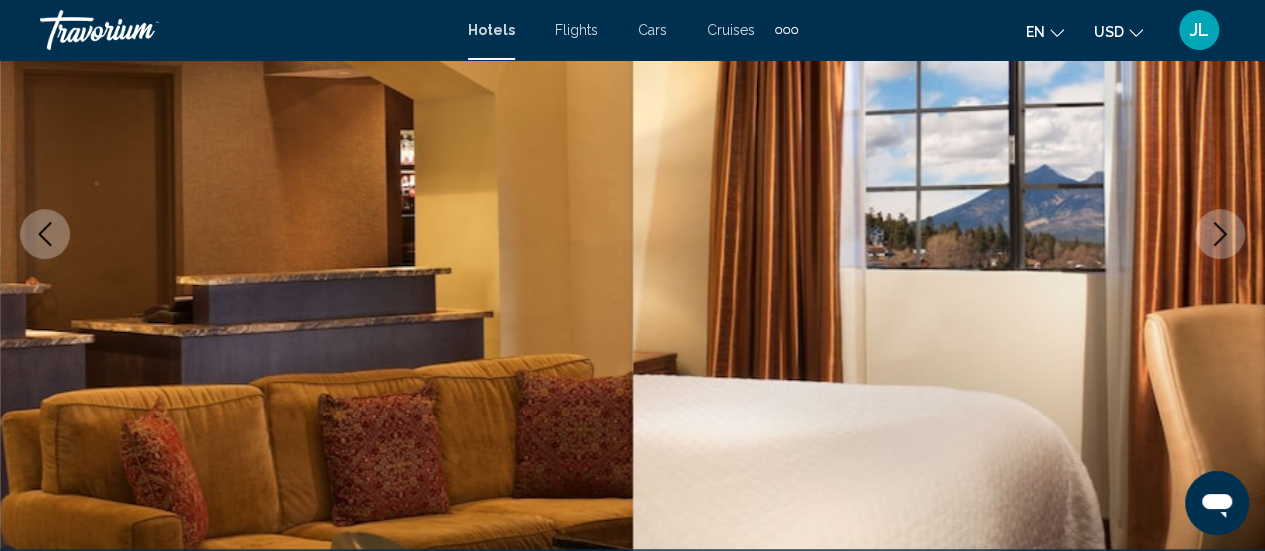 click 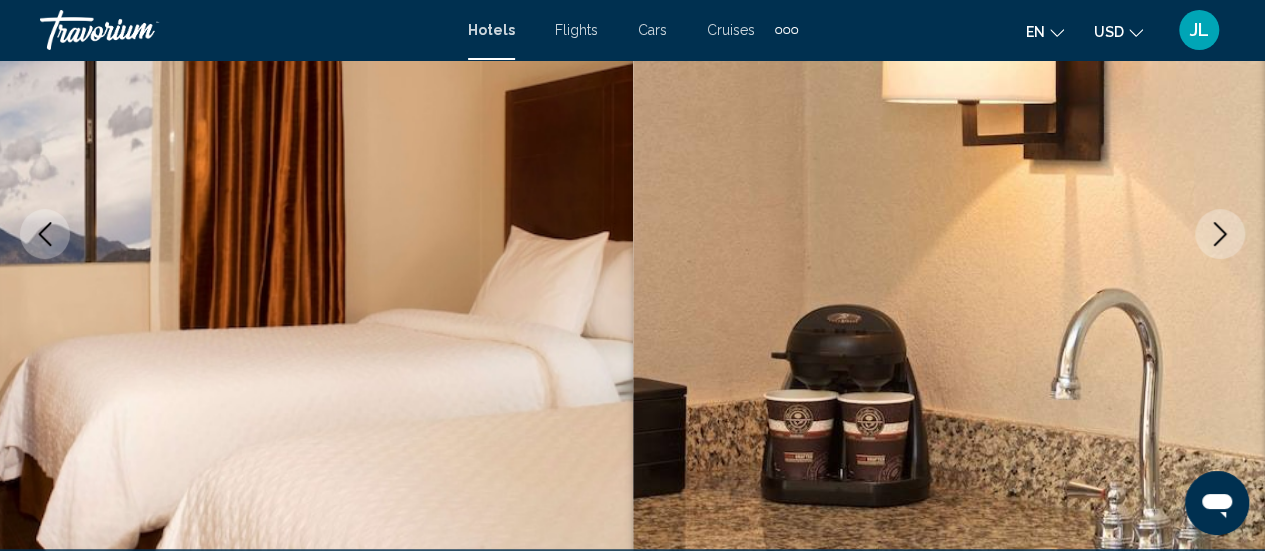 click 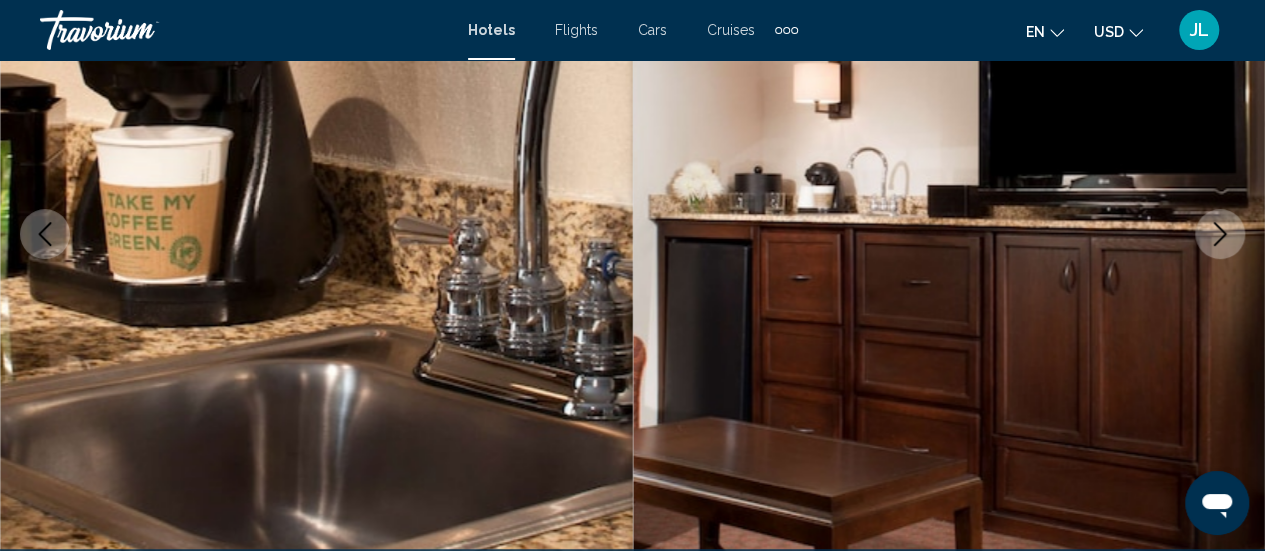 click 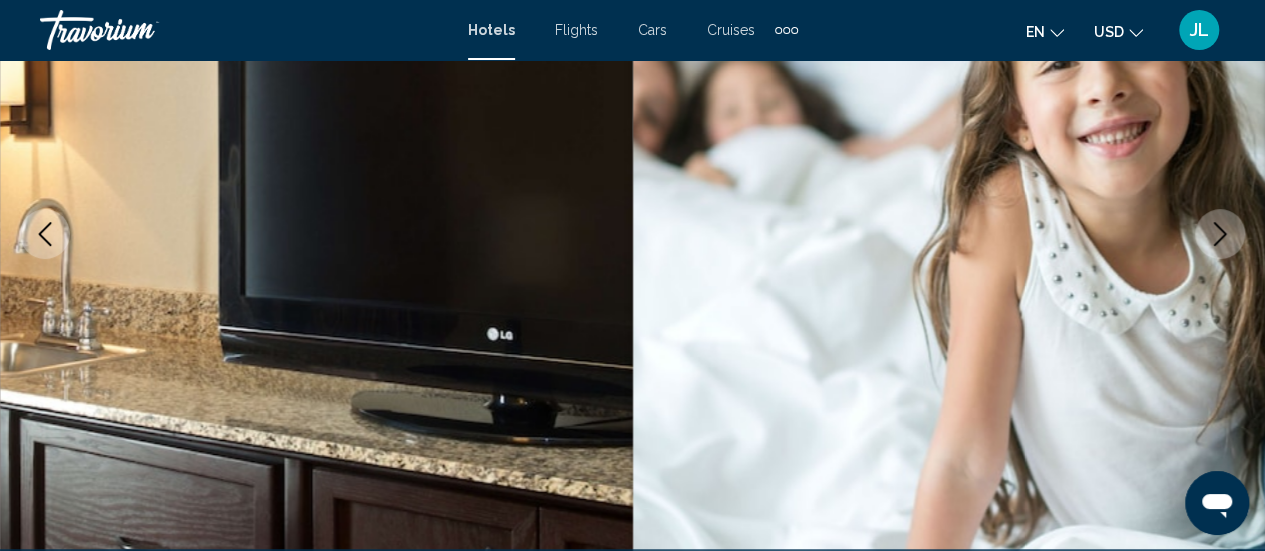 click 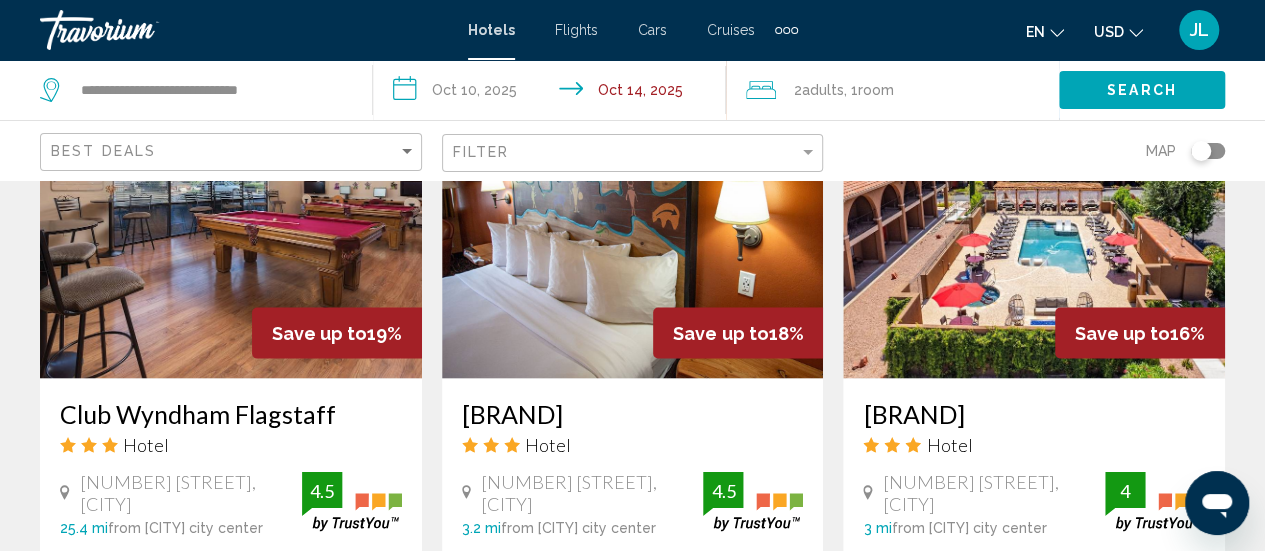 scroll, scrollTop: 1700, scrollLeft: 0, axis: vertical 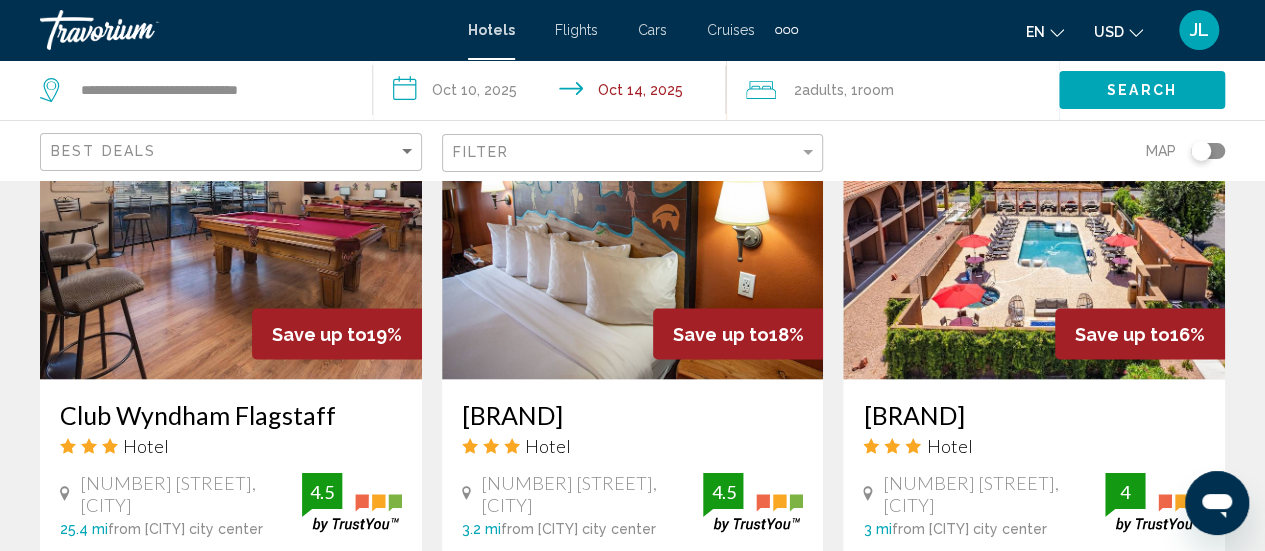 click at bounding box center (1034, 219) 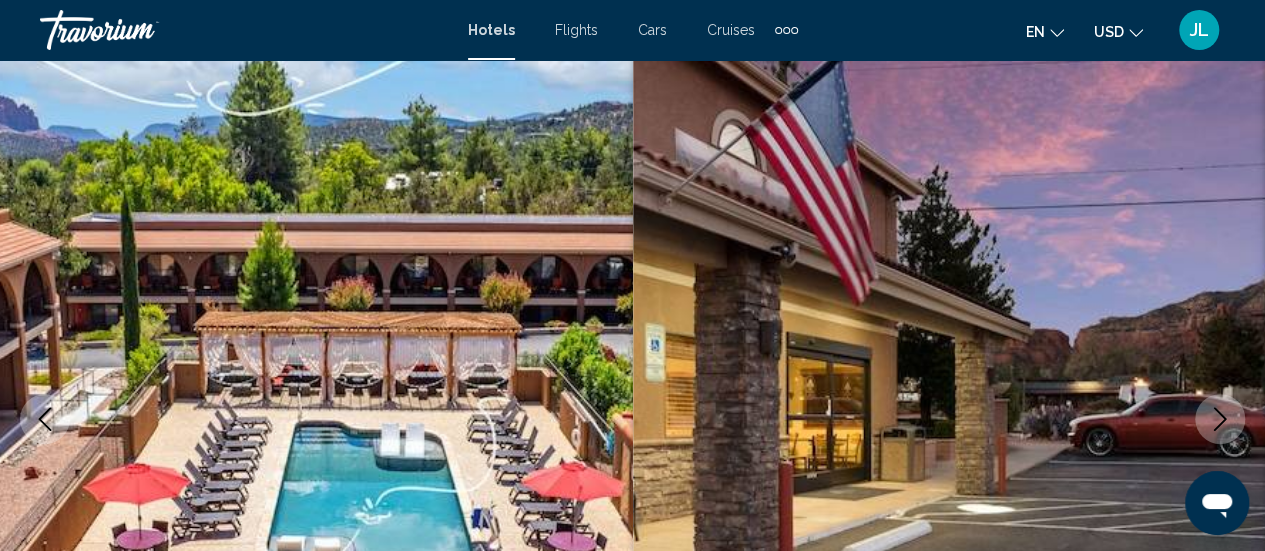 scroll, scrollTop: 118, scrollLeft: 0, axis: vertical 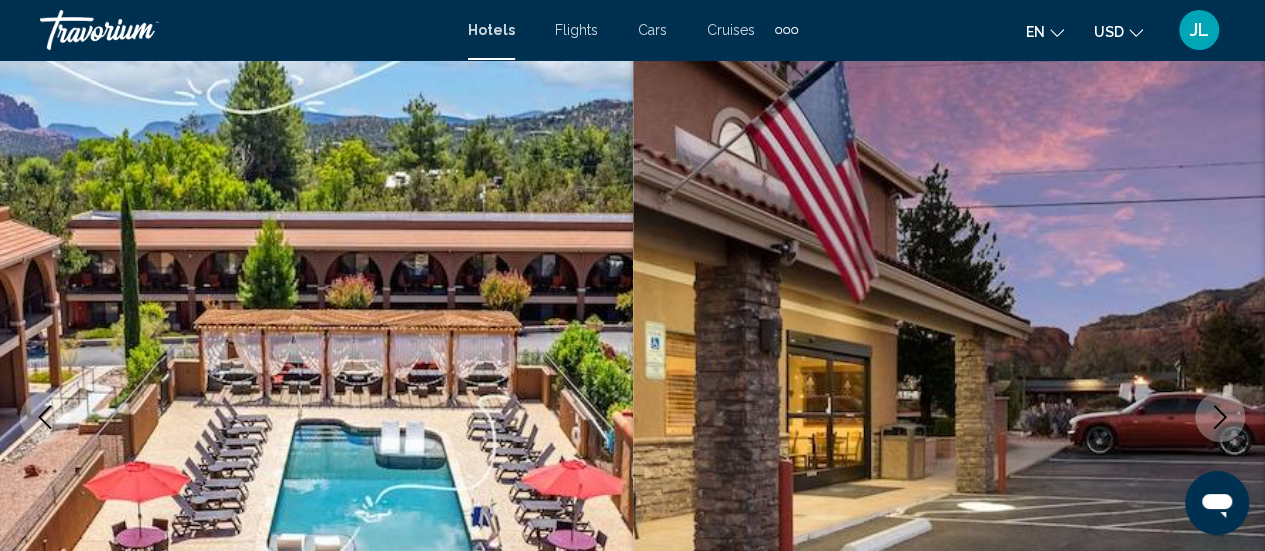 click at bounding box center [1220, 417] 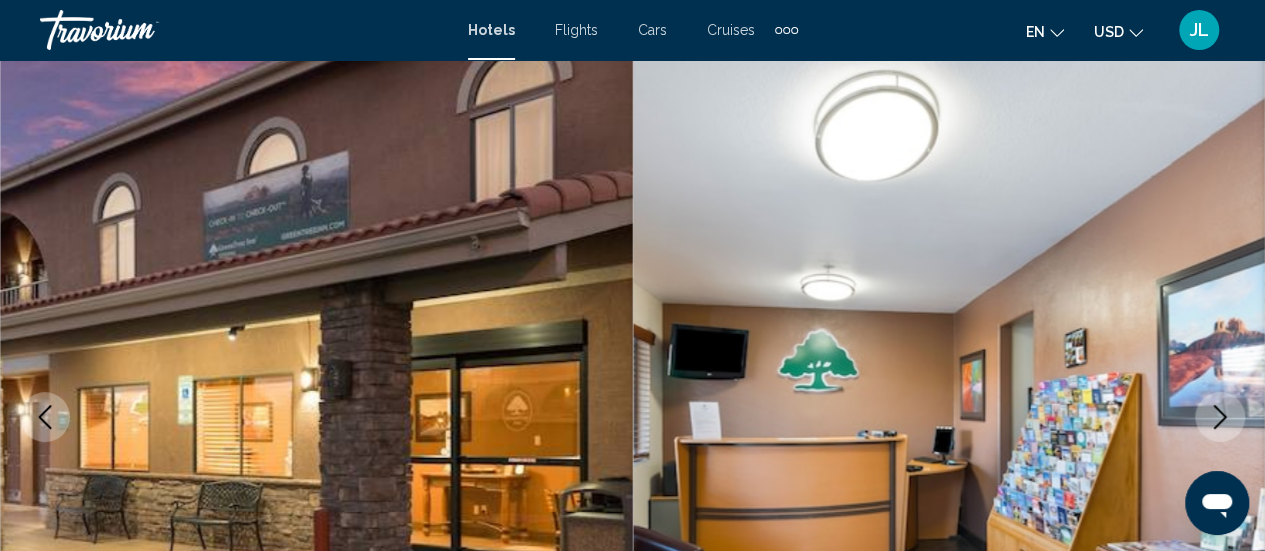 click 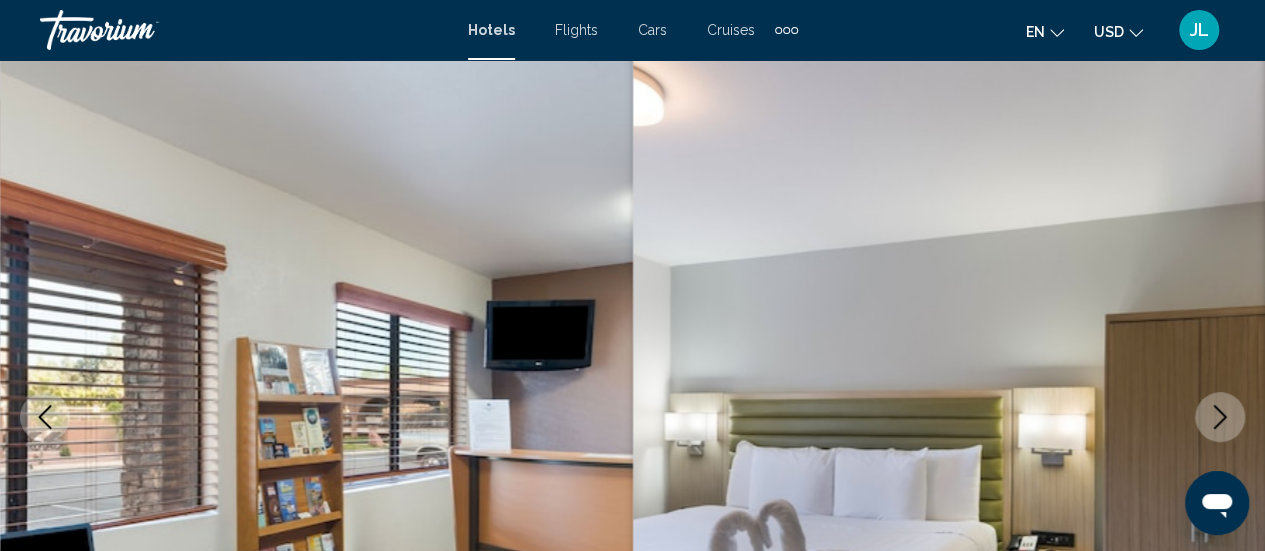 click 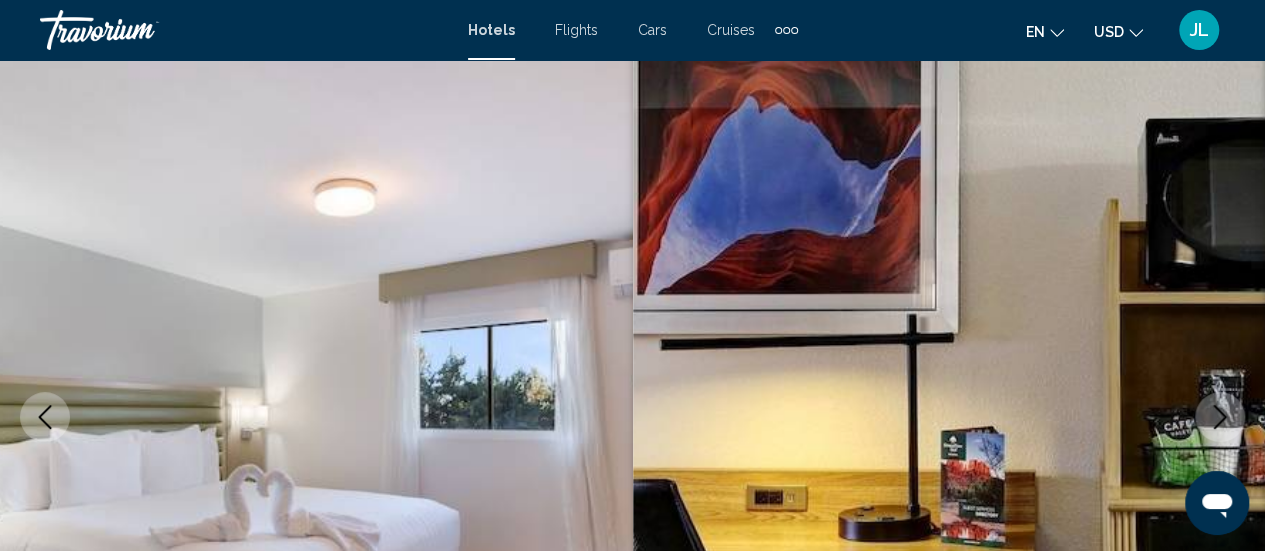 click 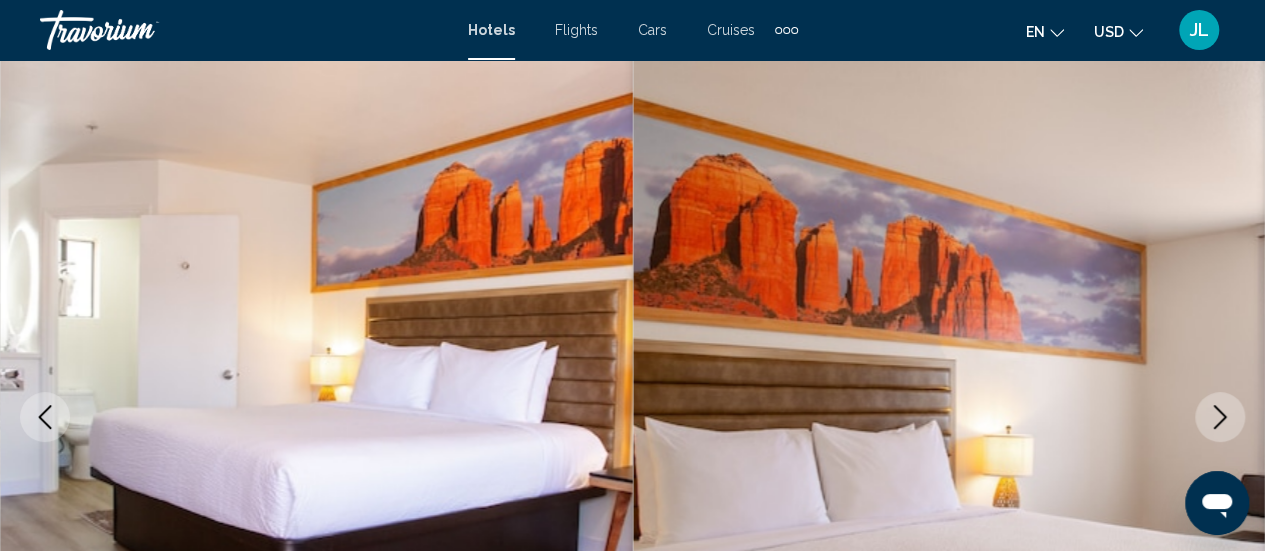 click 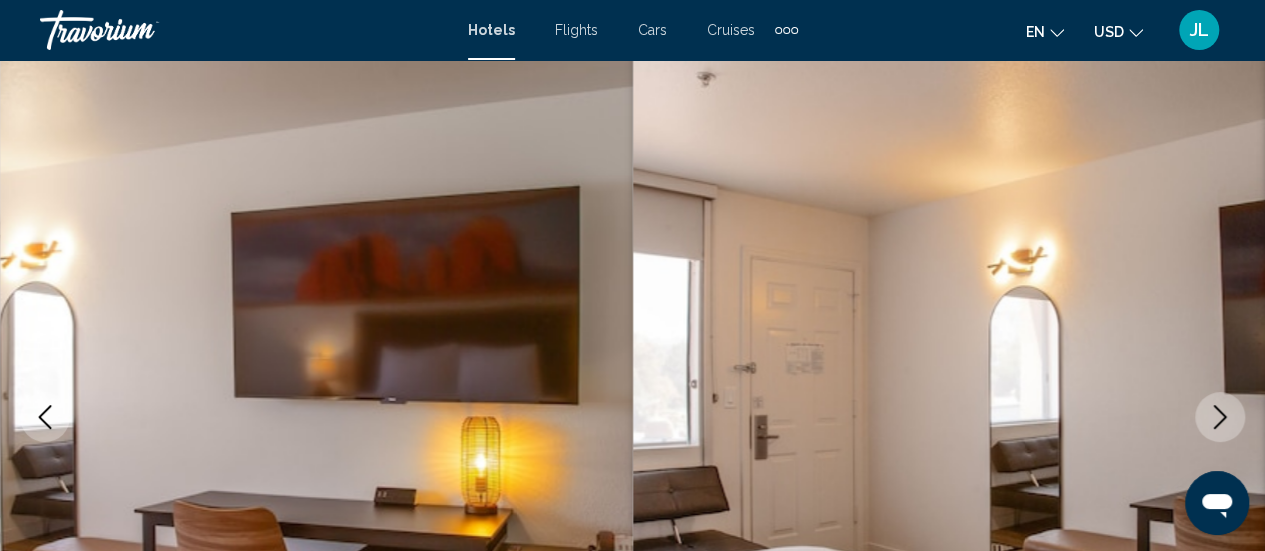 click 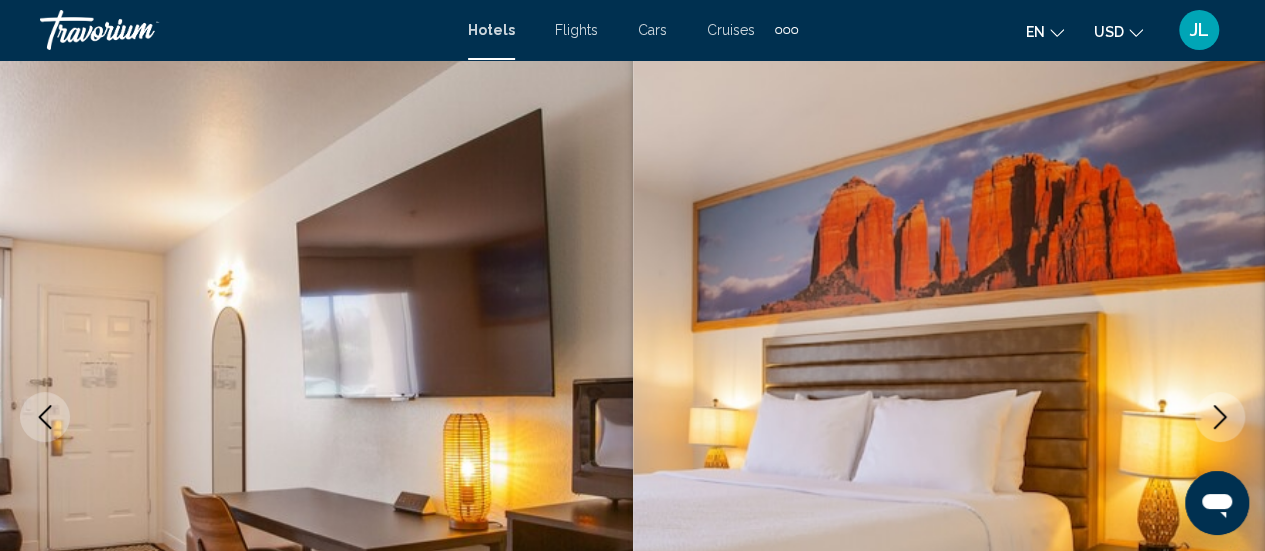 click 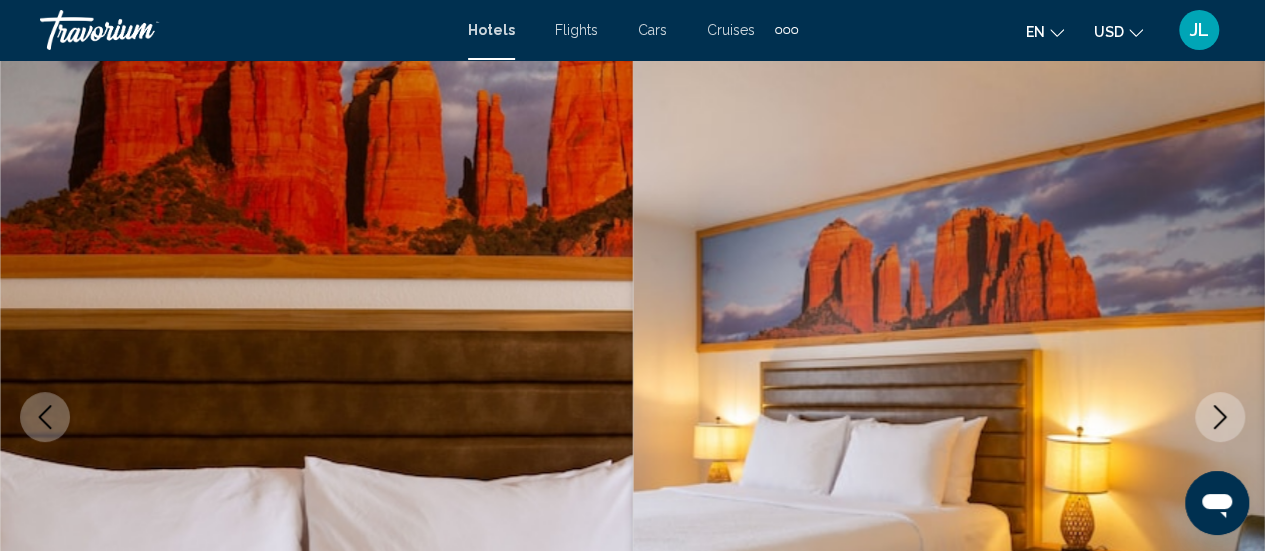 click 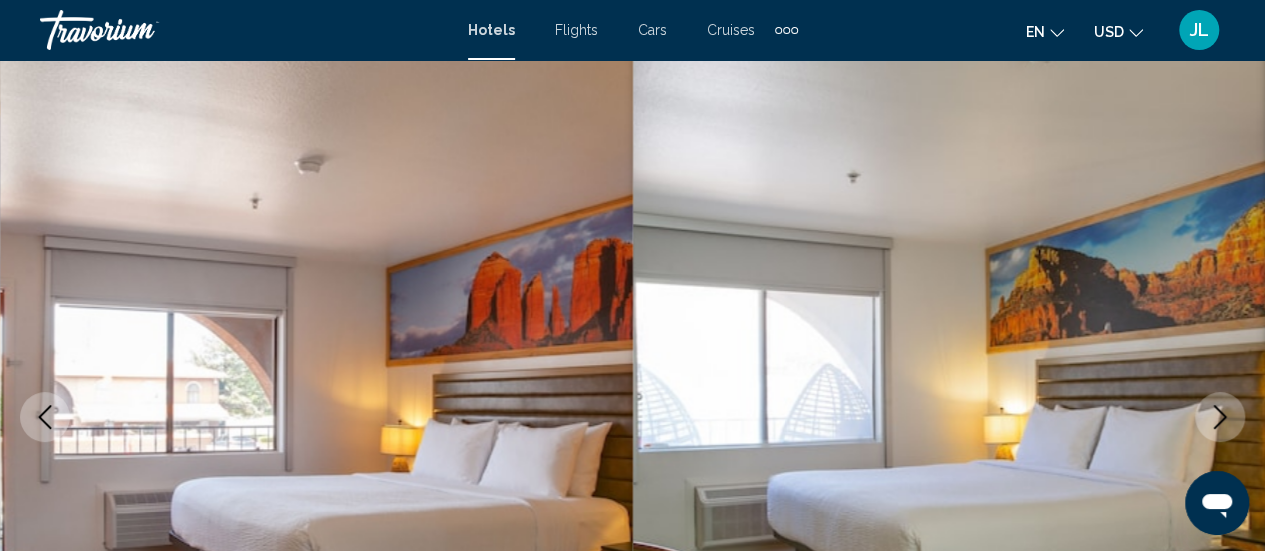 click 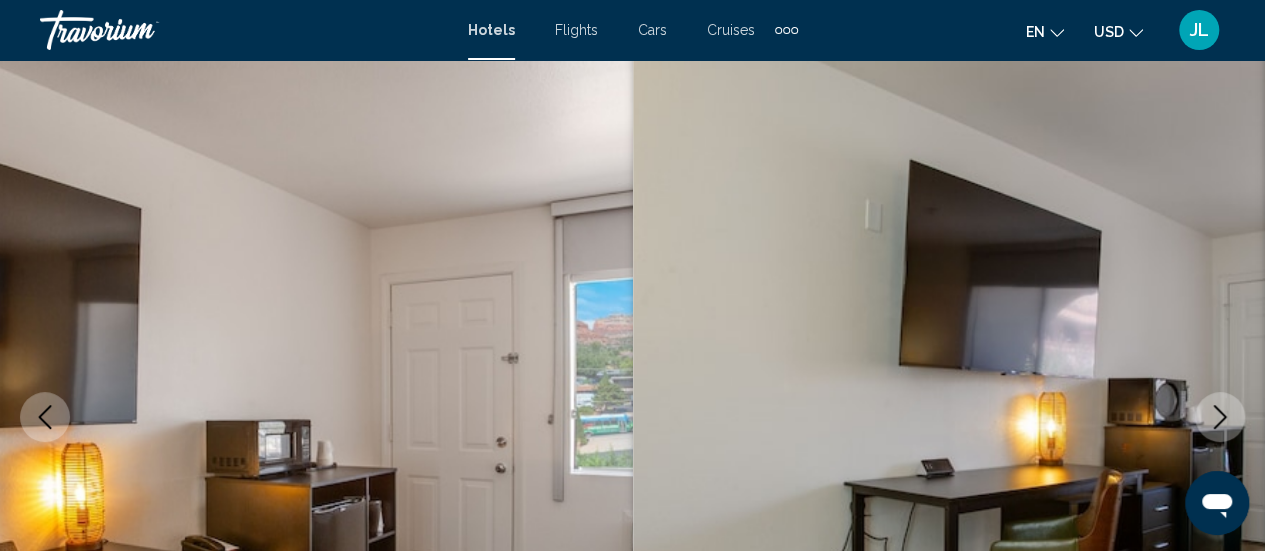 click 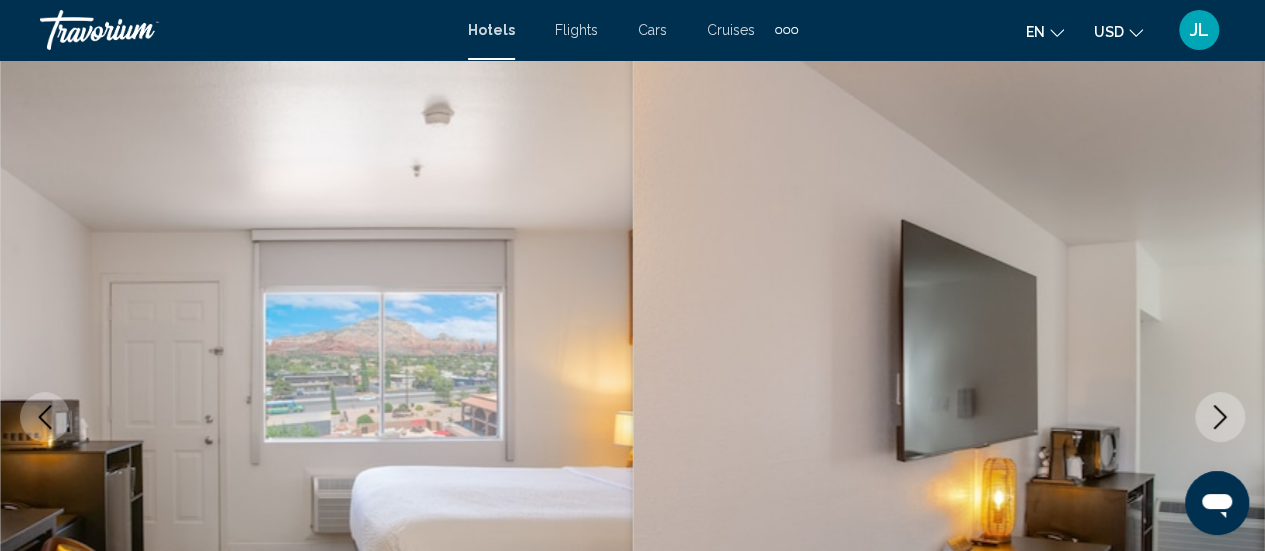 click 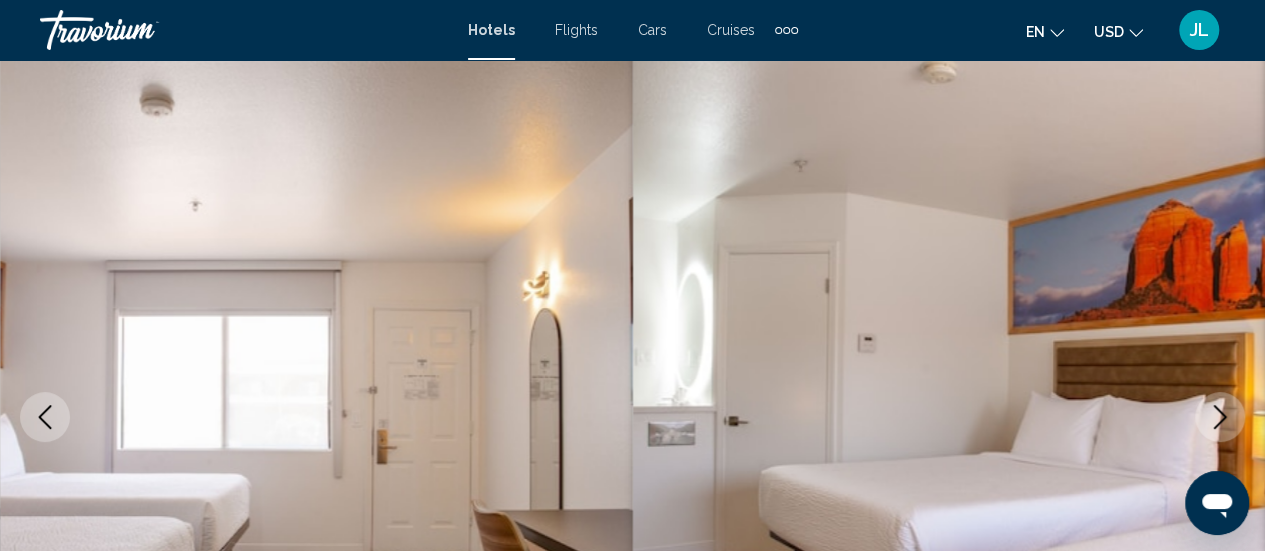 click 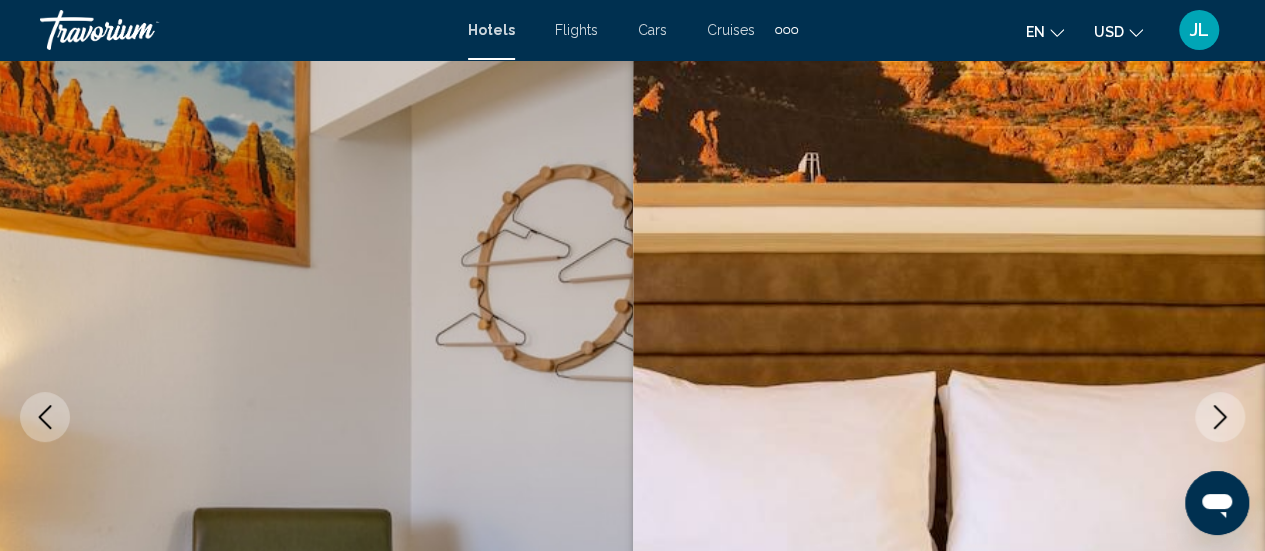 click 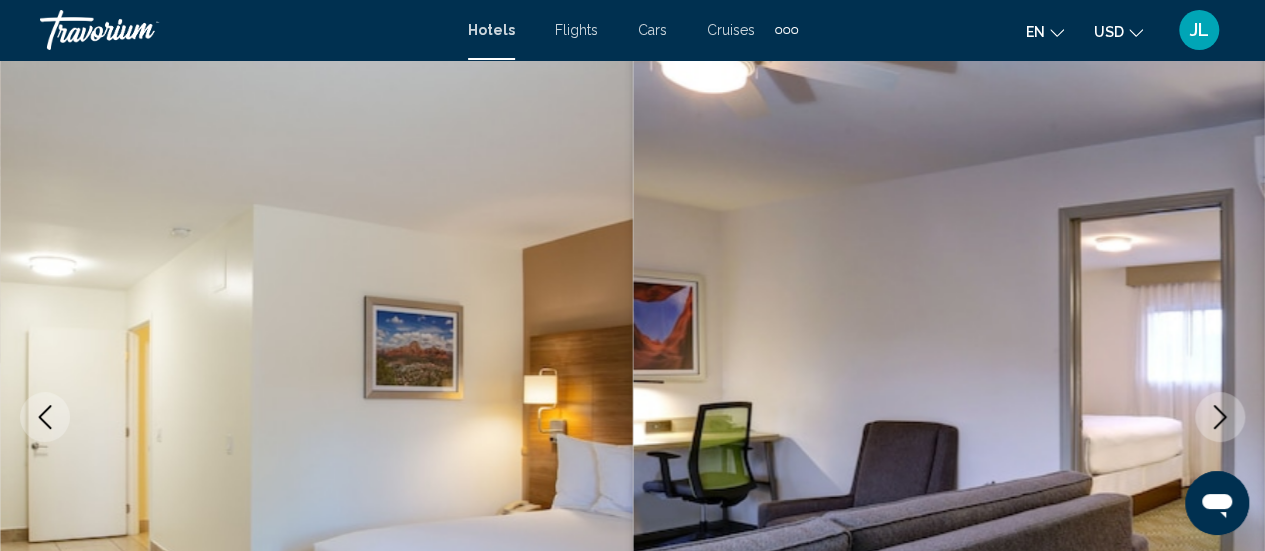 click 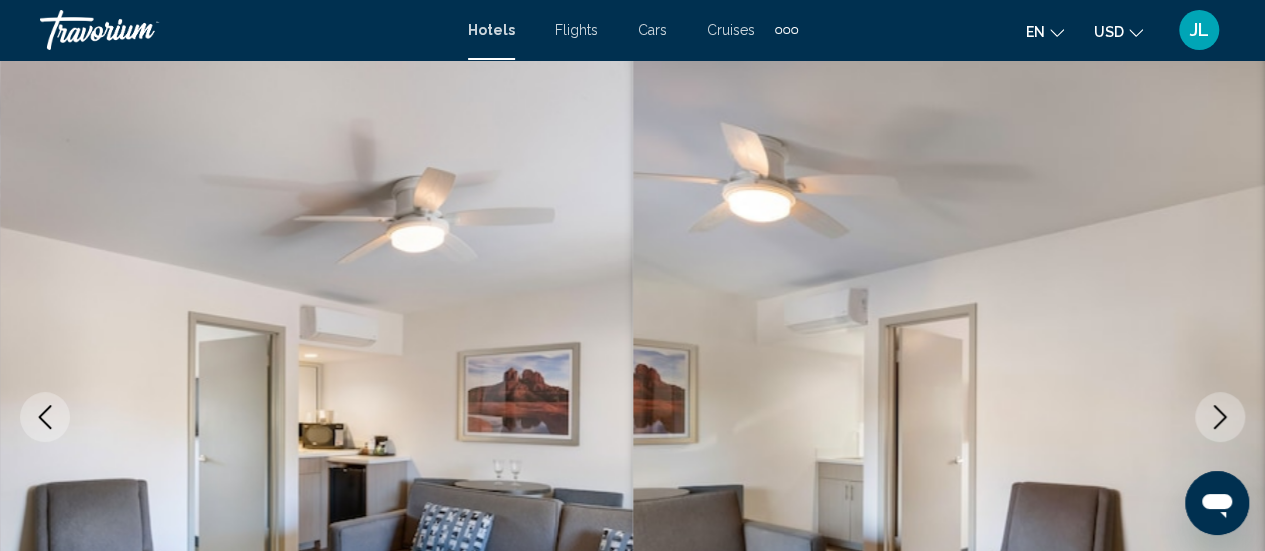 click 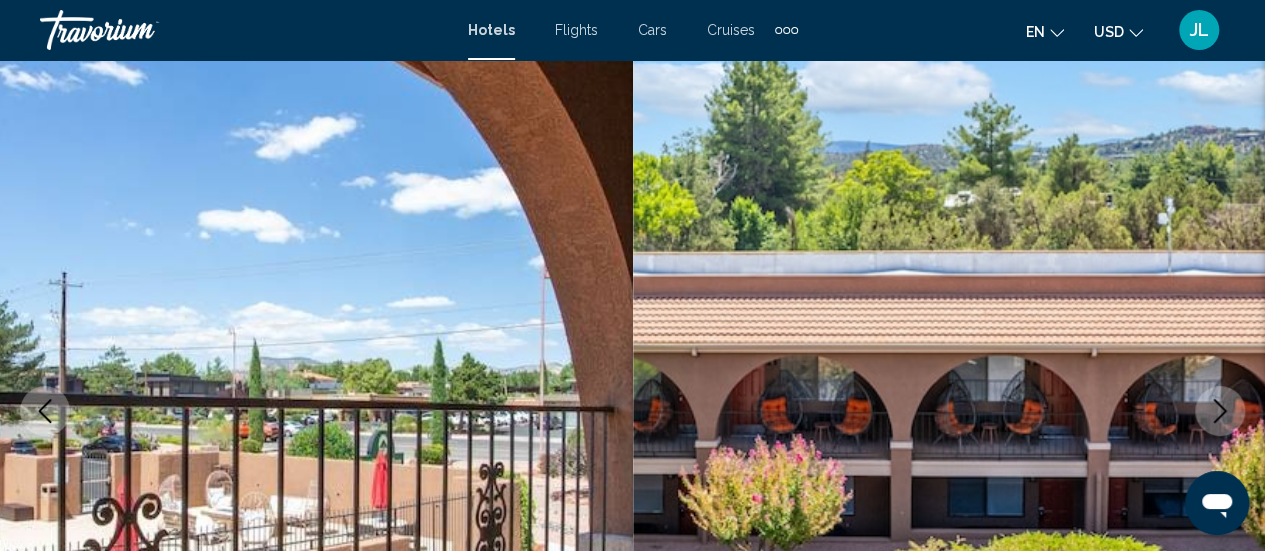 scroll, scrollTop: 124, scrollLeft: 0, axis: vertical 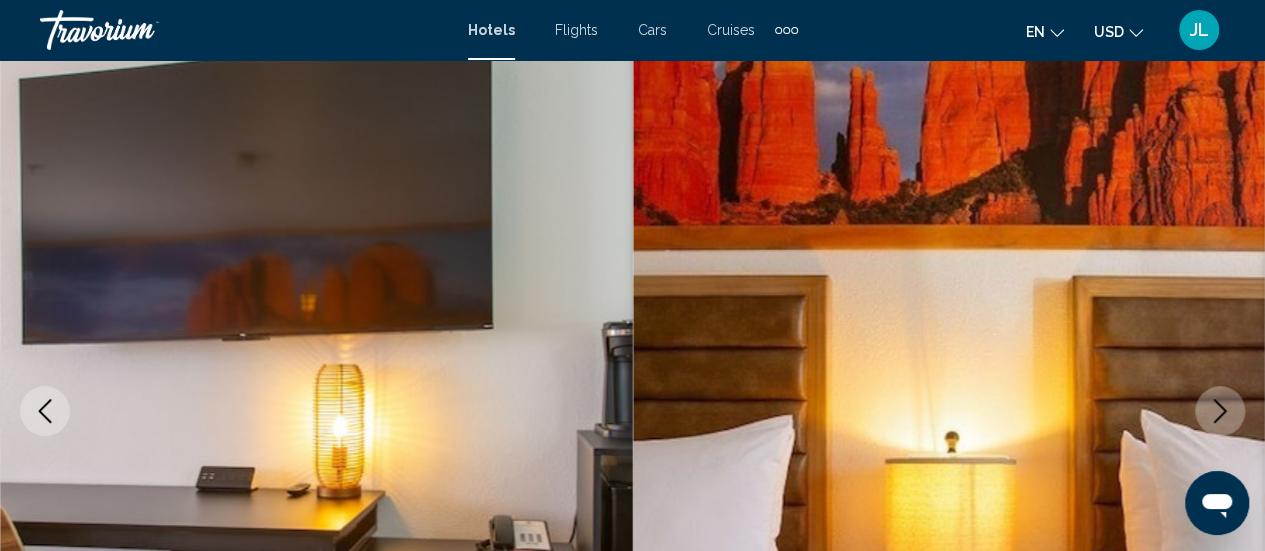 click 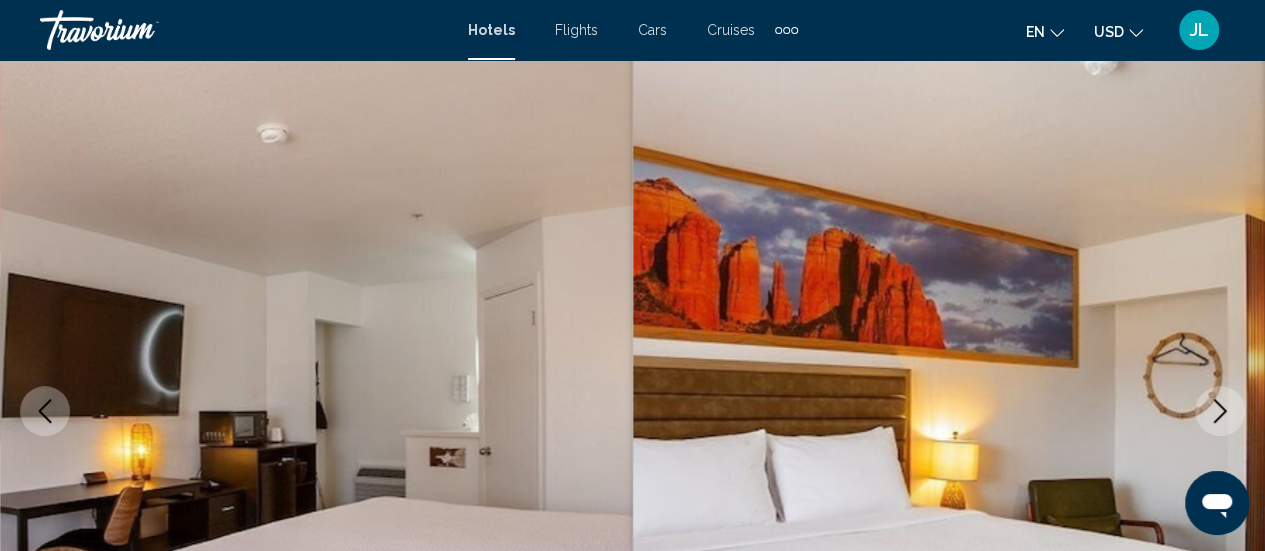 click 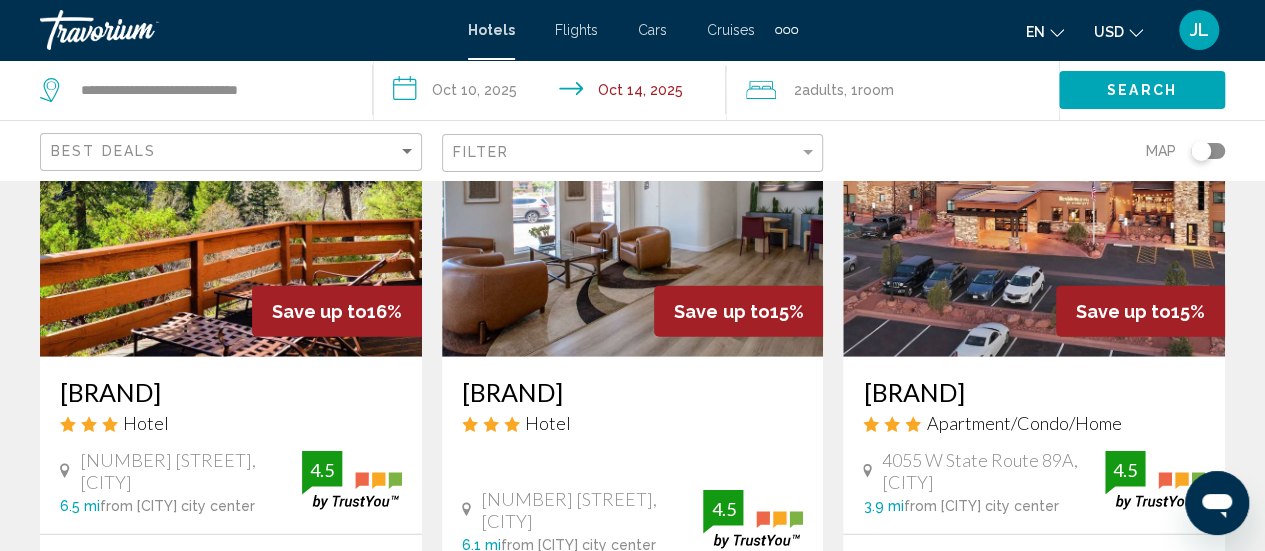 scroll, scrollTop: 2477, scrollLeft: 0, axis: vertical 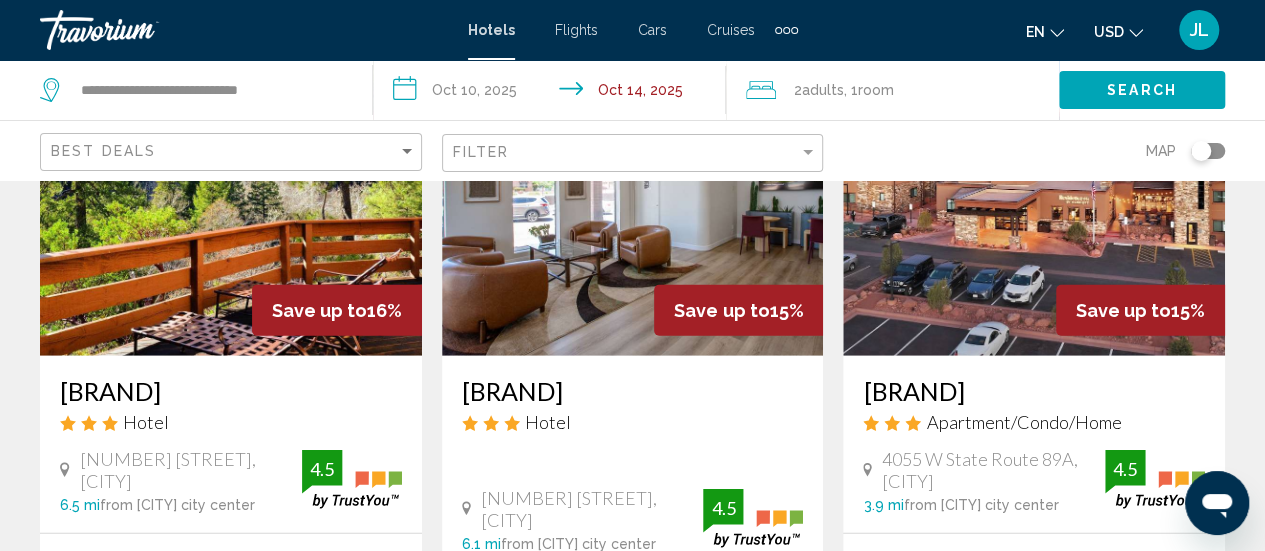 click at bounding box center (231, 196) 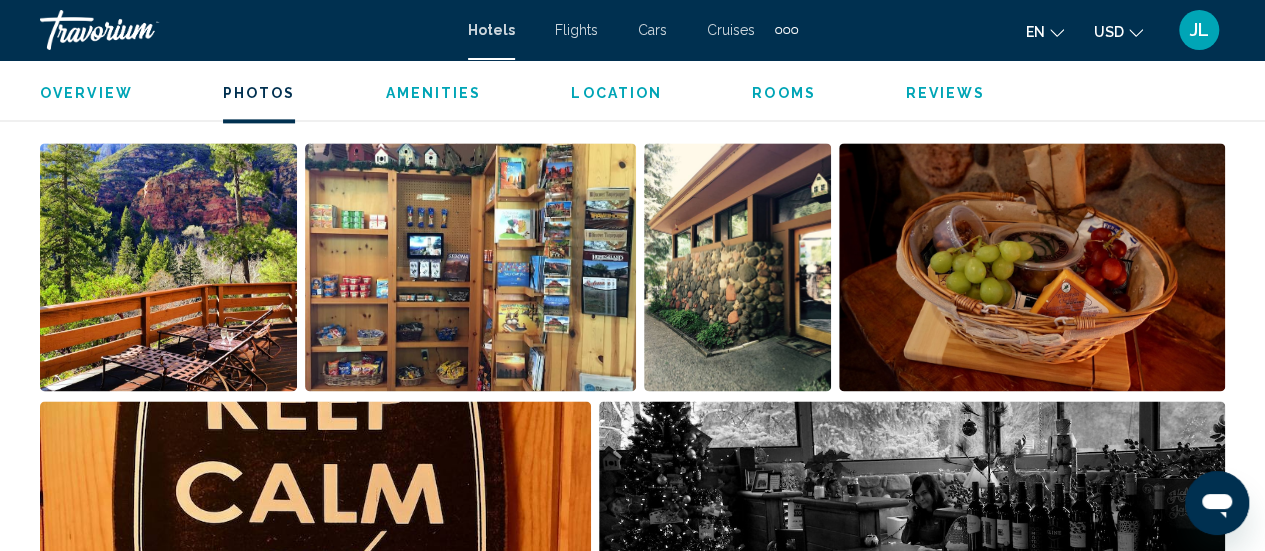 scroll, scrollTop: 1327, scrollLeft: 0, axis: vertical 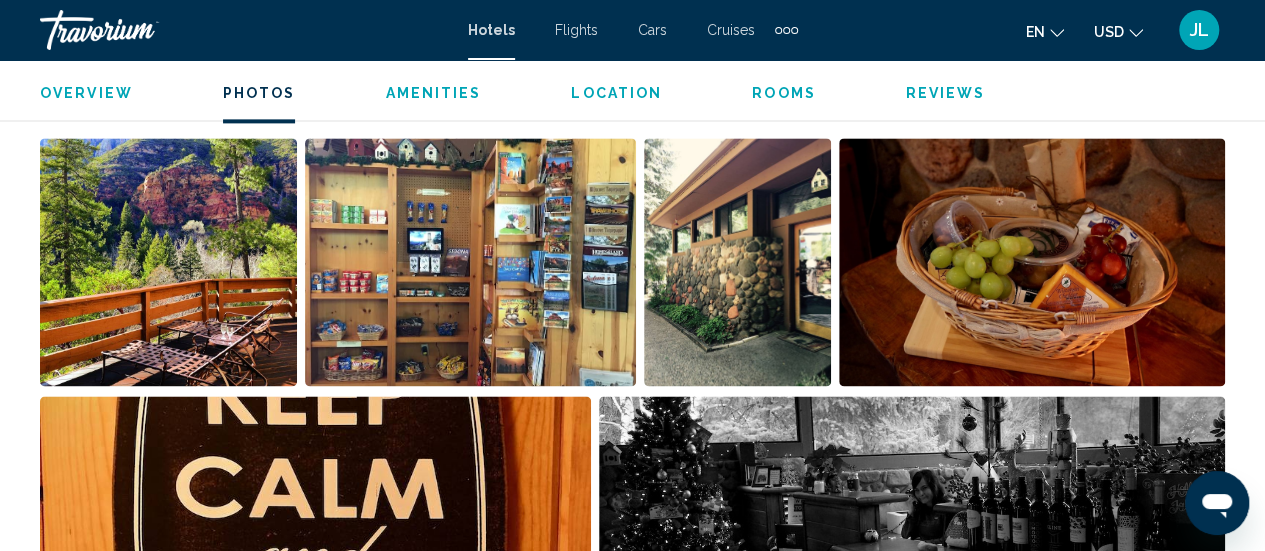 click at bounding box center (168, 262) 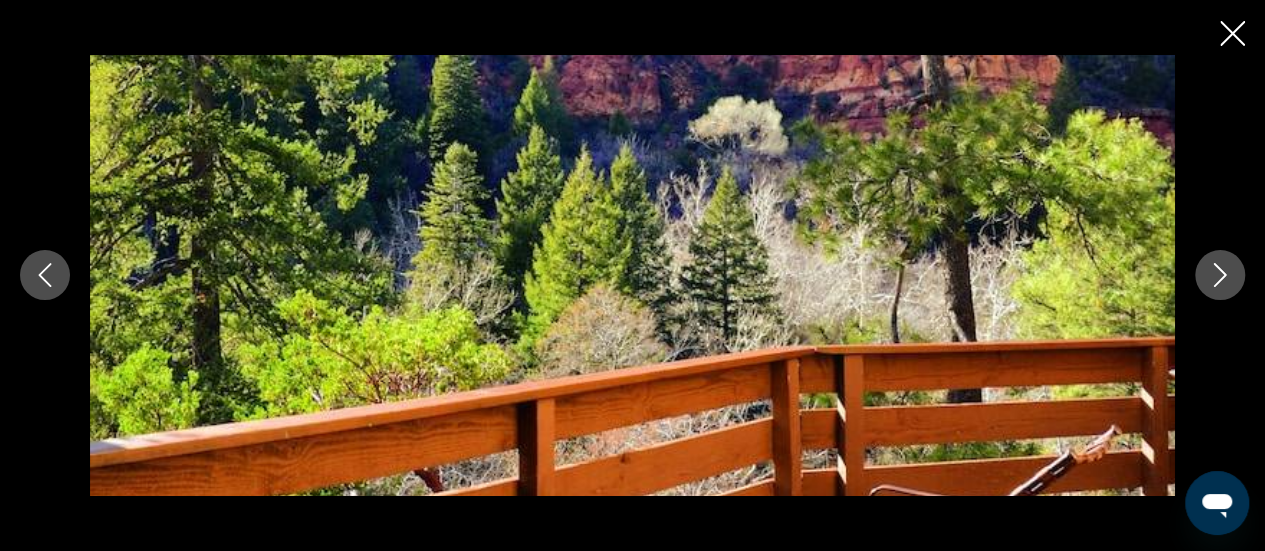 scroll, scrollTop: 1191, scrollLeft: 0, axis: vertical 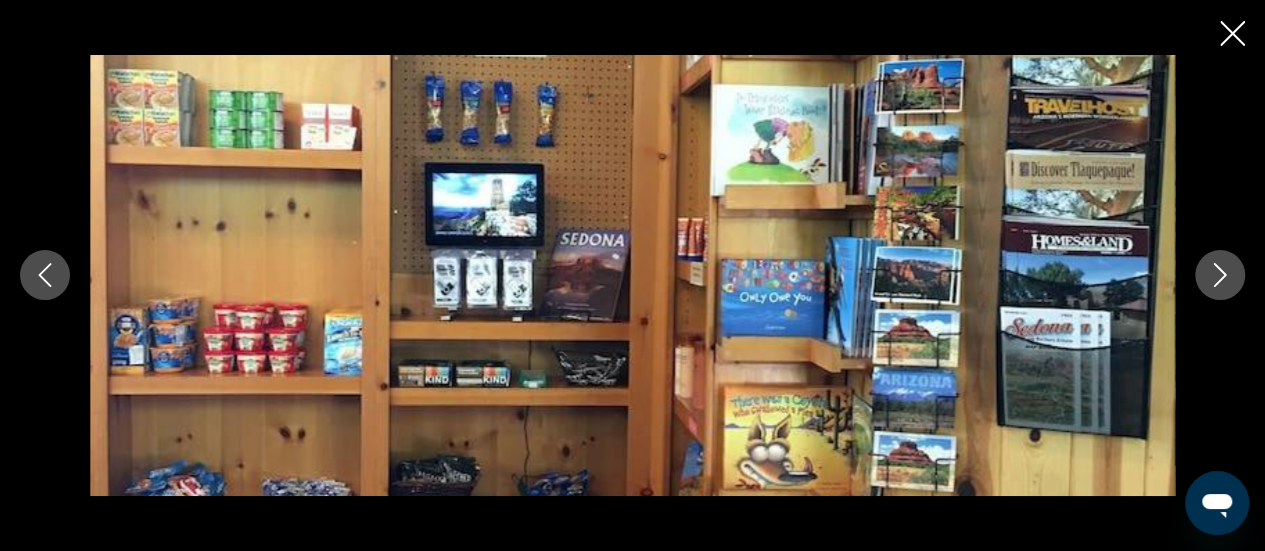 click 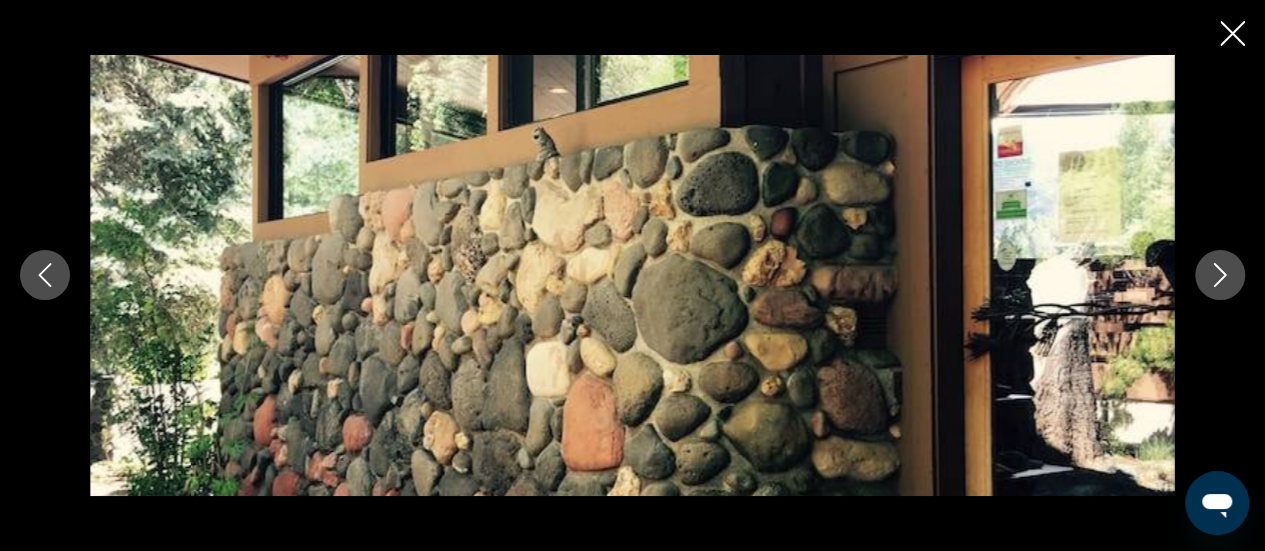 click 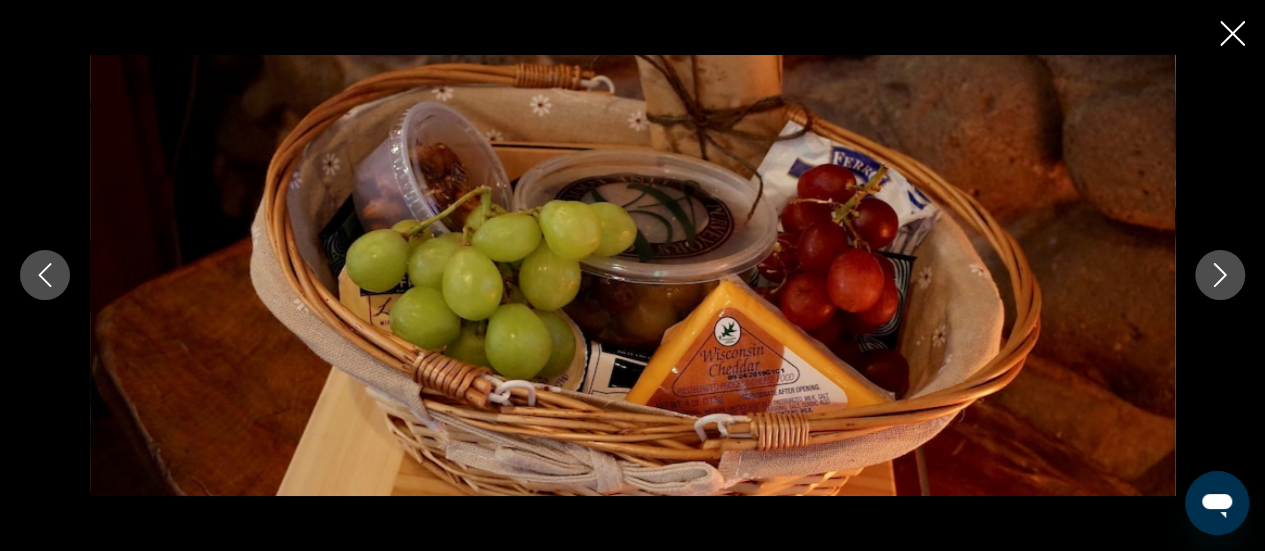 click 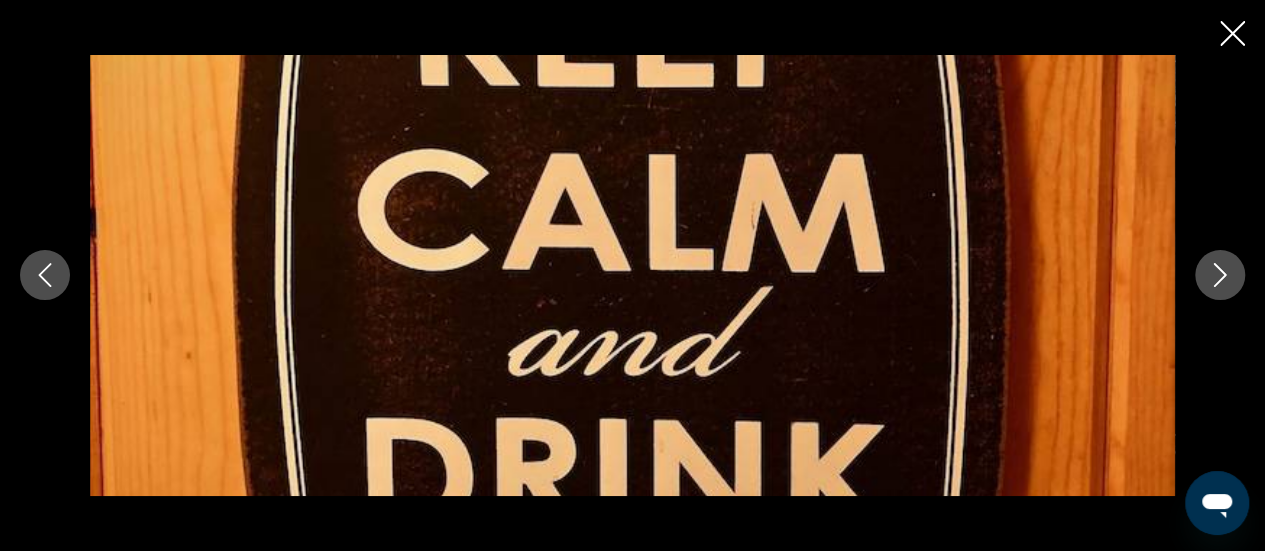 click 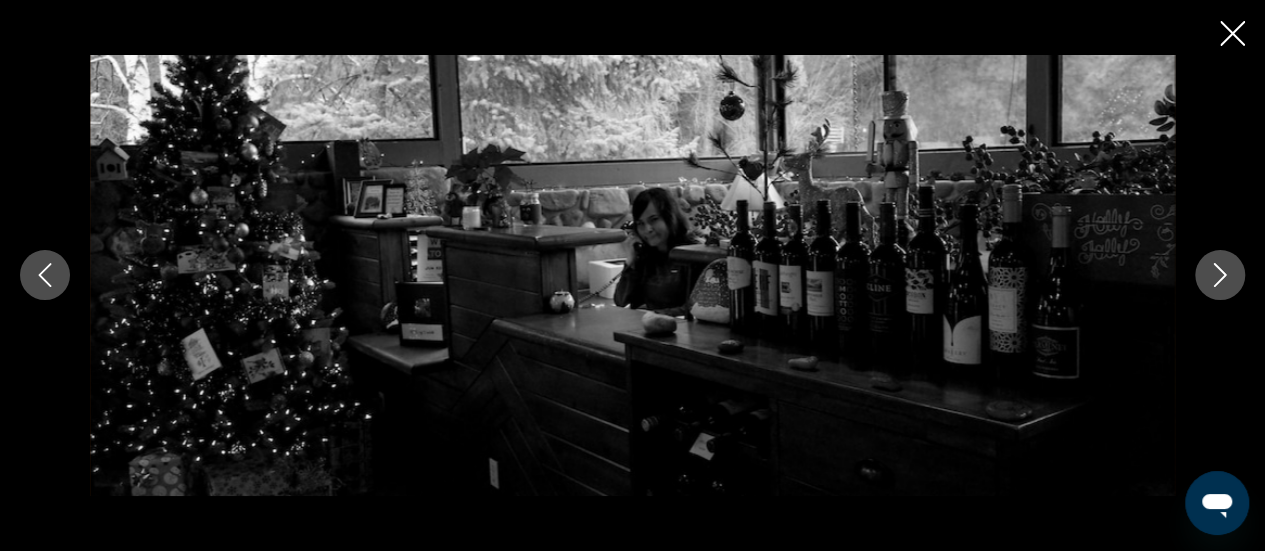 click 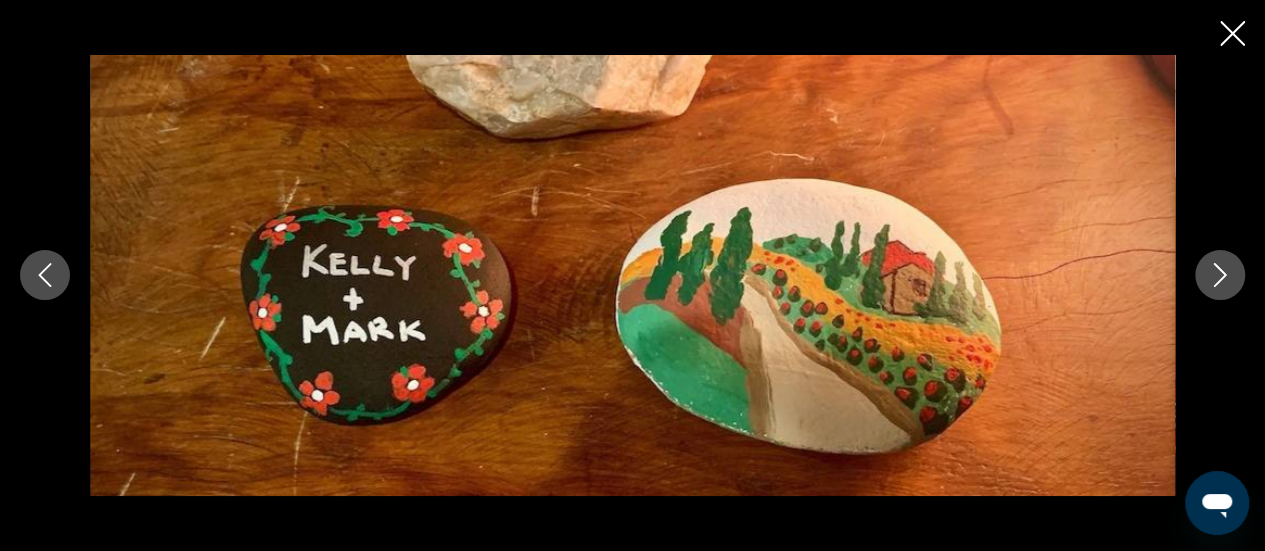 click 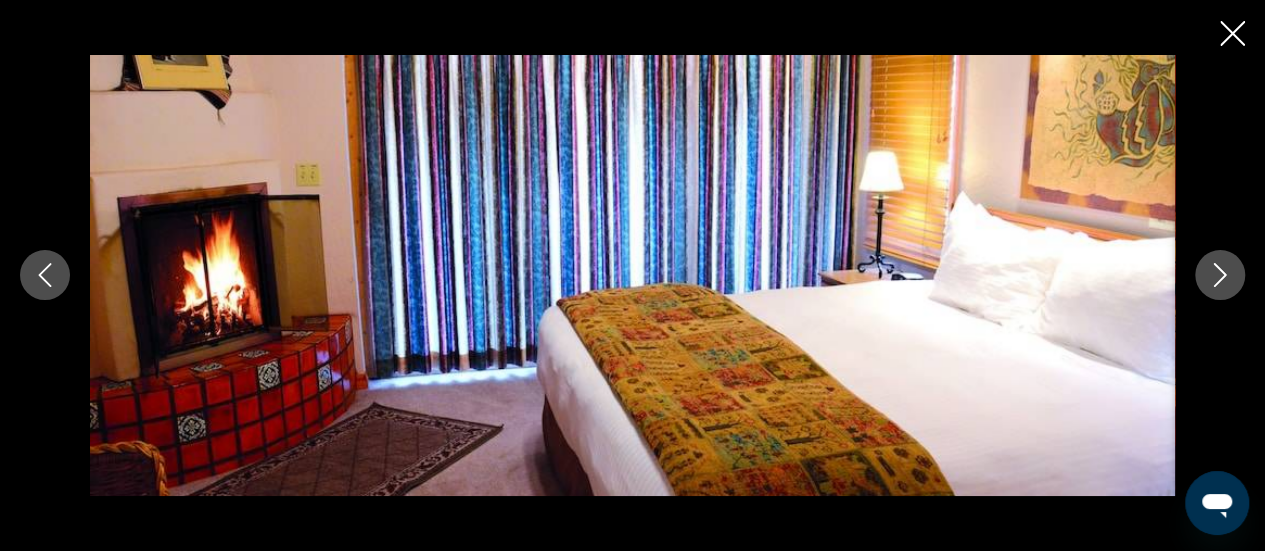 click 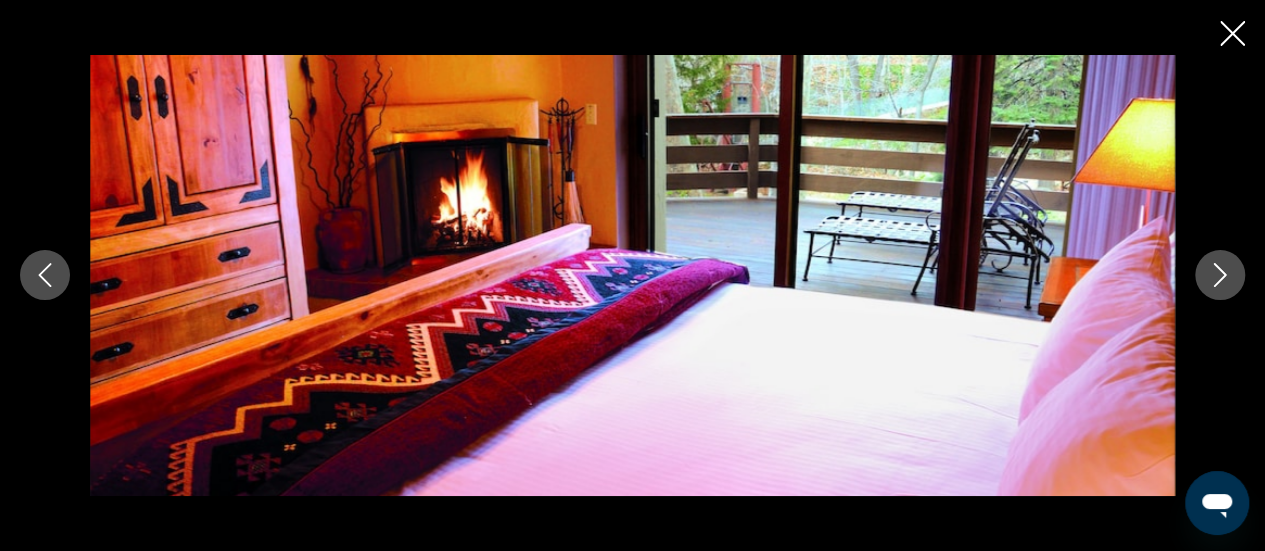 click 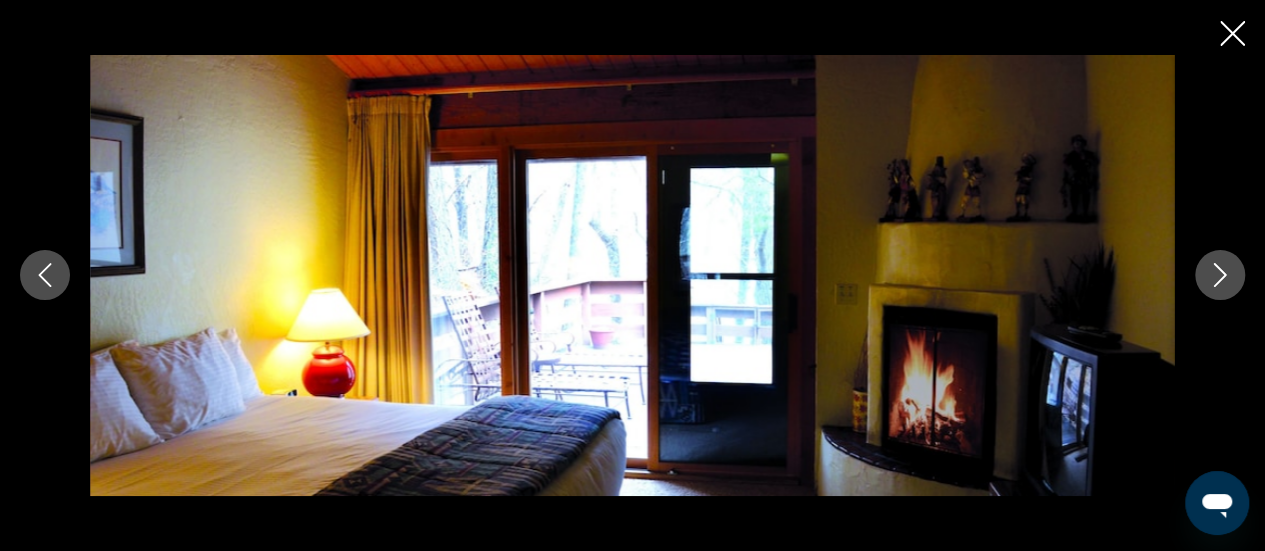 click 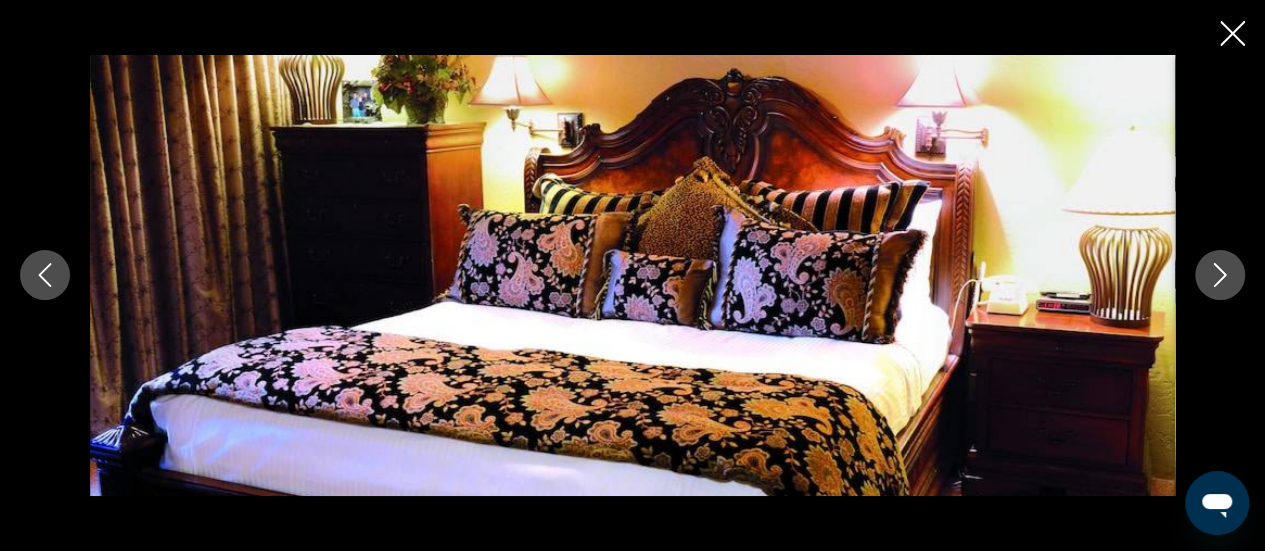 click 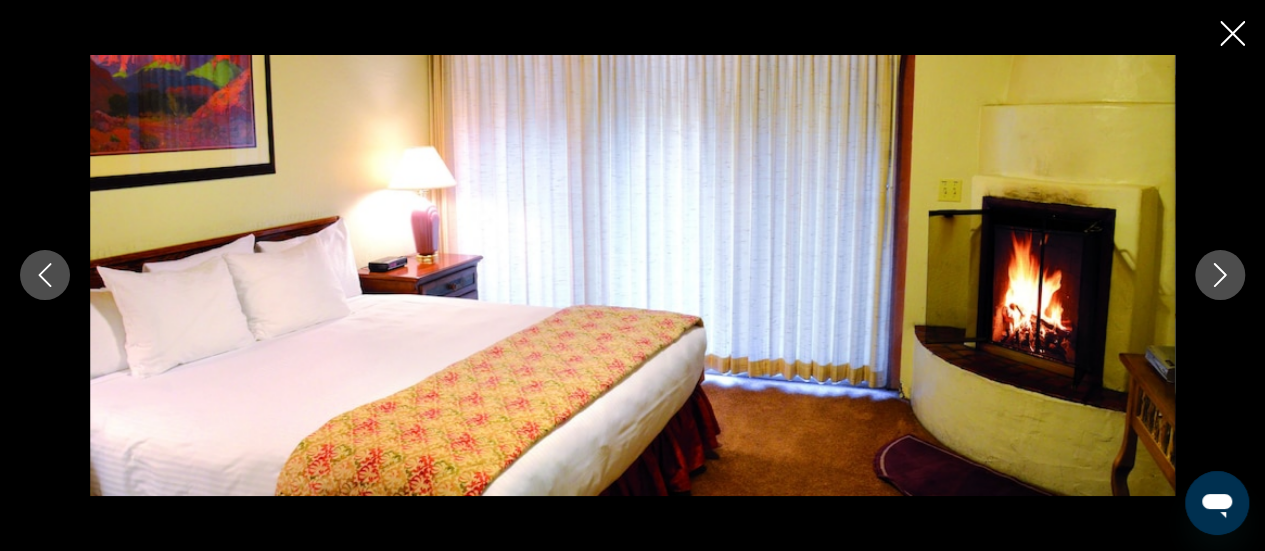 click 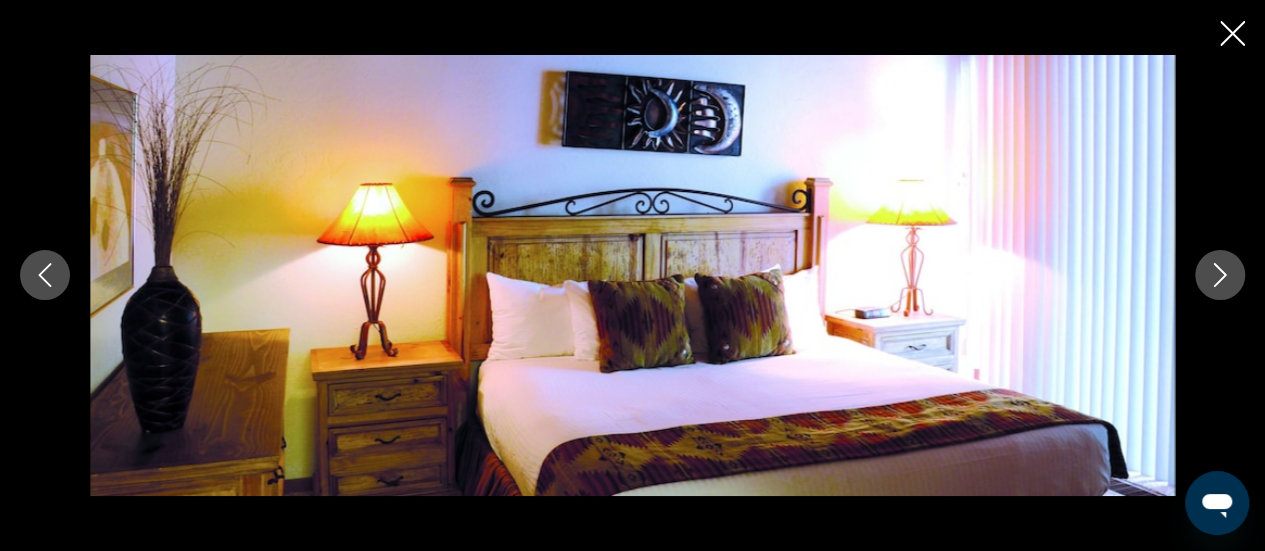click 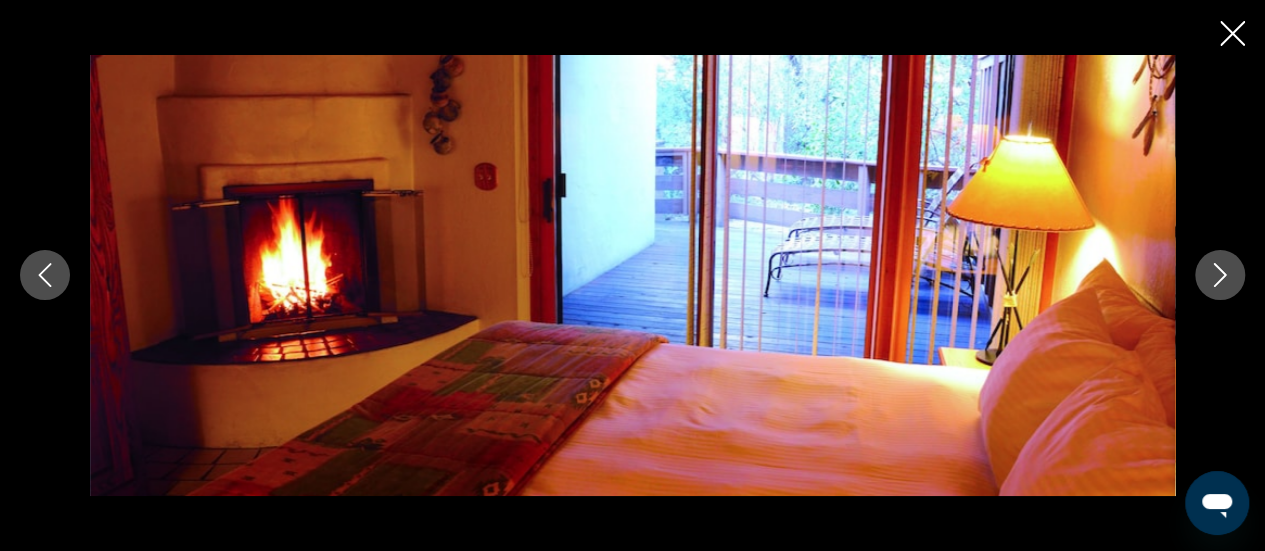 click 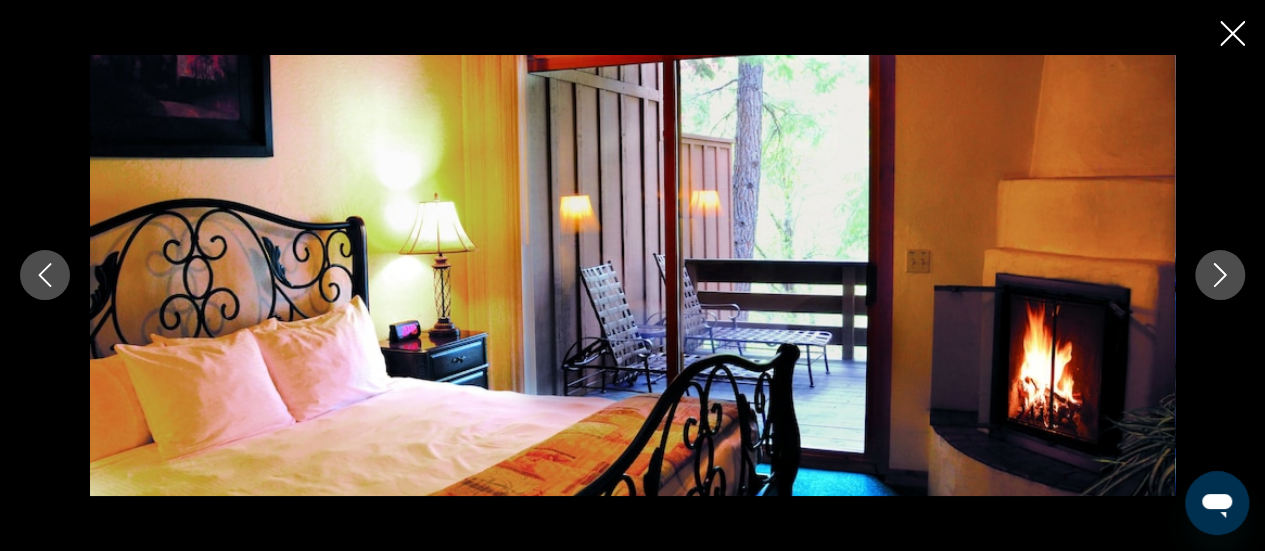 click 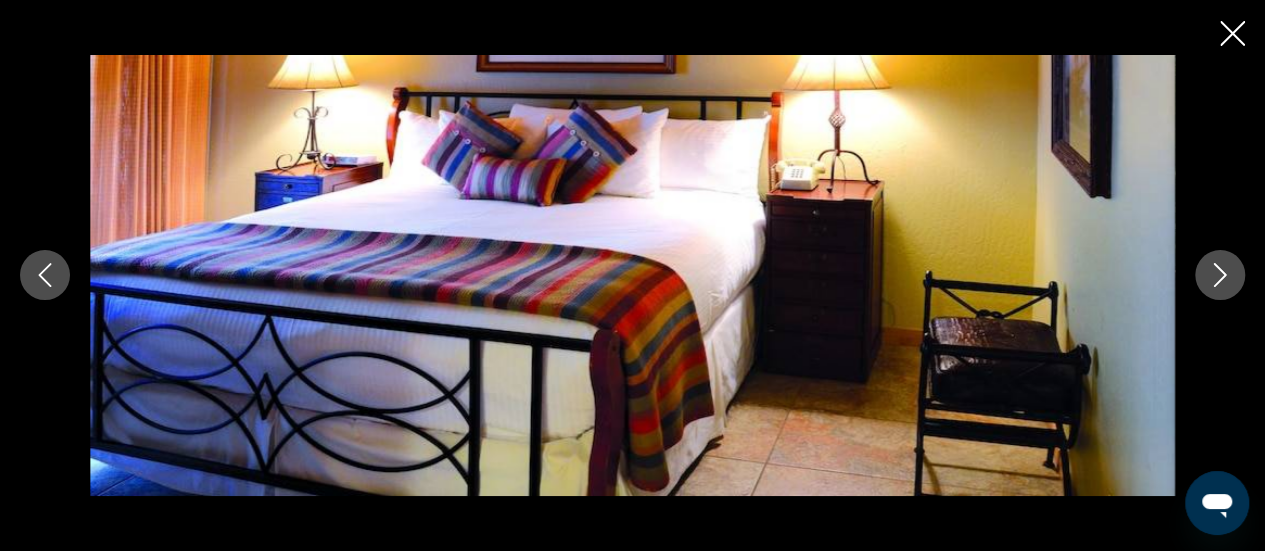 click 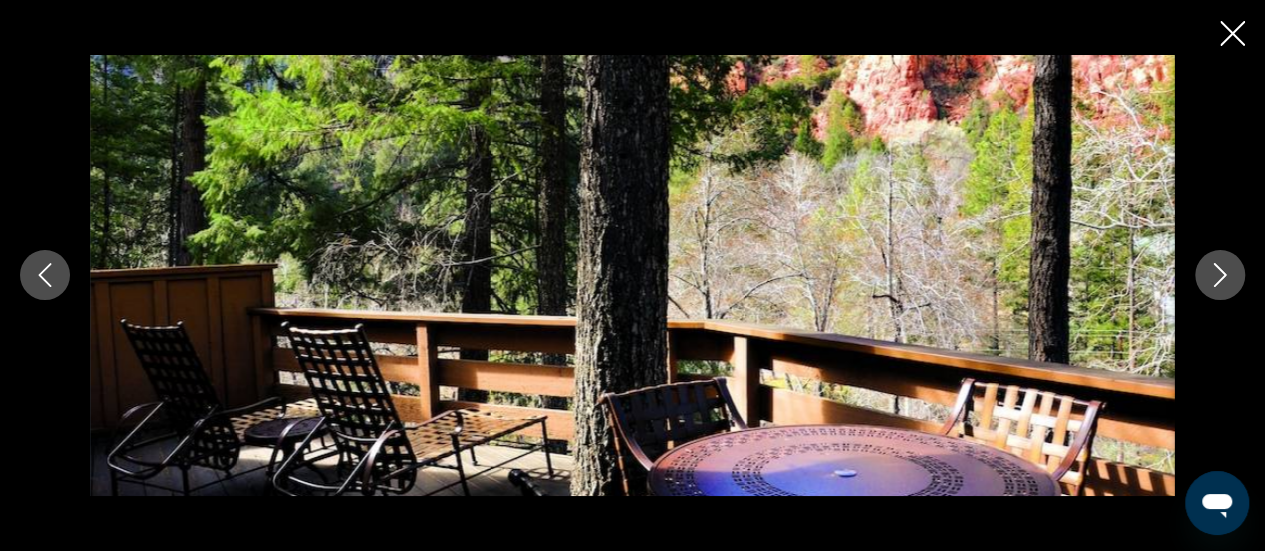 click 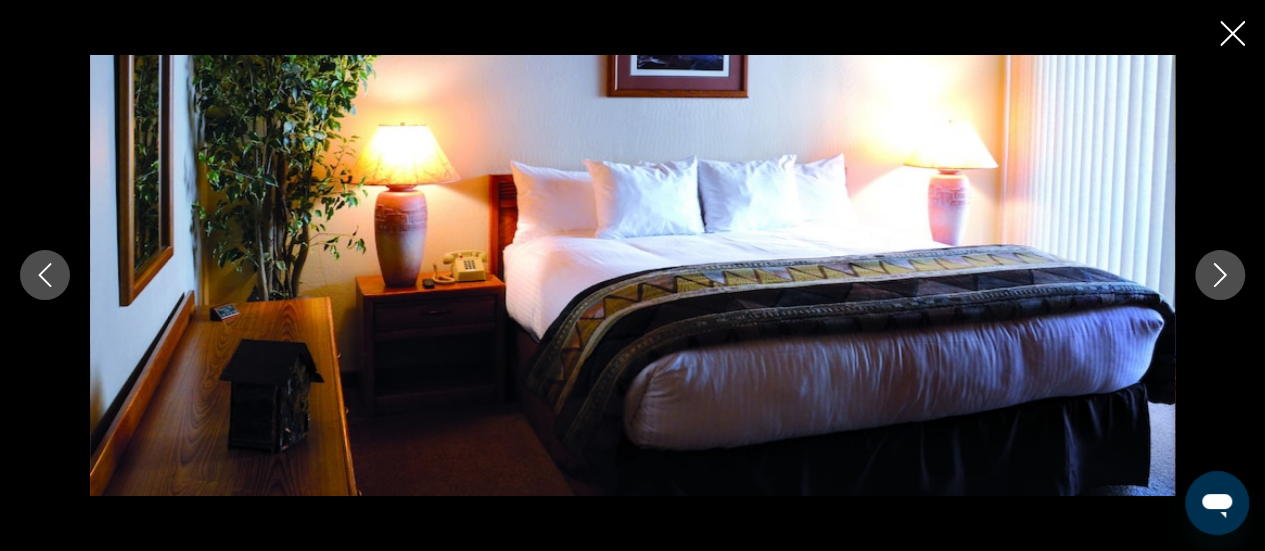 click 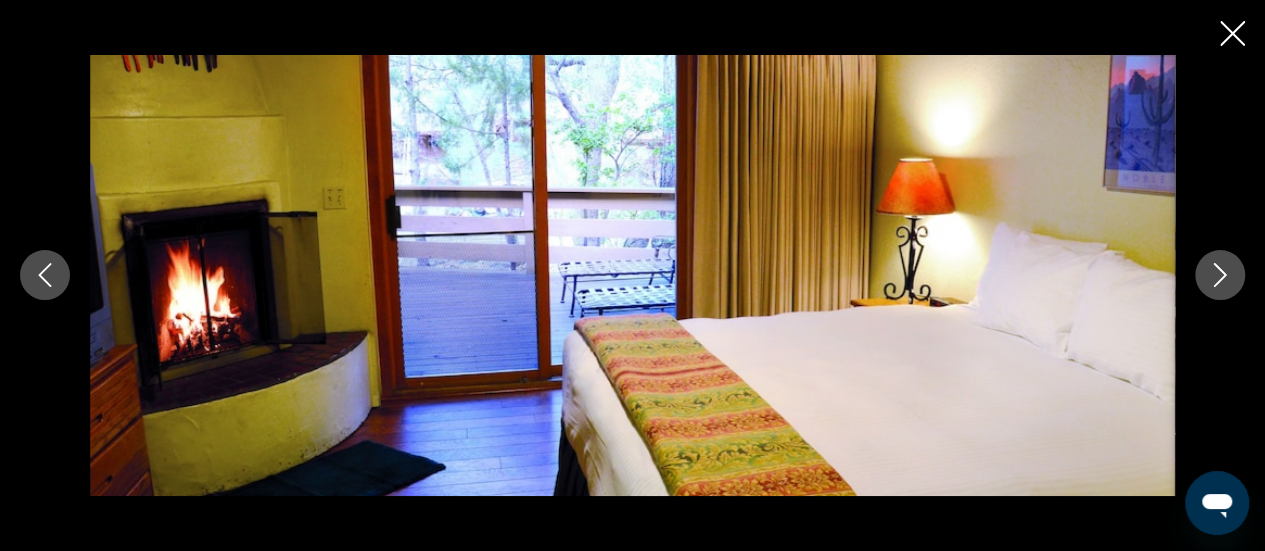 click 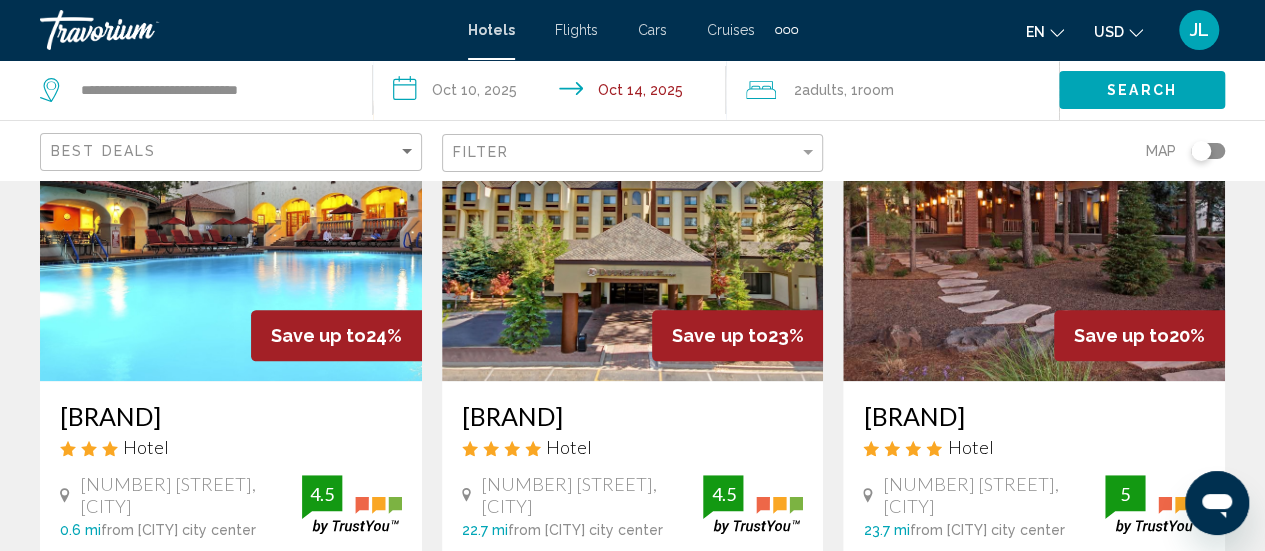 scroll, scrollTop: 942, scrollLeft: 0, axis: vertical 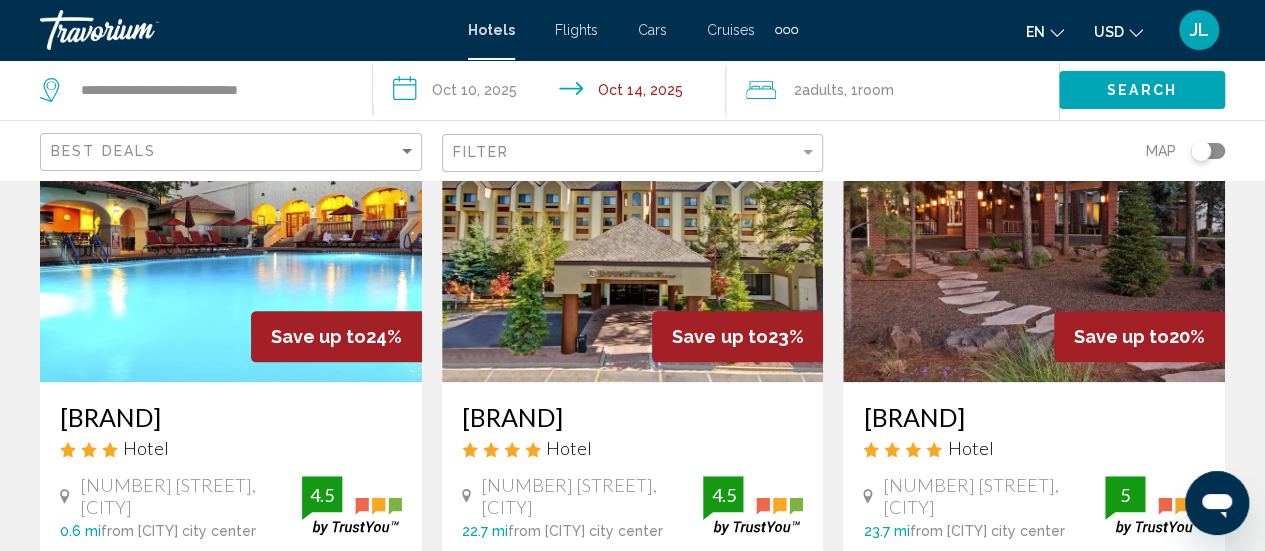 click at bounding box center [633, 222] 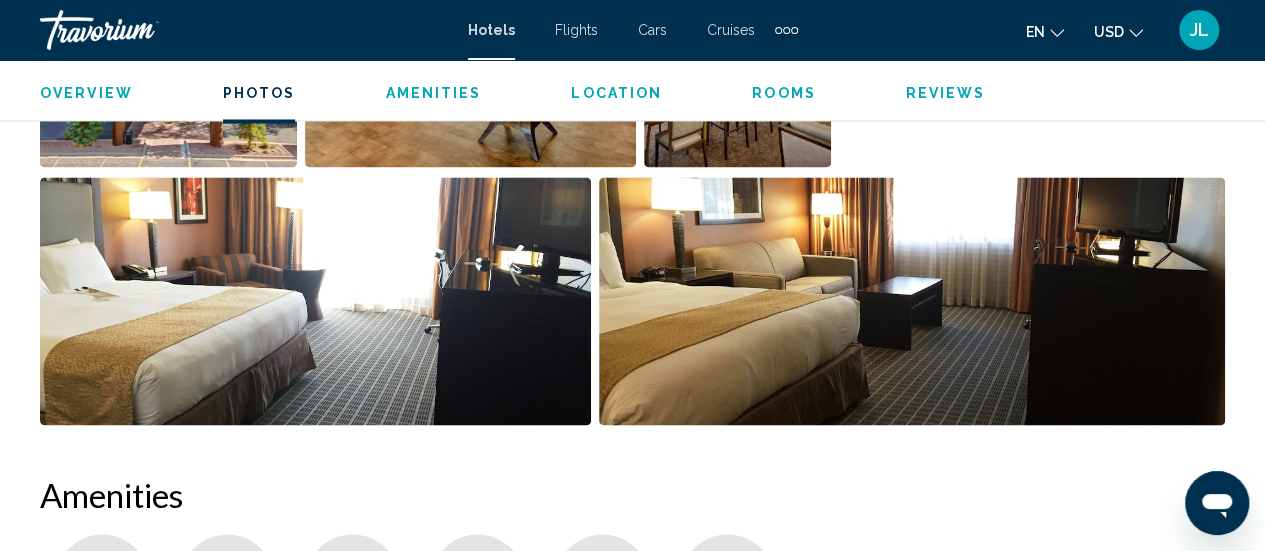 scroll, scrollTop: 1600, scrollLeft: 0, axis: vertical 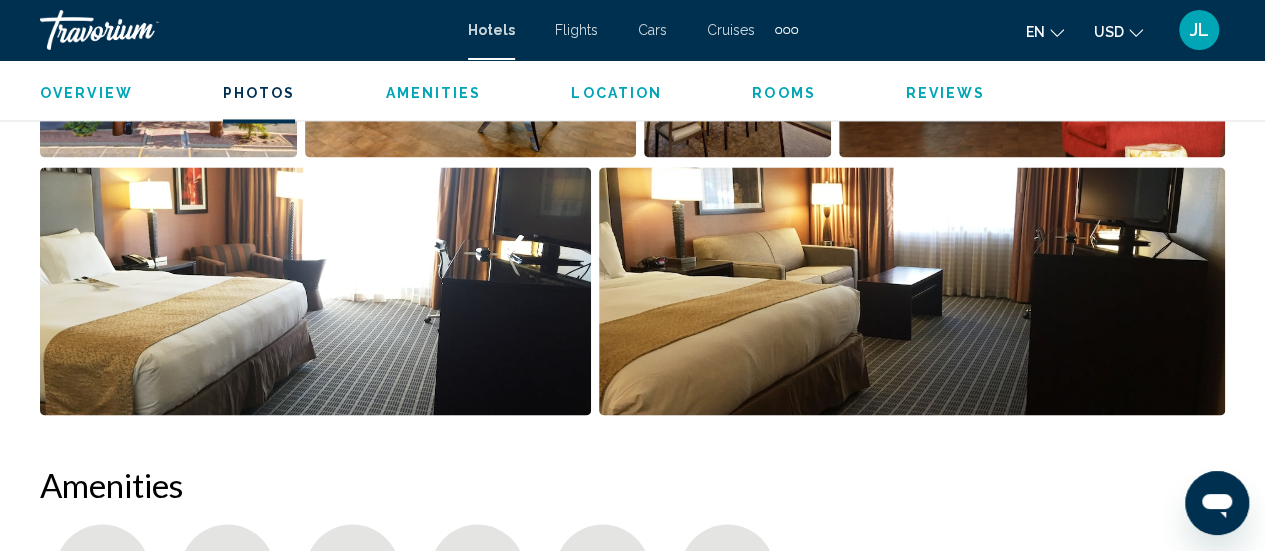 click at bounding box center [912, 291] 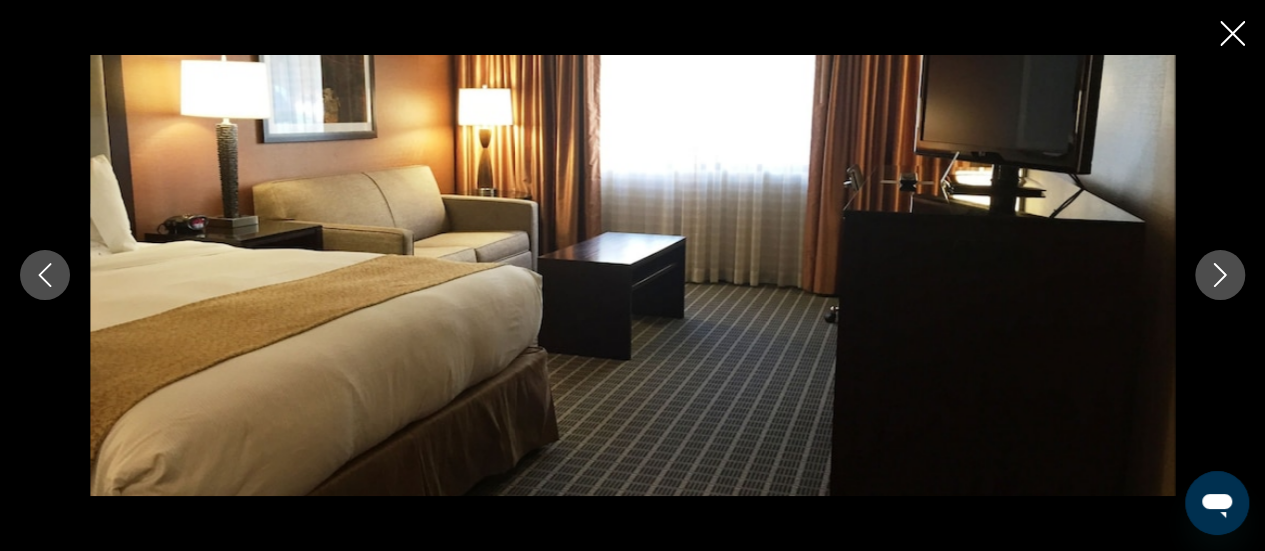 click 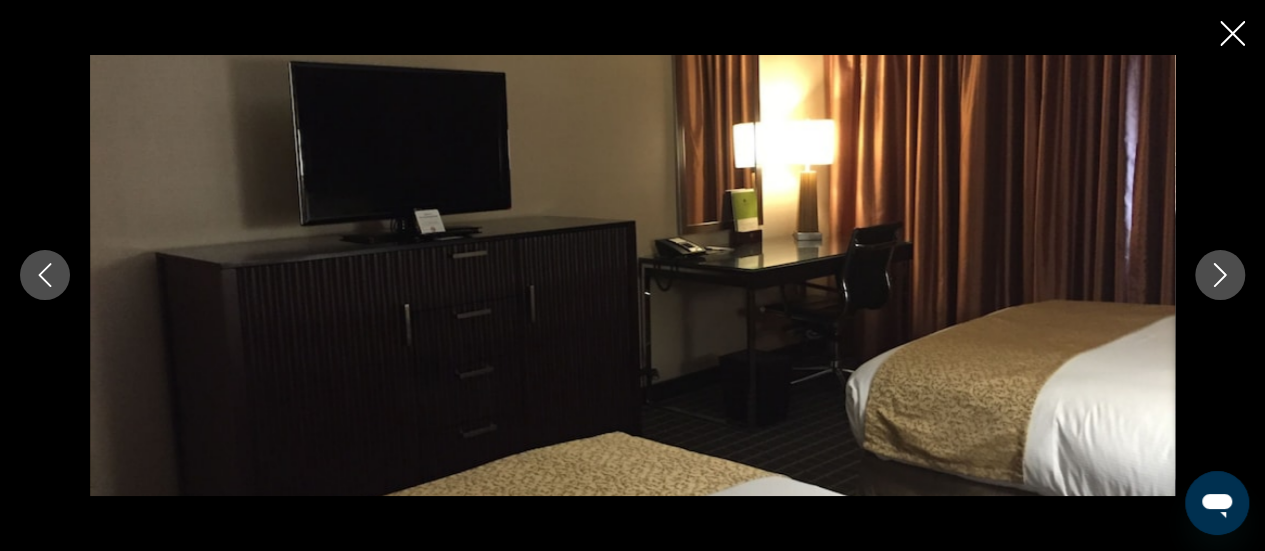 click 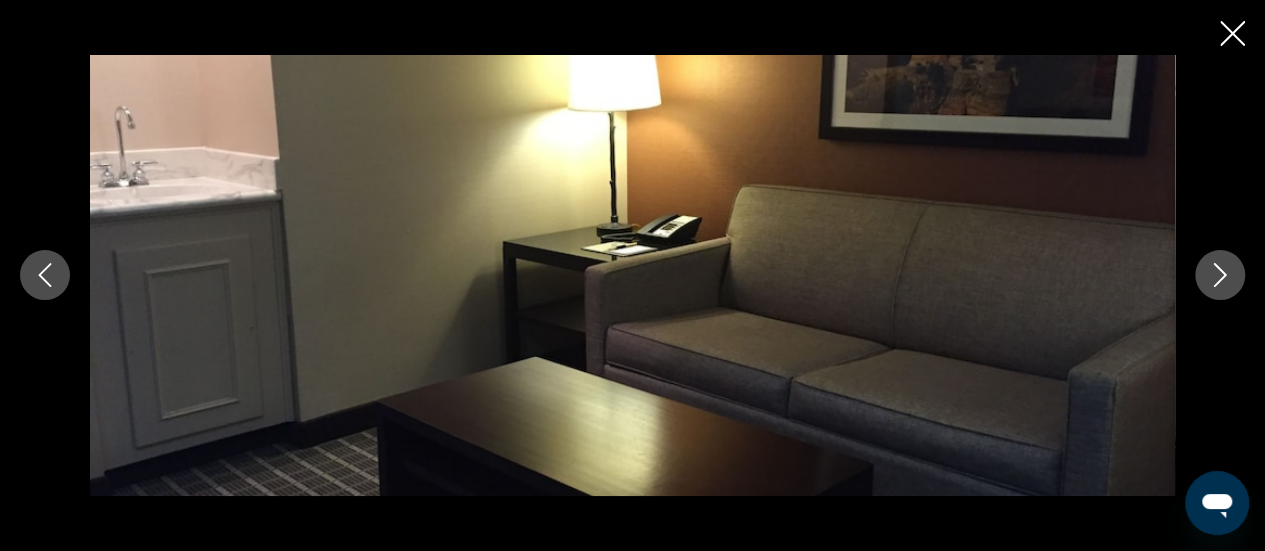 click 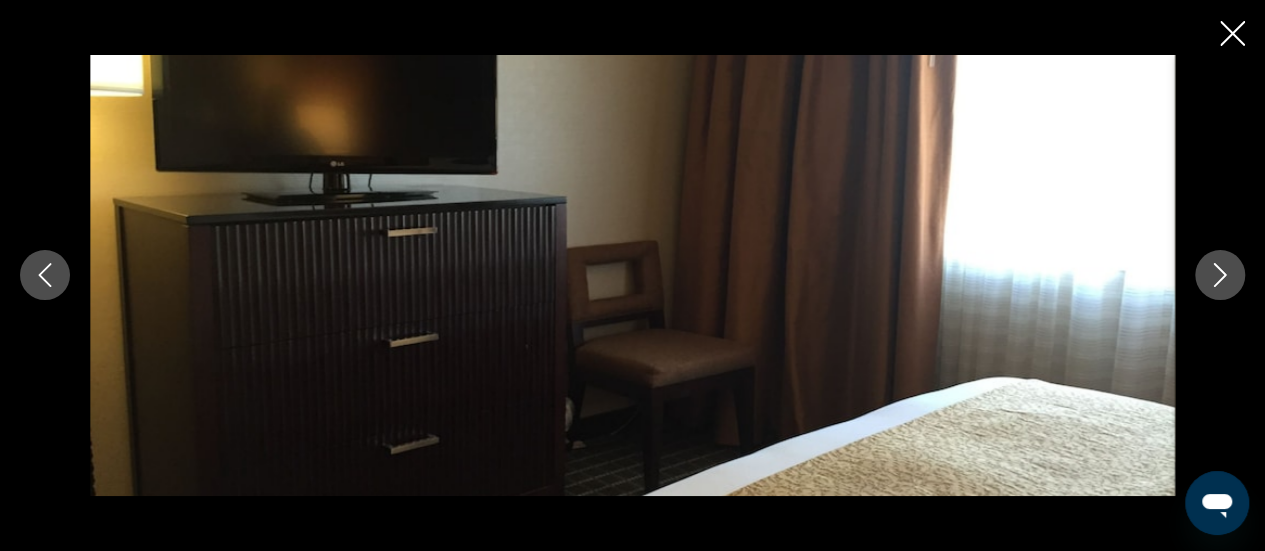 click 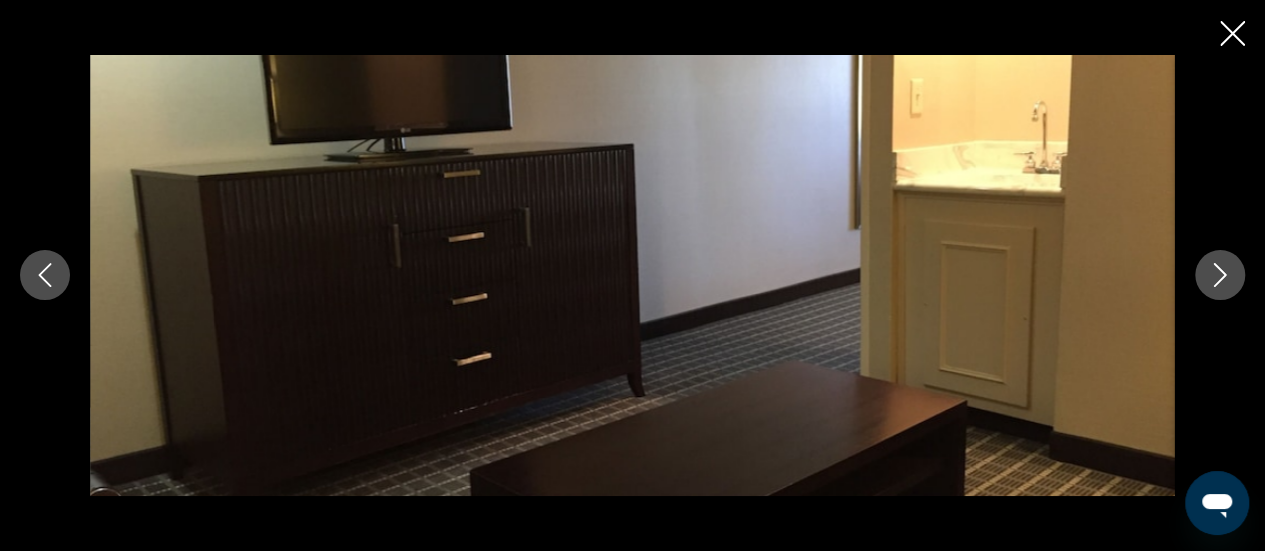 click 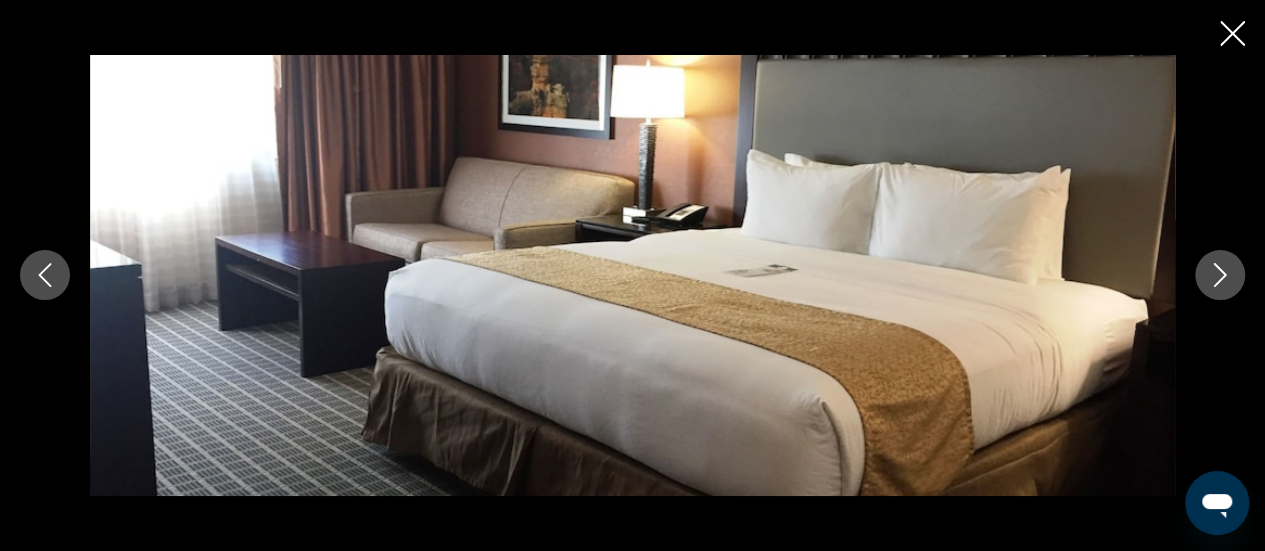 click 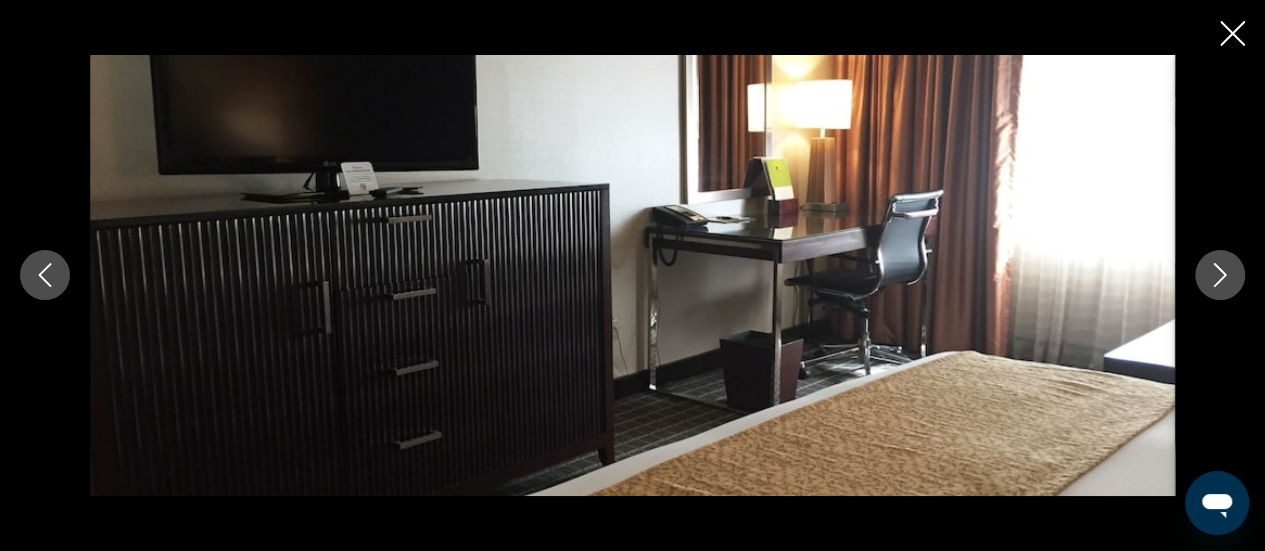 click 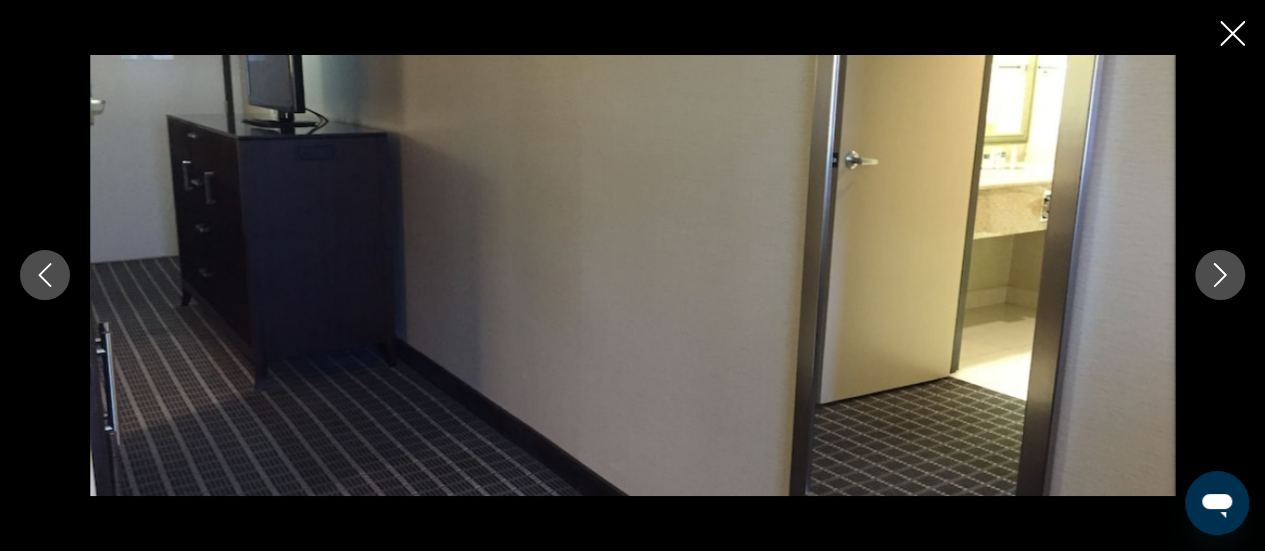 click 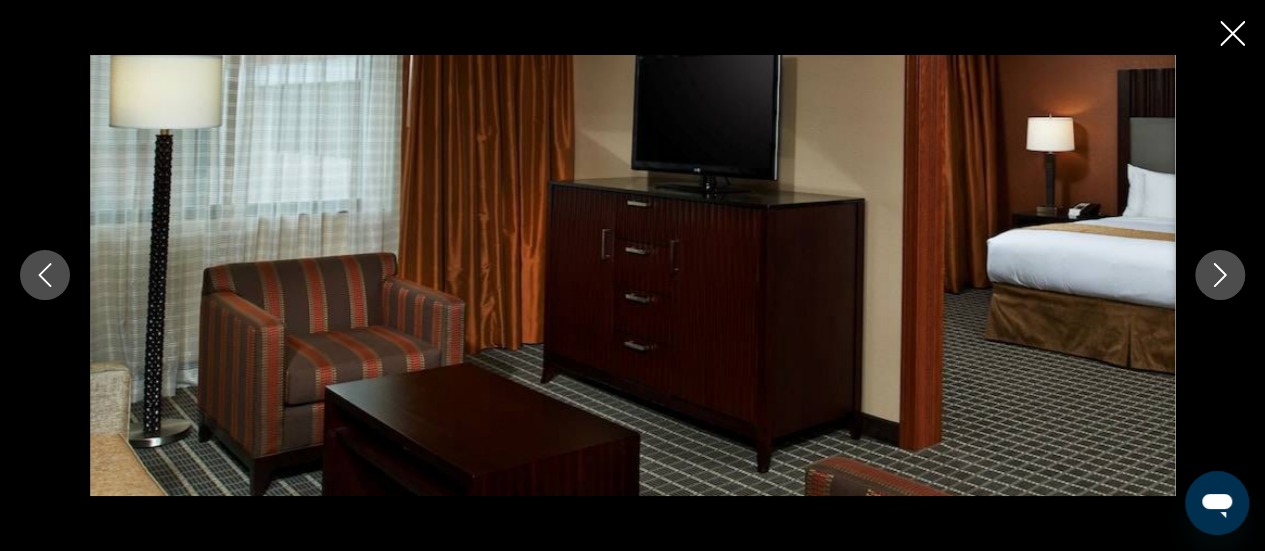 click 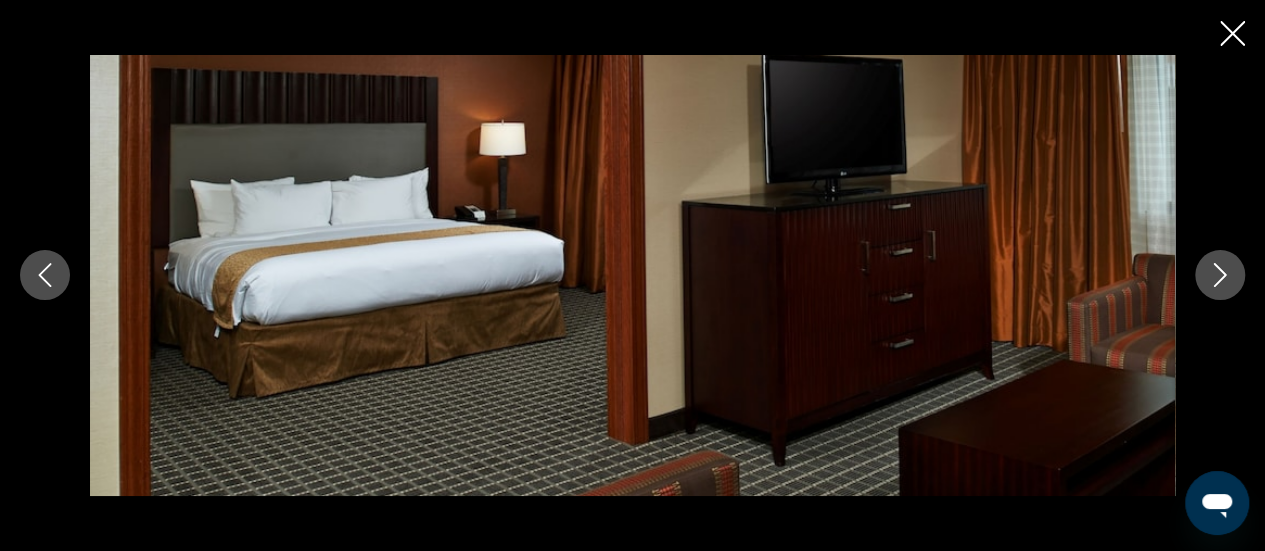 click 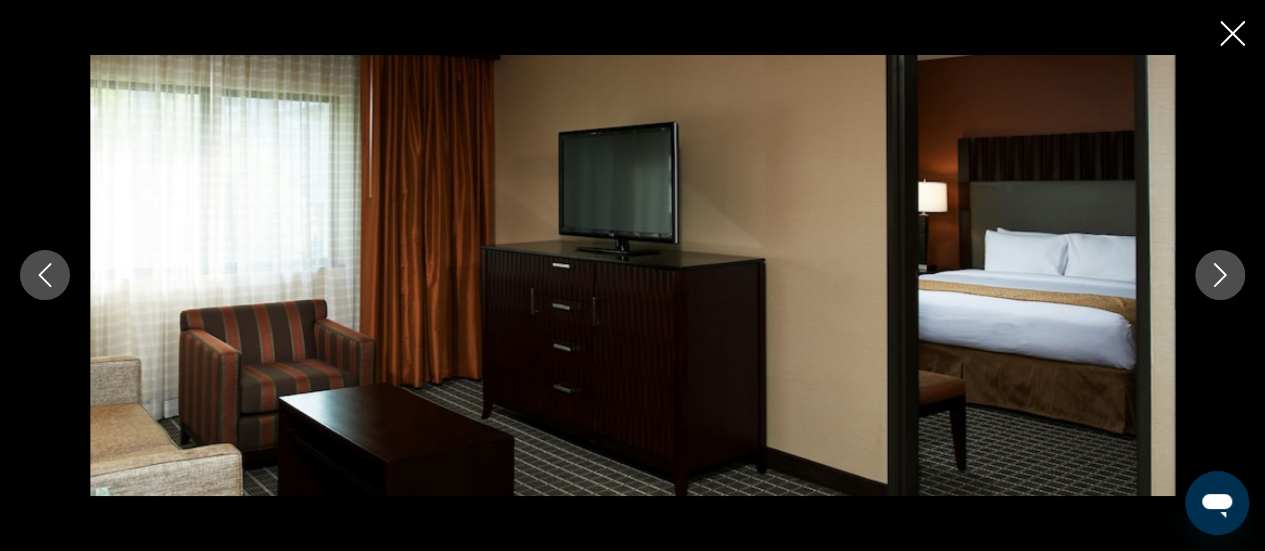 click 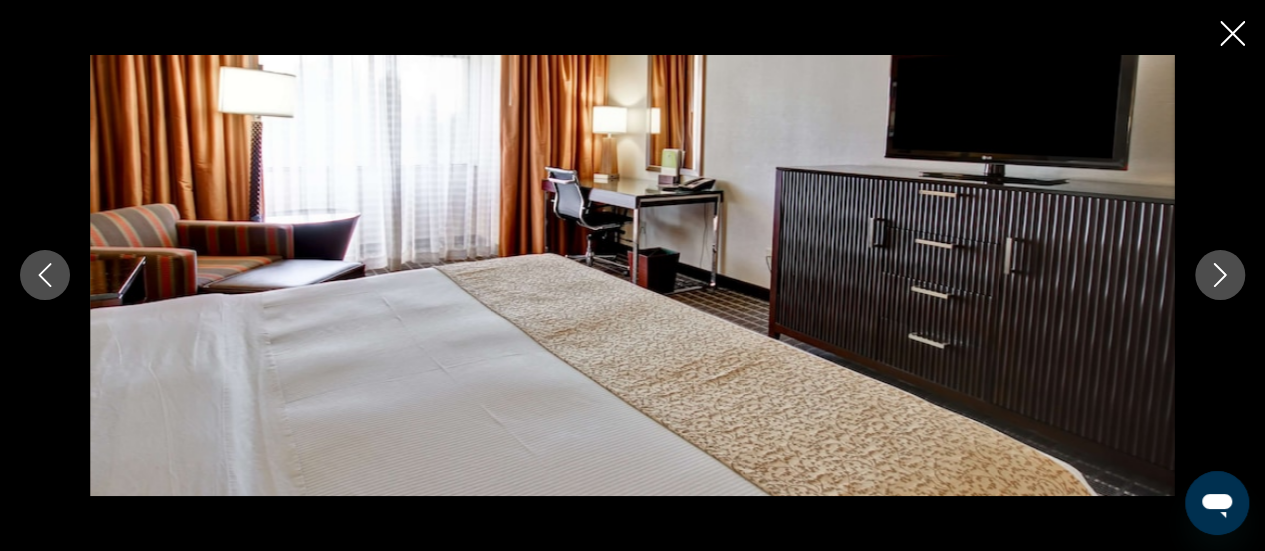 click 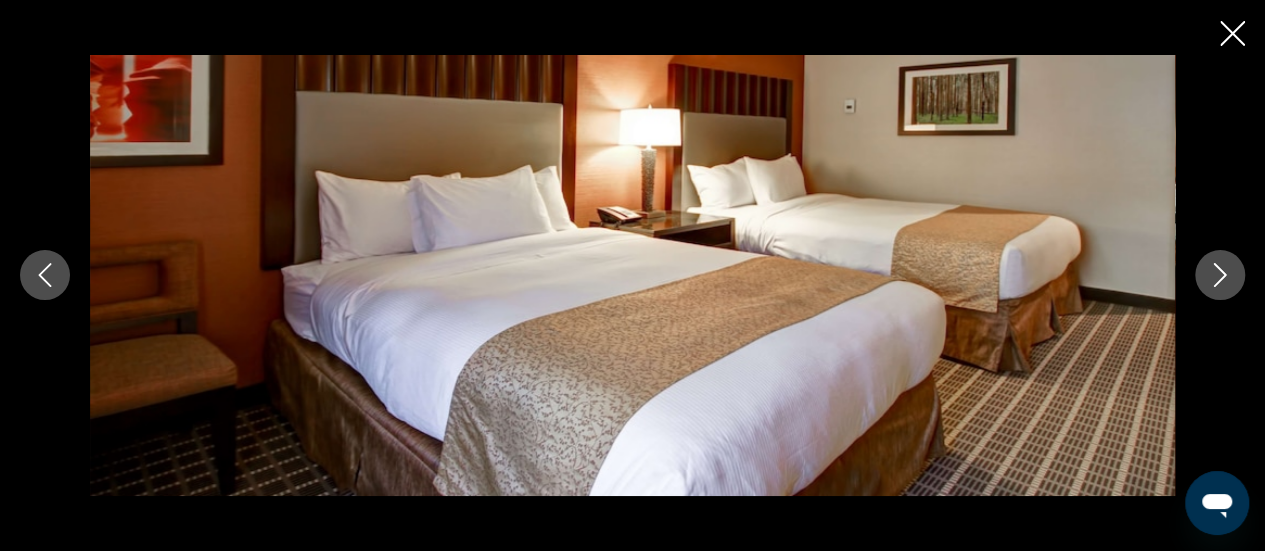 click 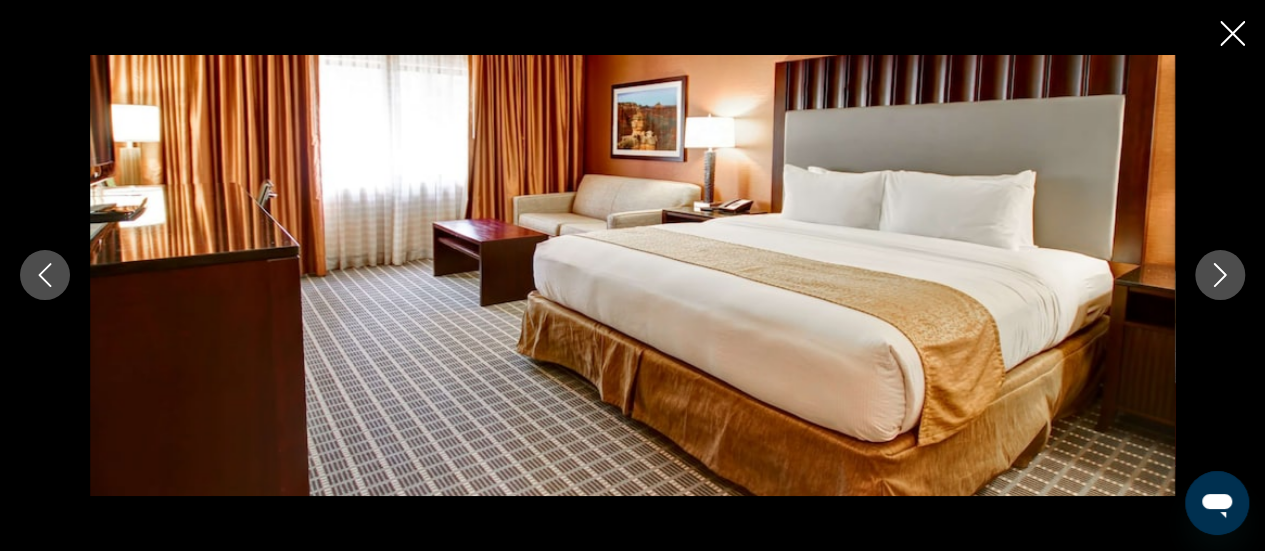 click 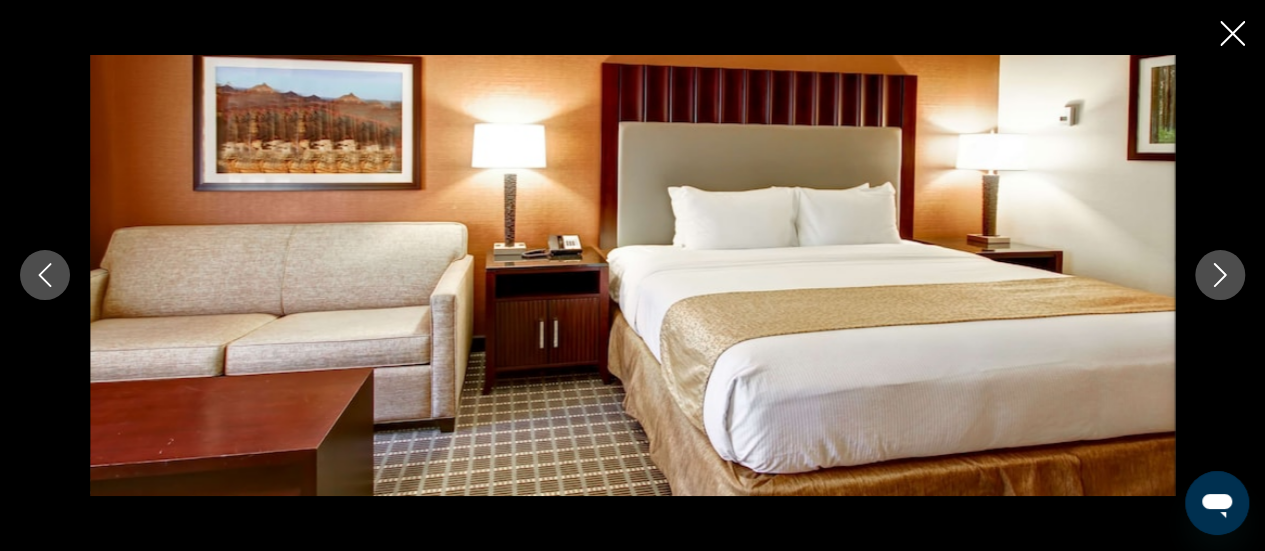 click 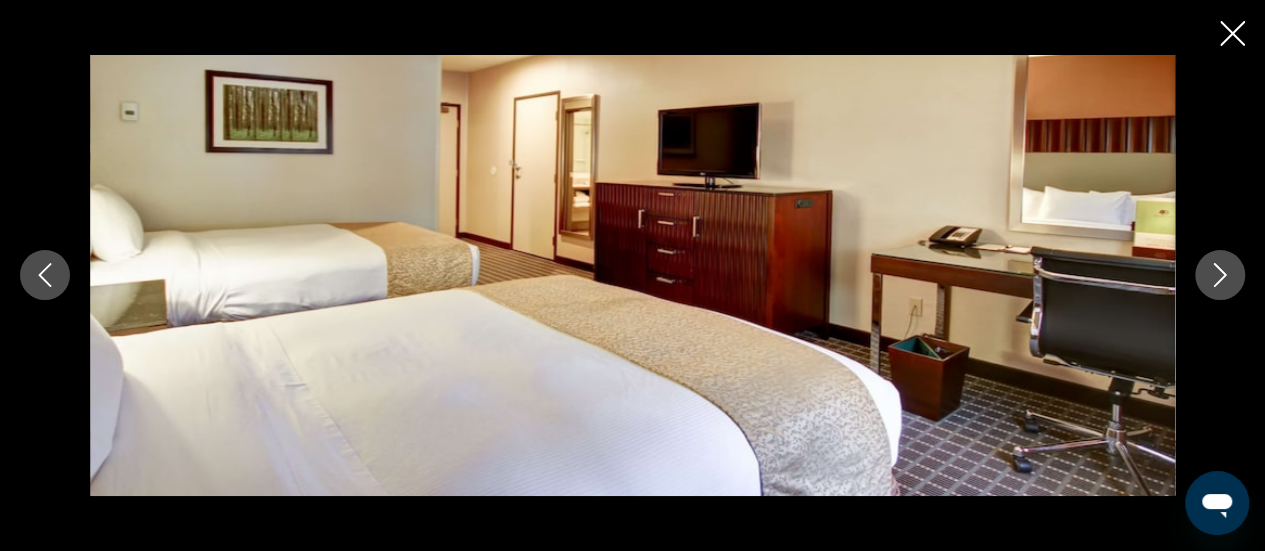 click 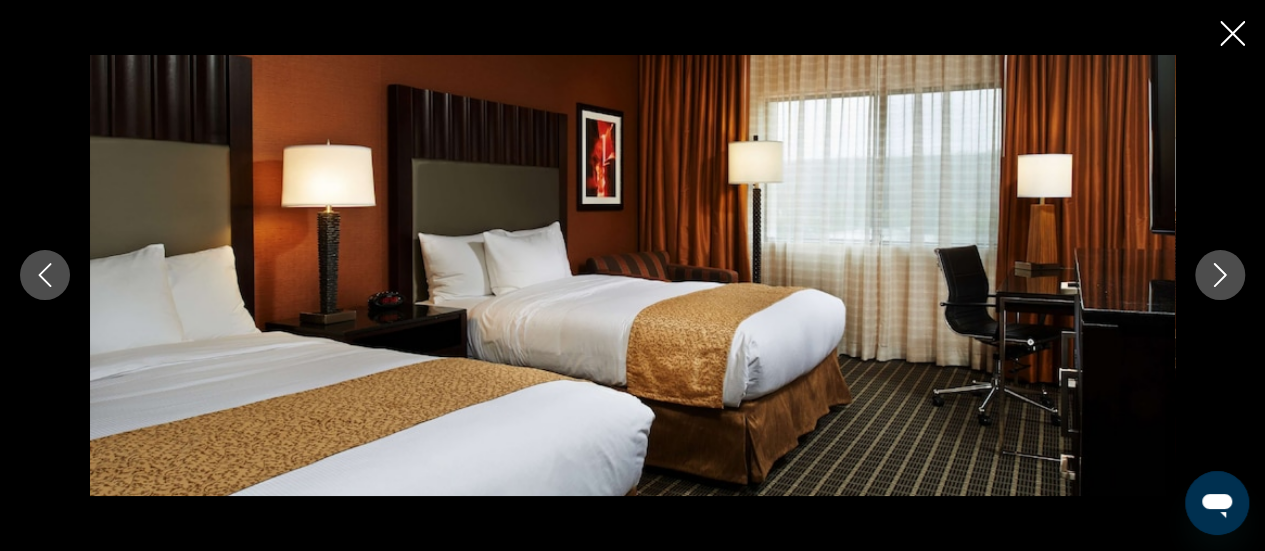 click 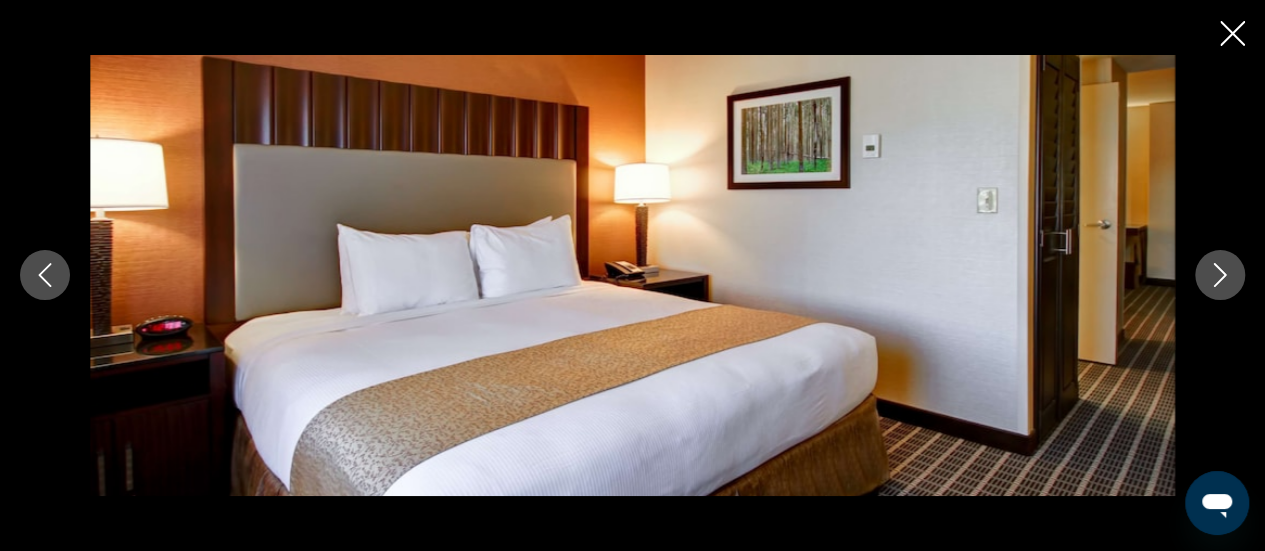 click 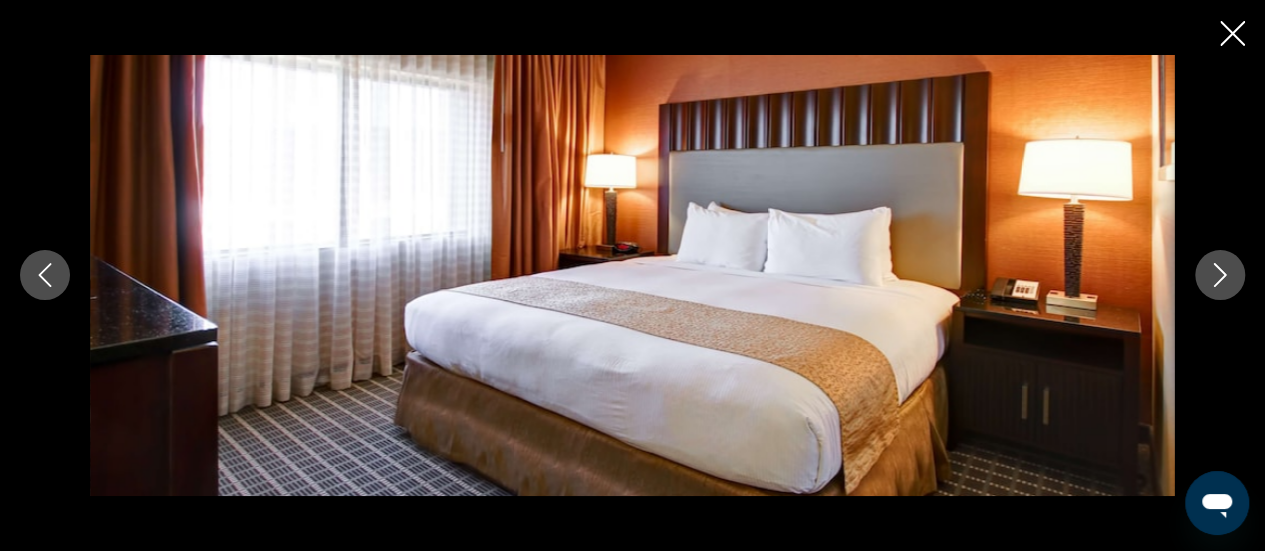click 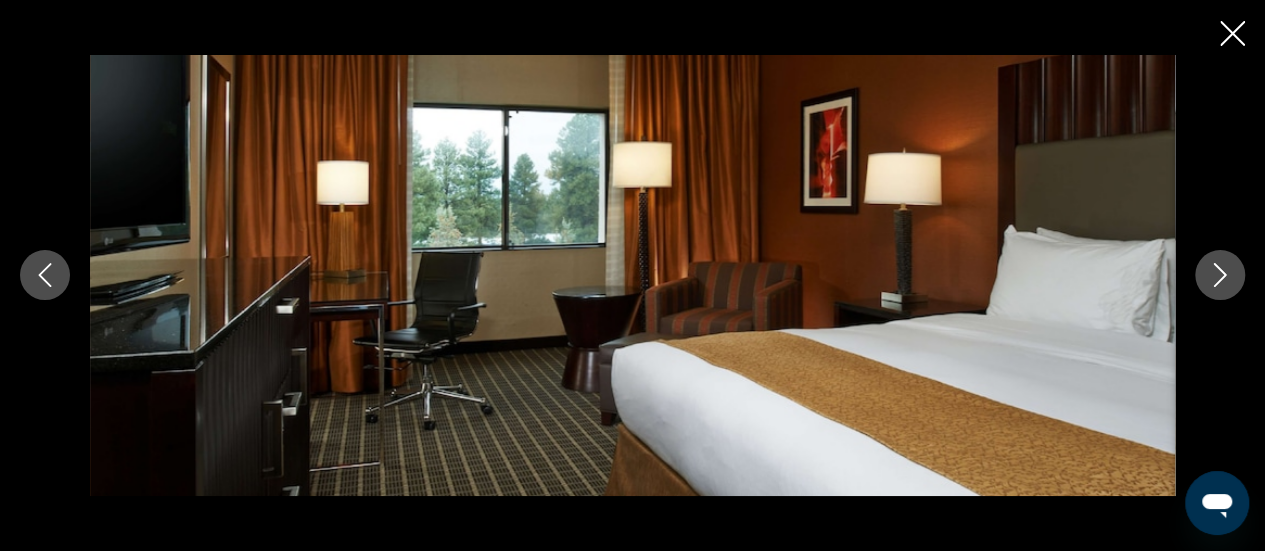 click 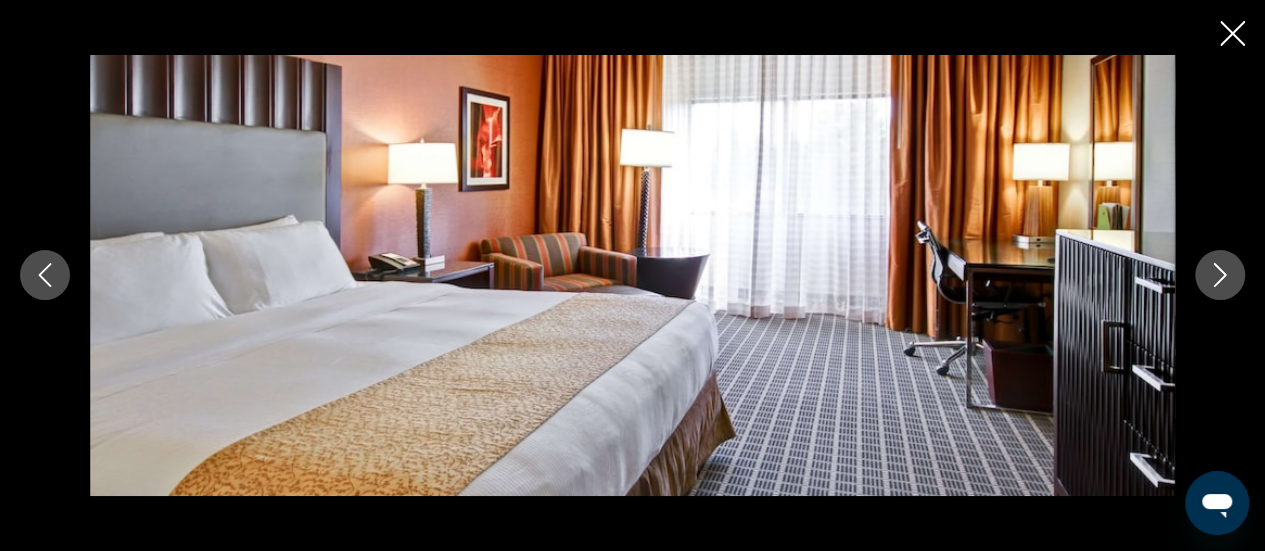 click 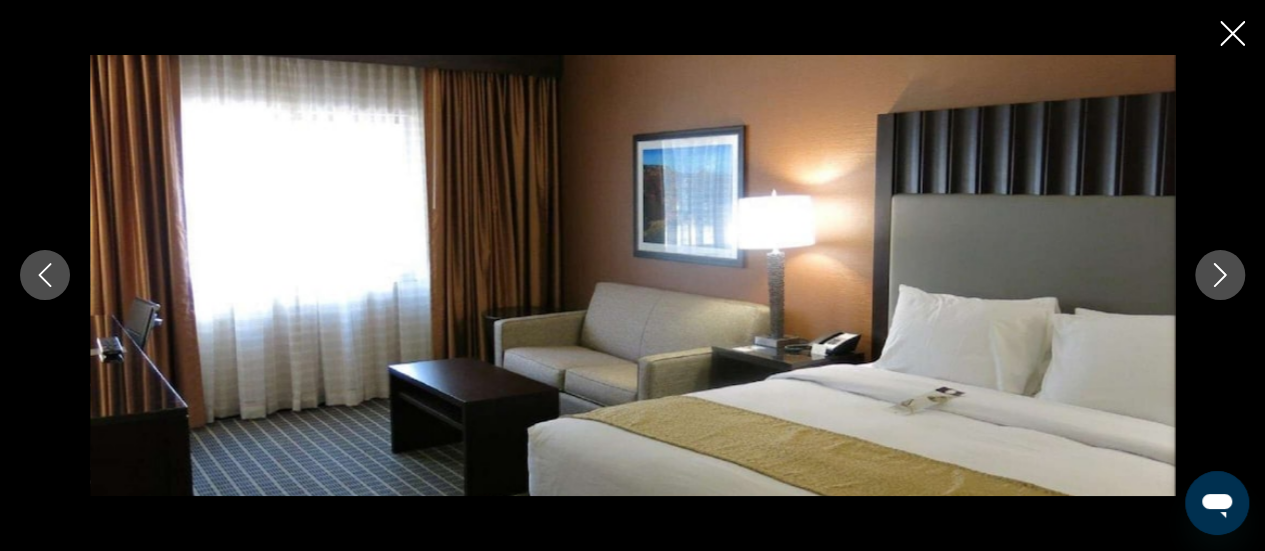 click 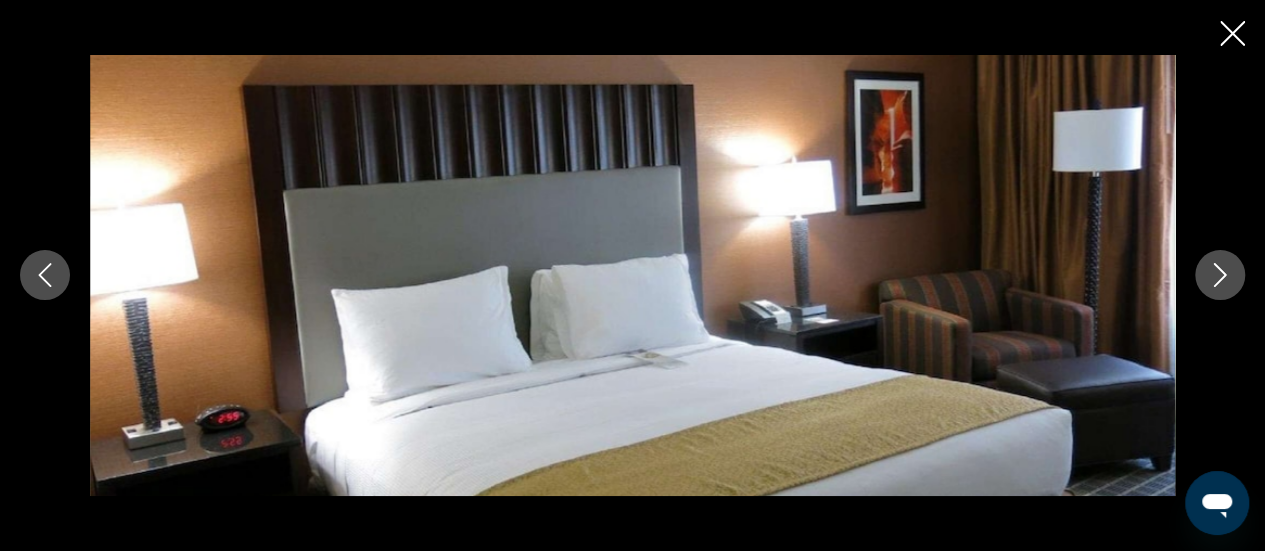 click 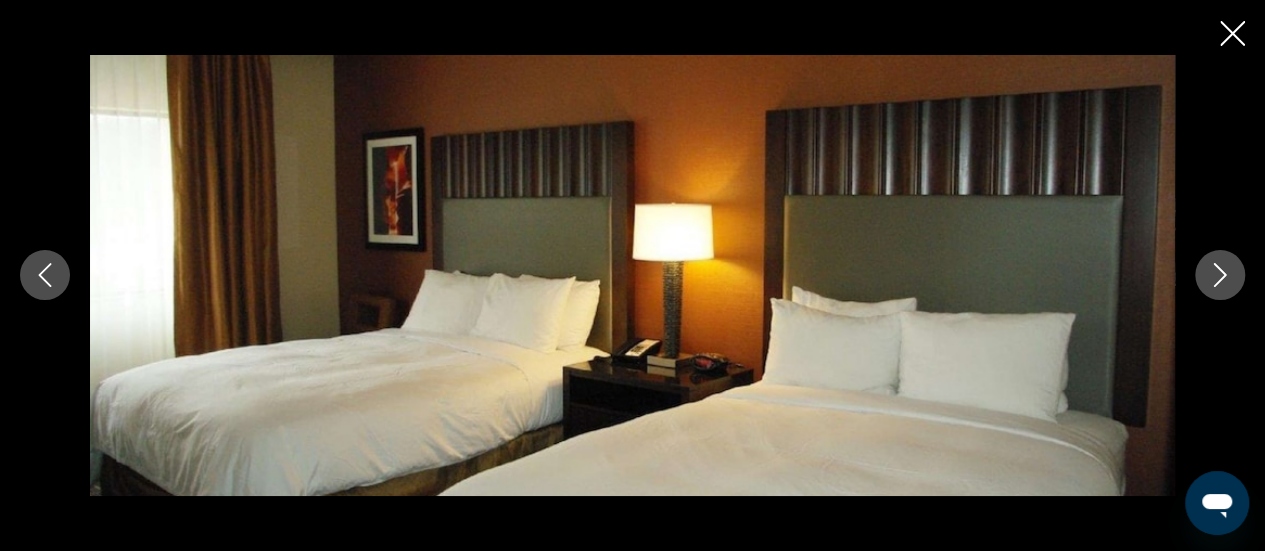 click 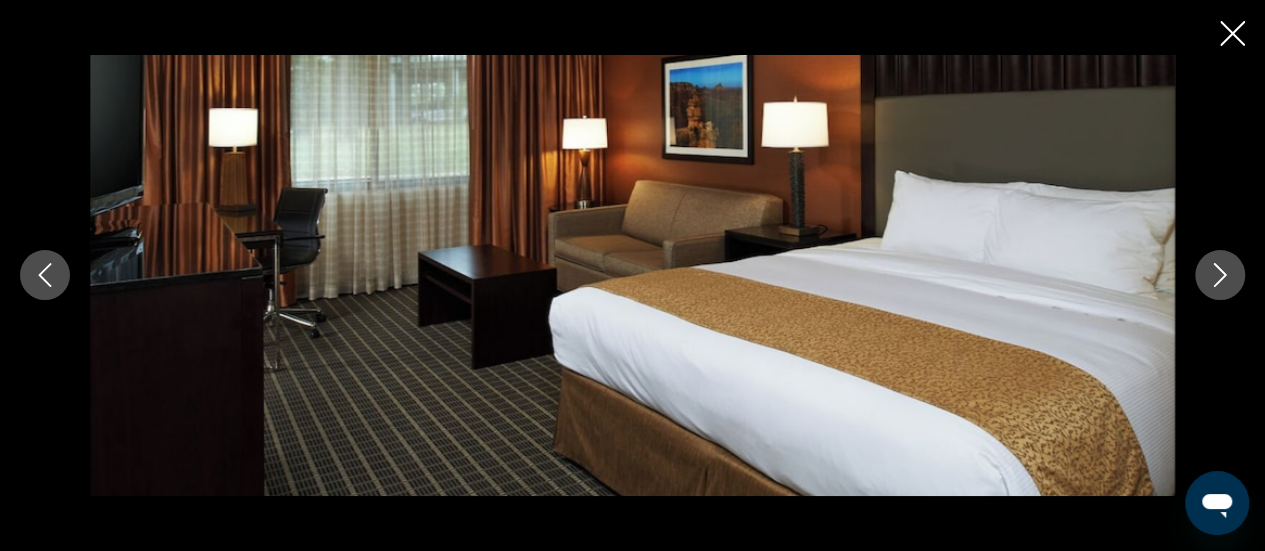 click 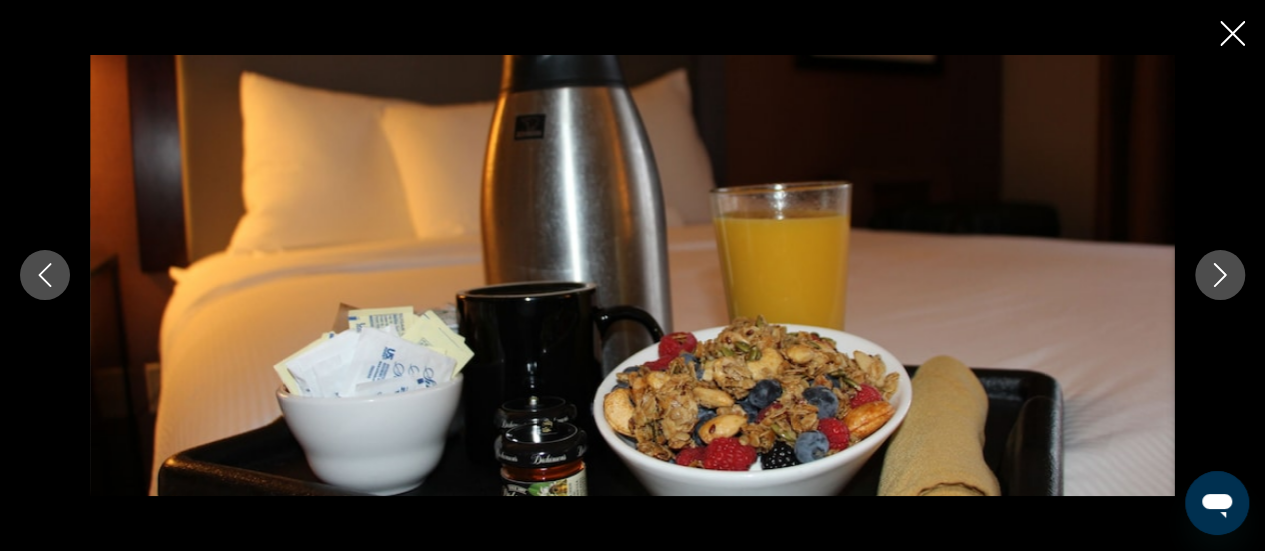 click 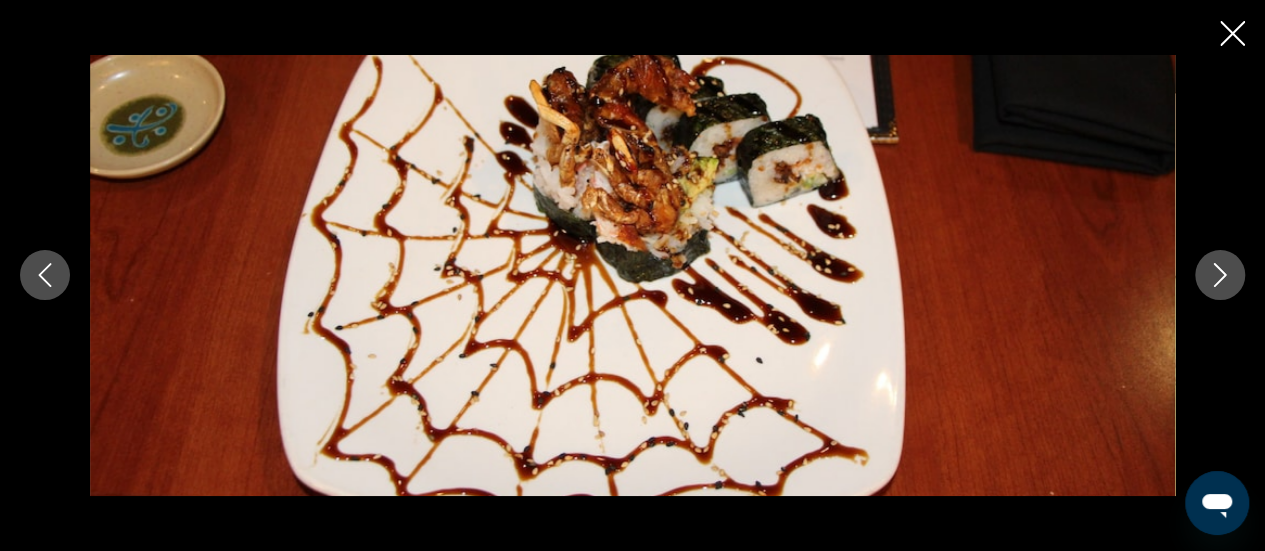 click 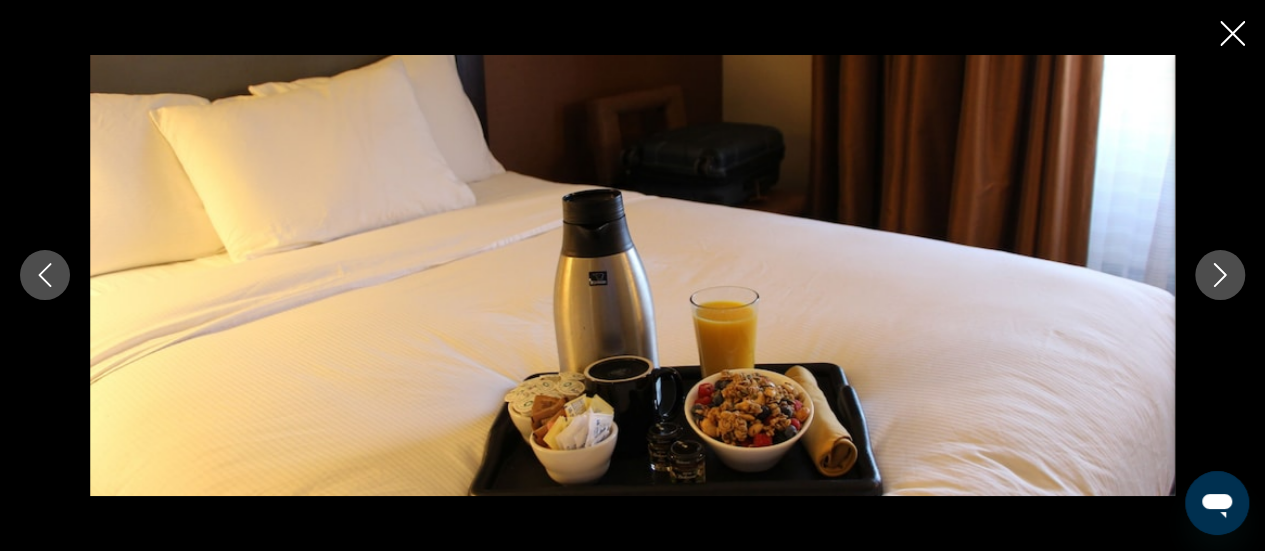 click 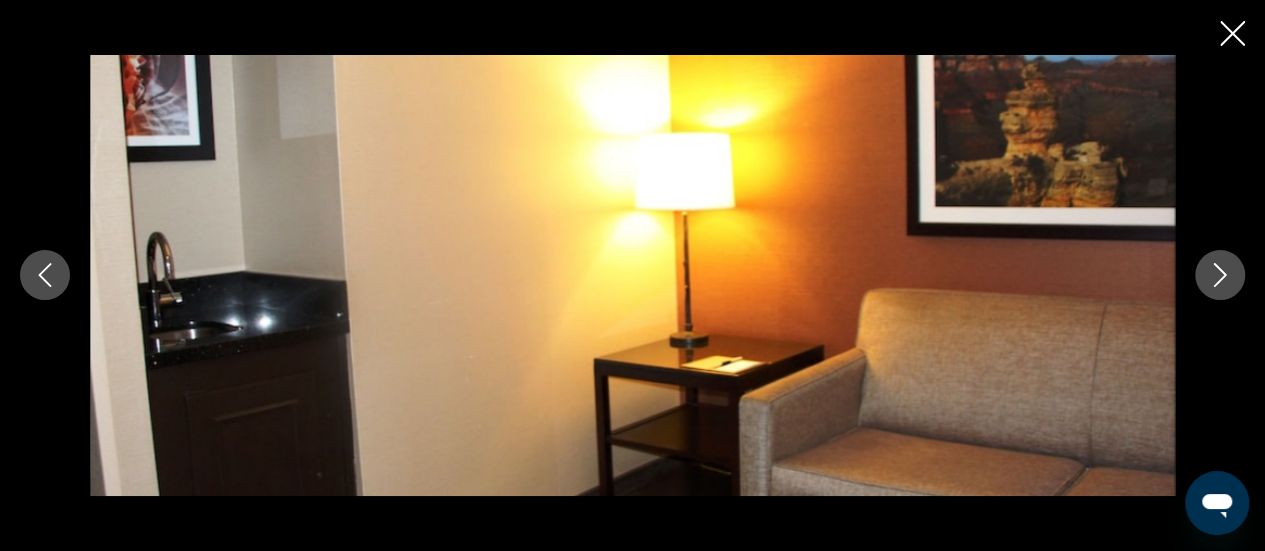 click 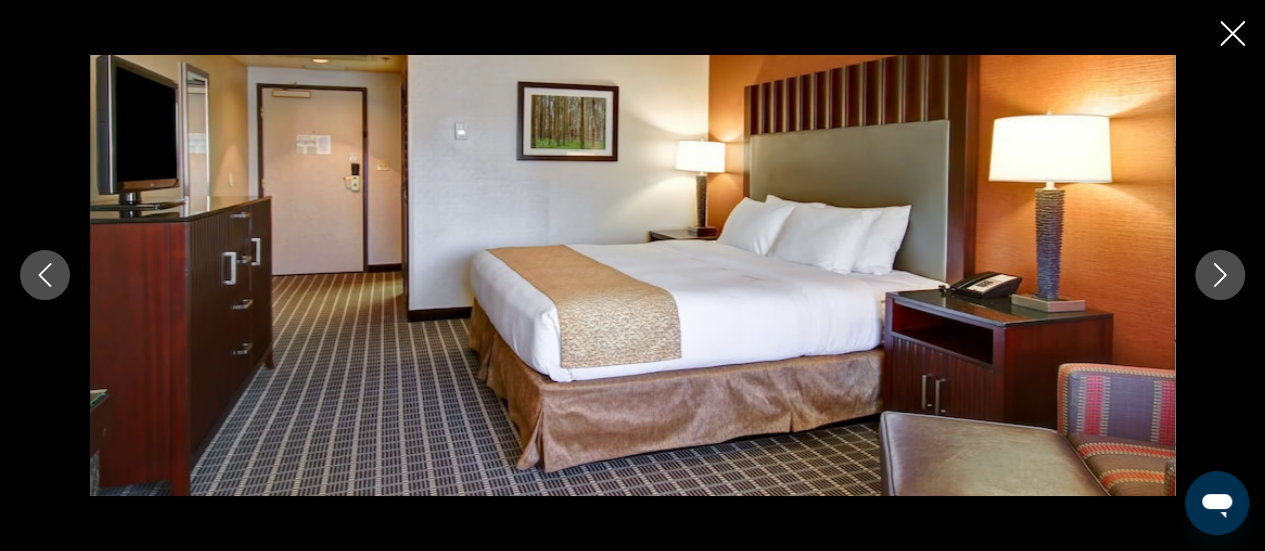 click 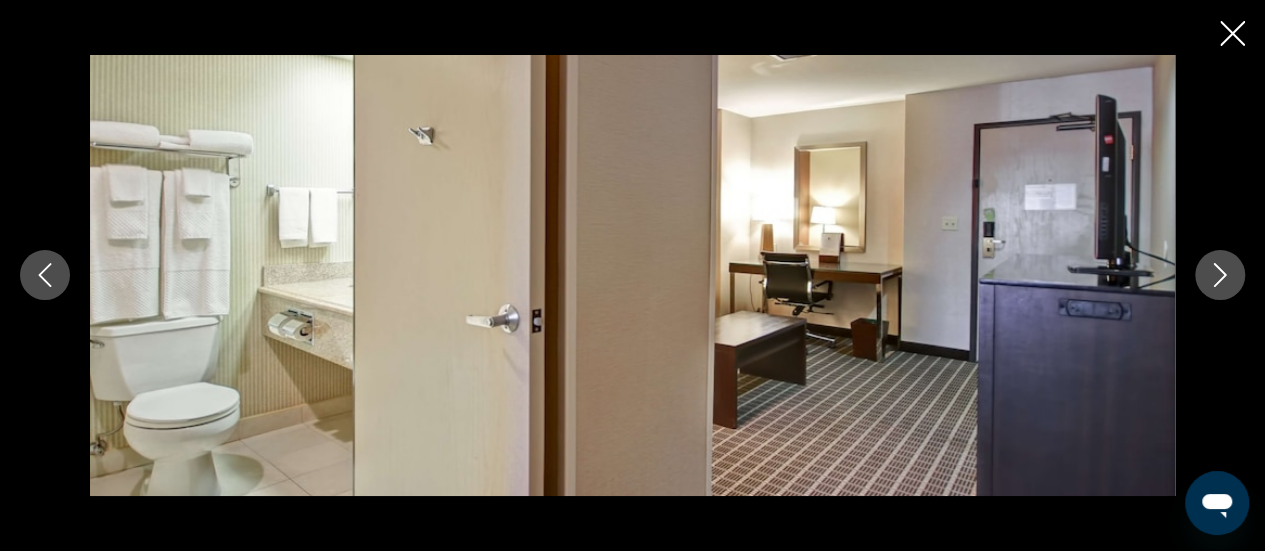 click 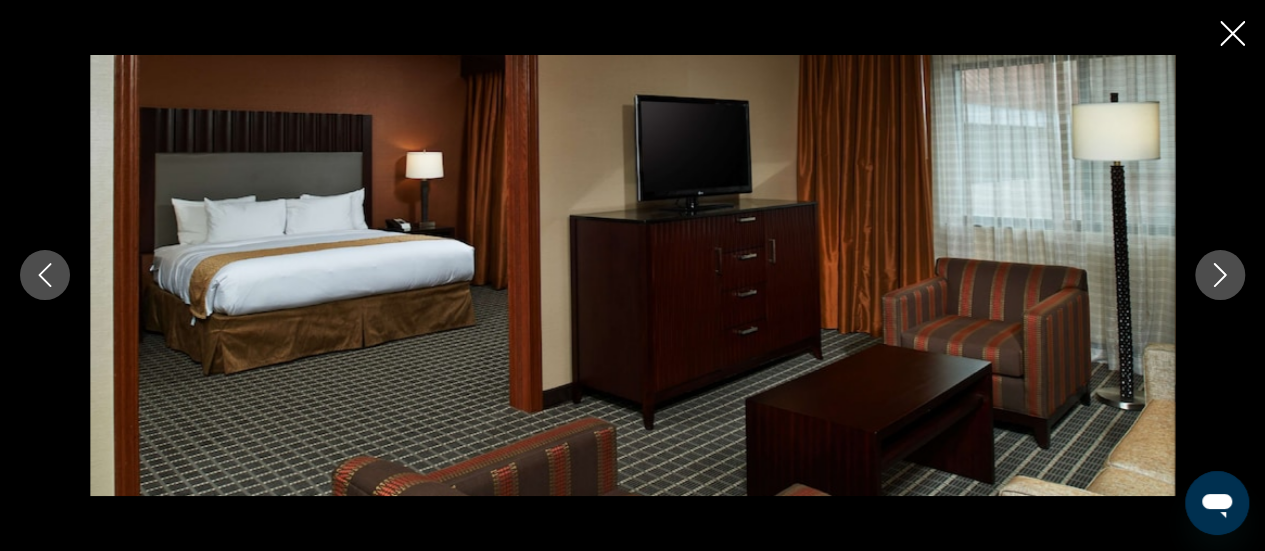 click 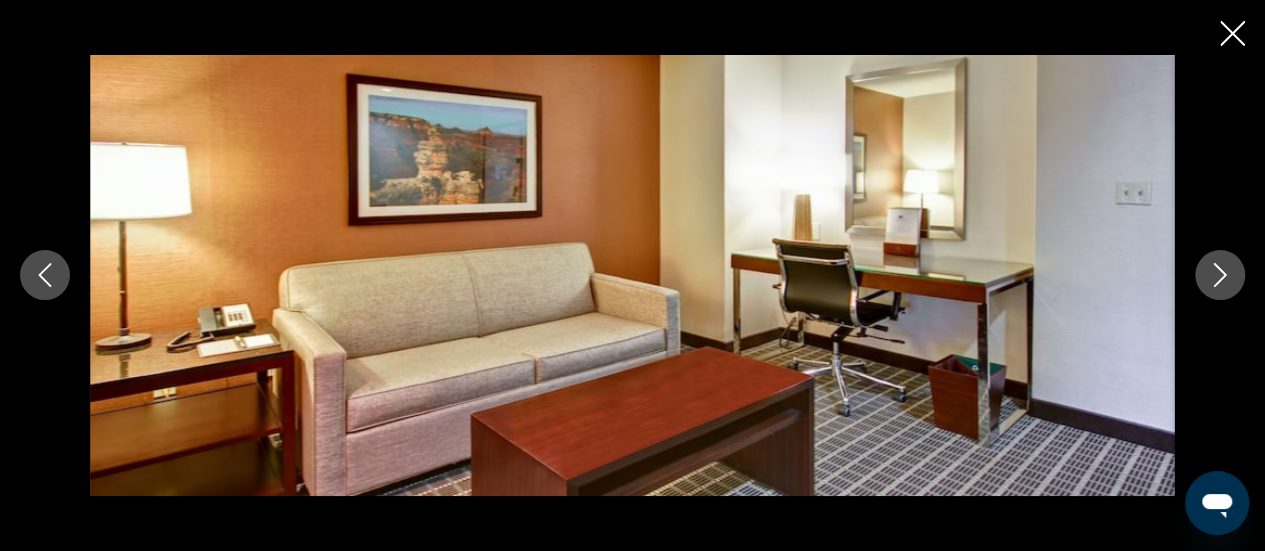 click 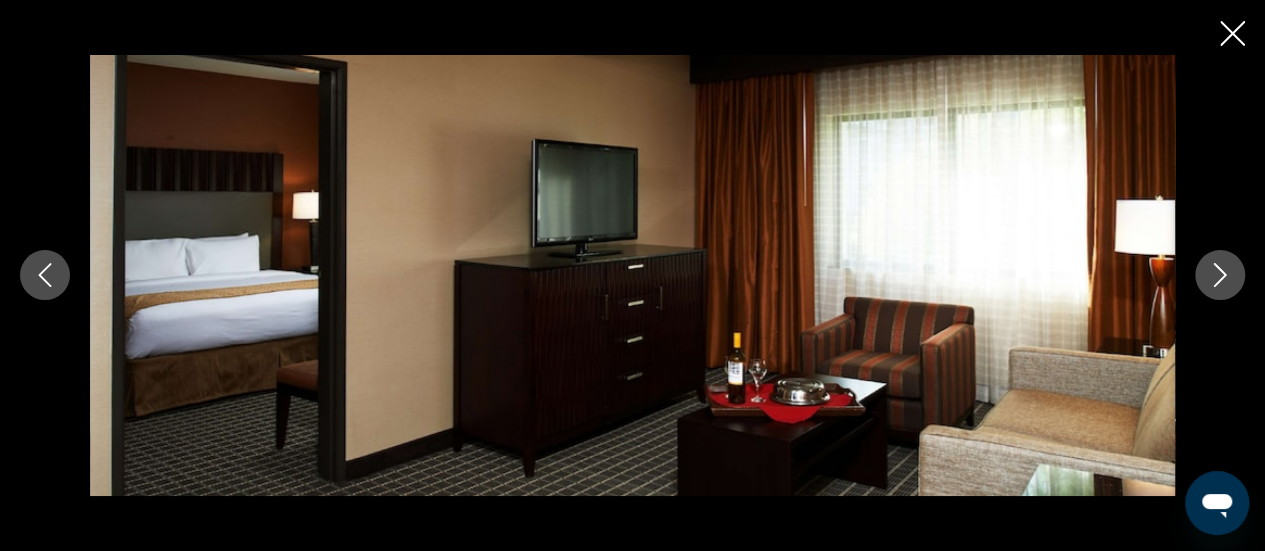 click 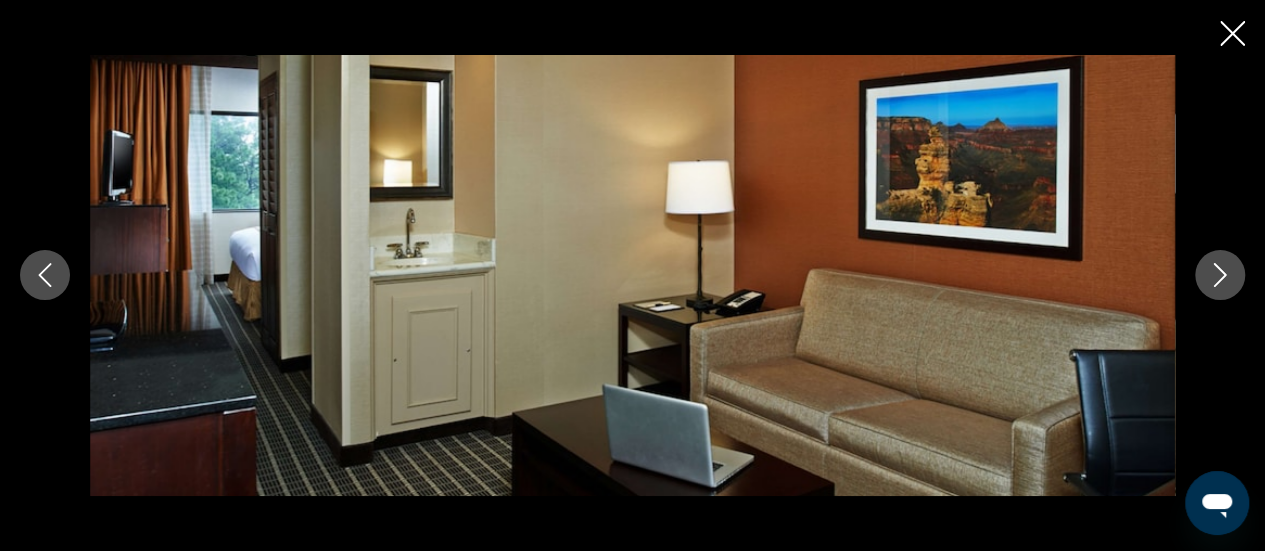 click 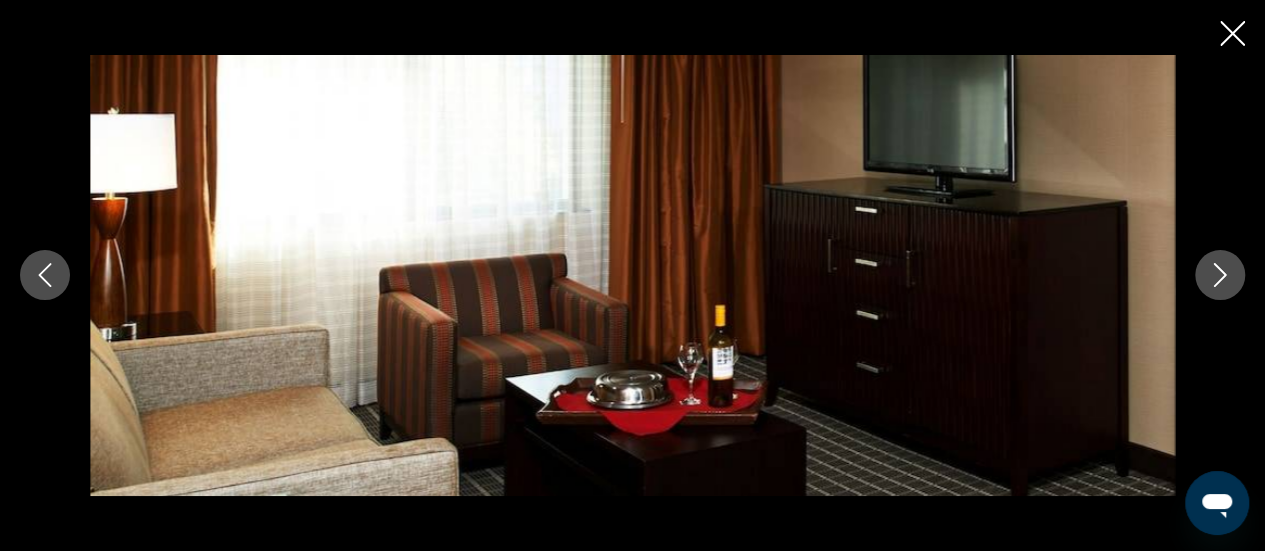 click 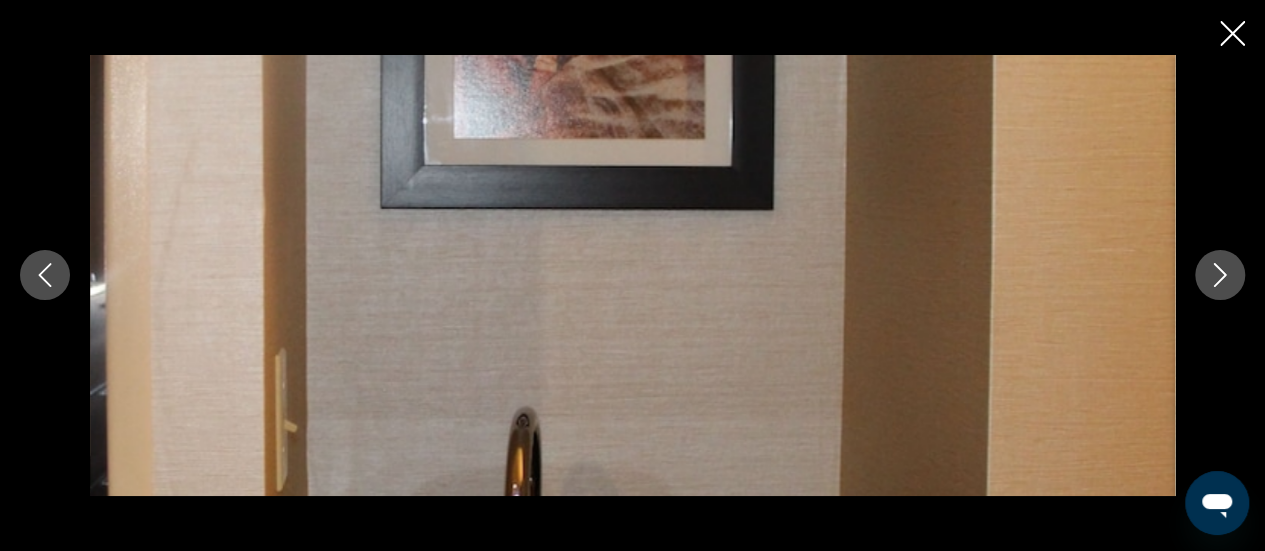 click 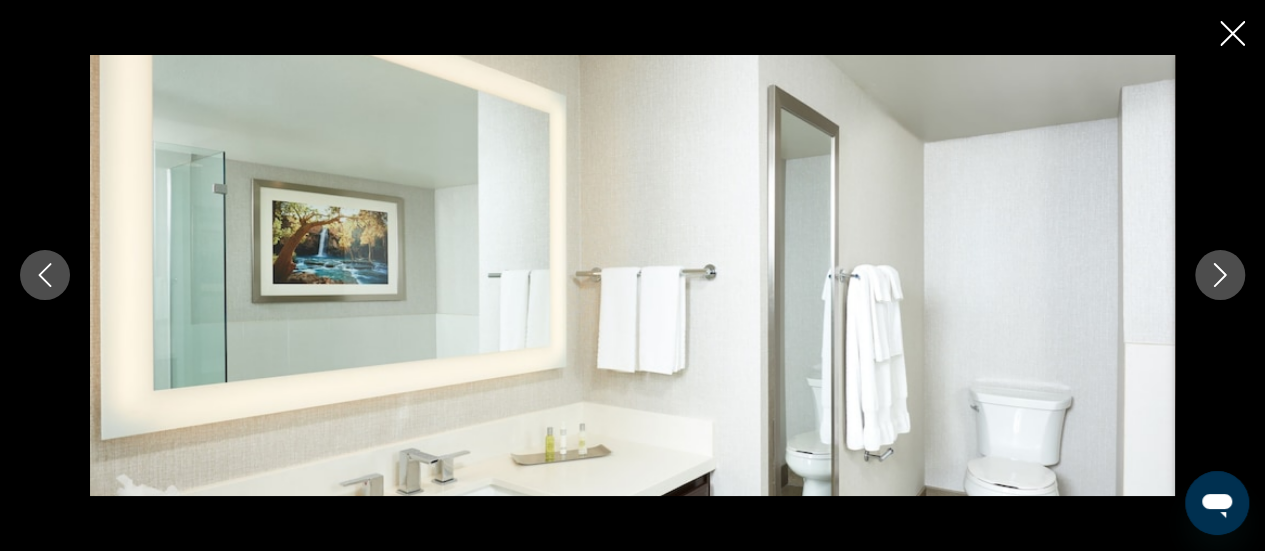 click 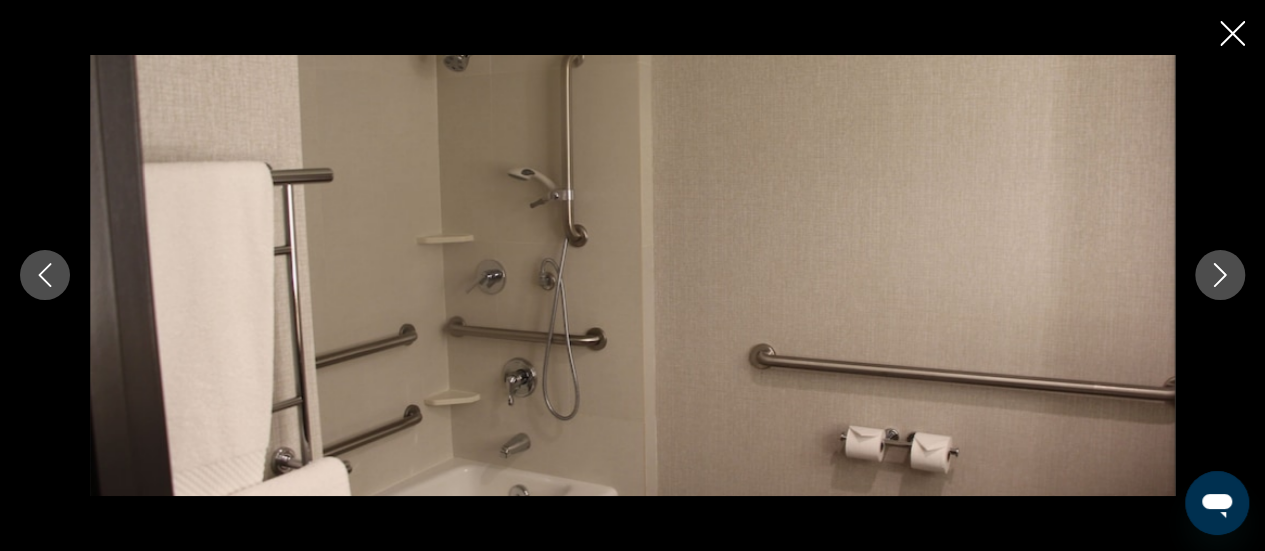 click 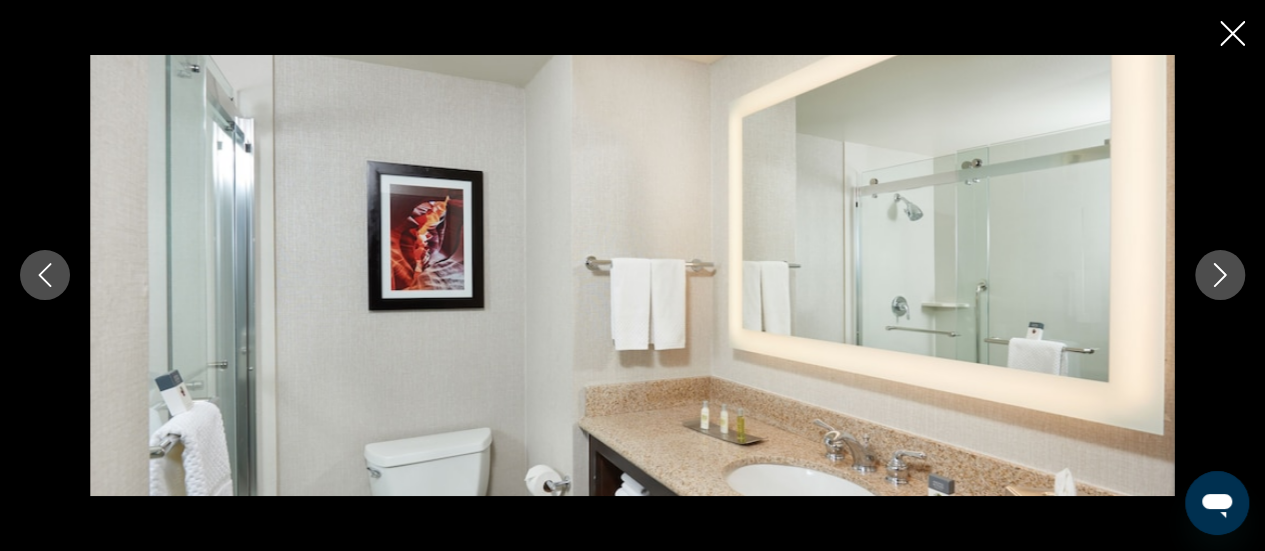 click 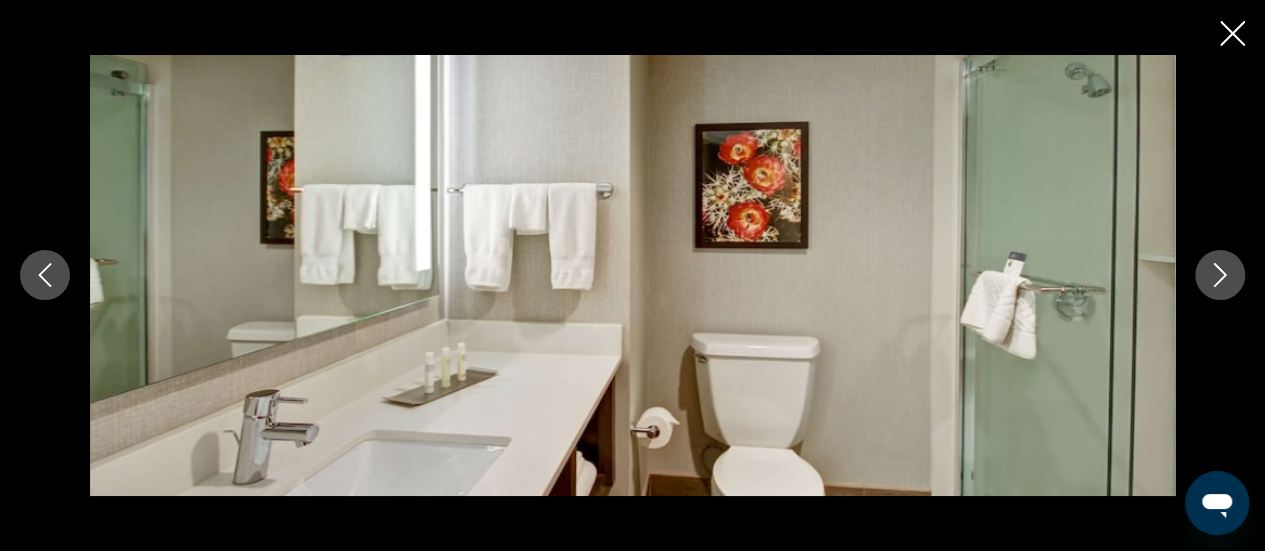 click 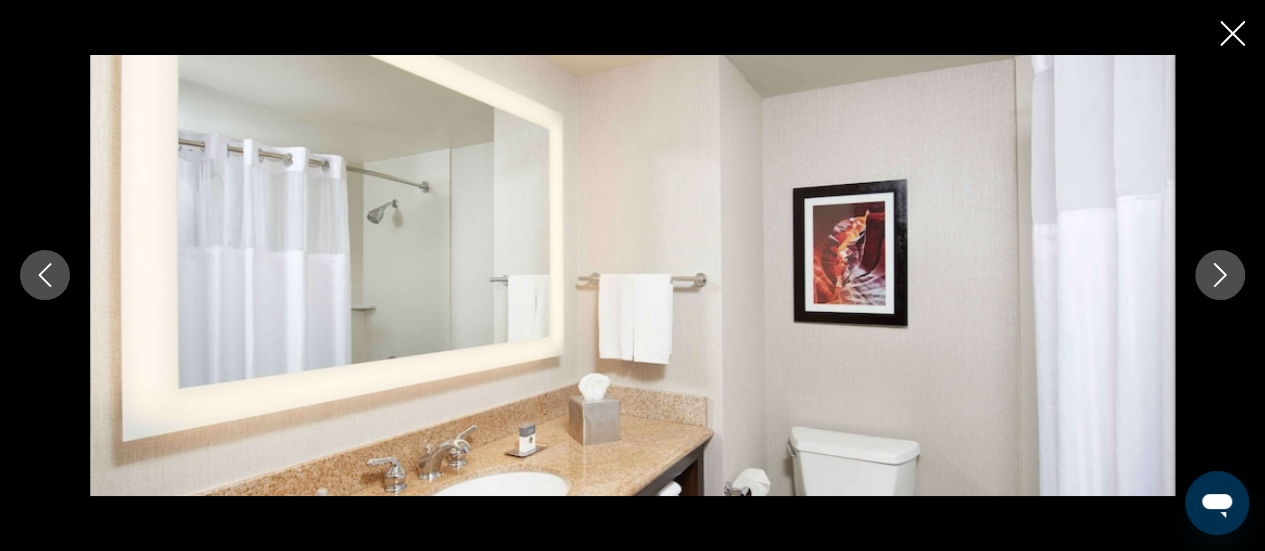 click 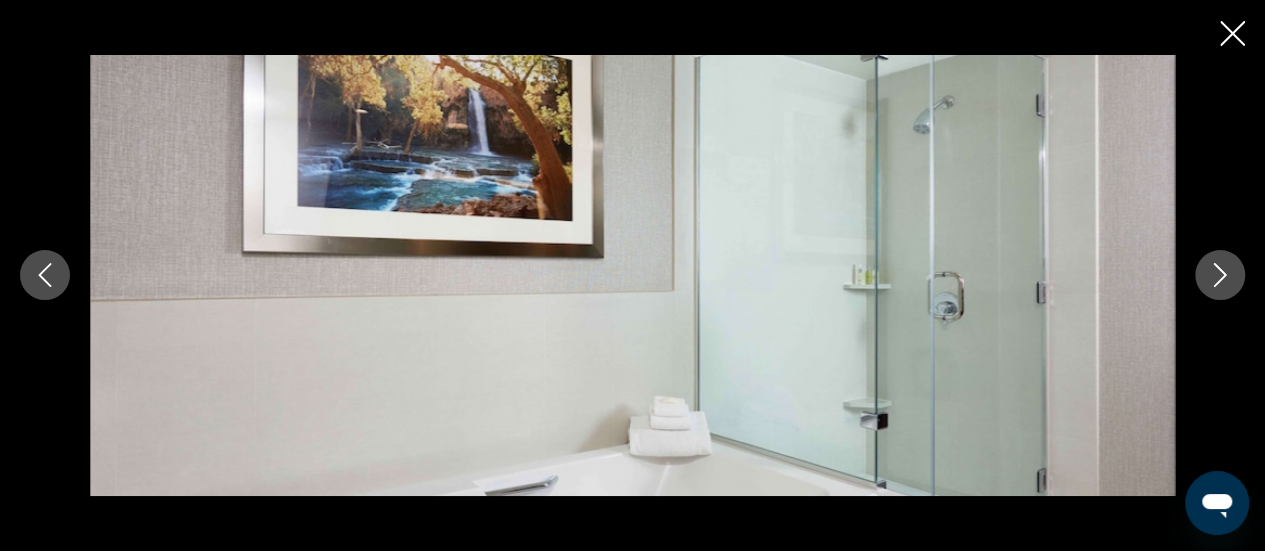 click 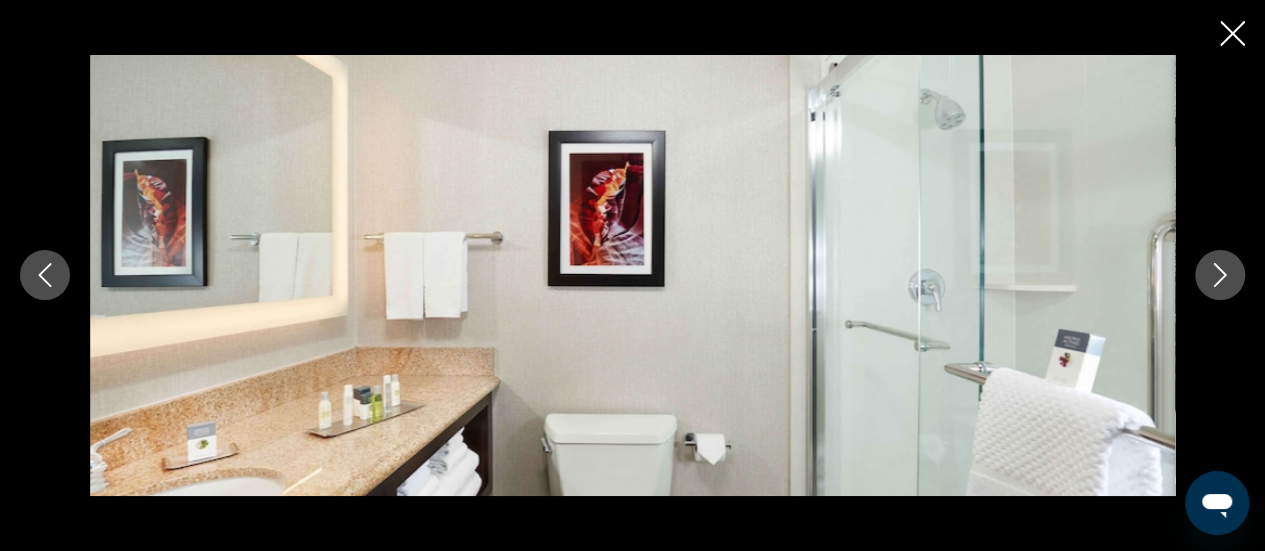 click 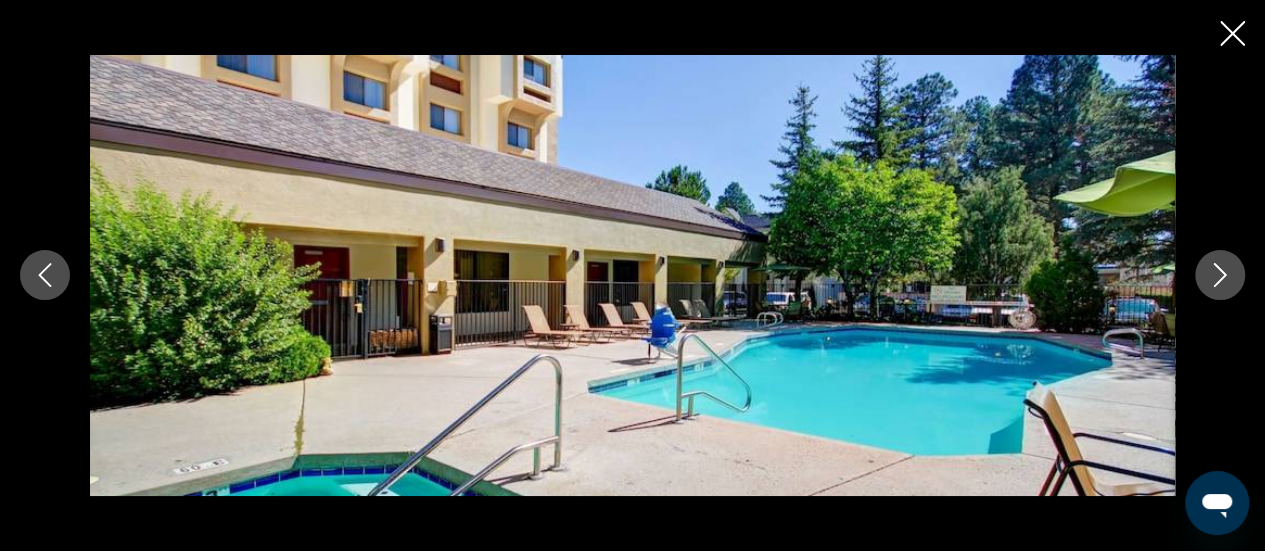 click 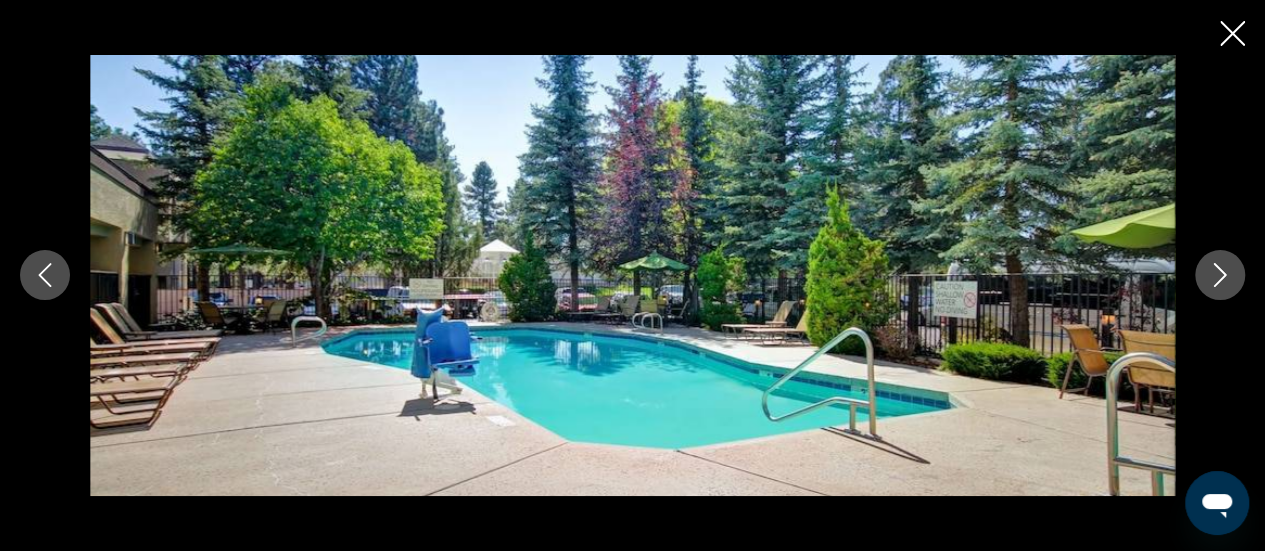 click 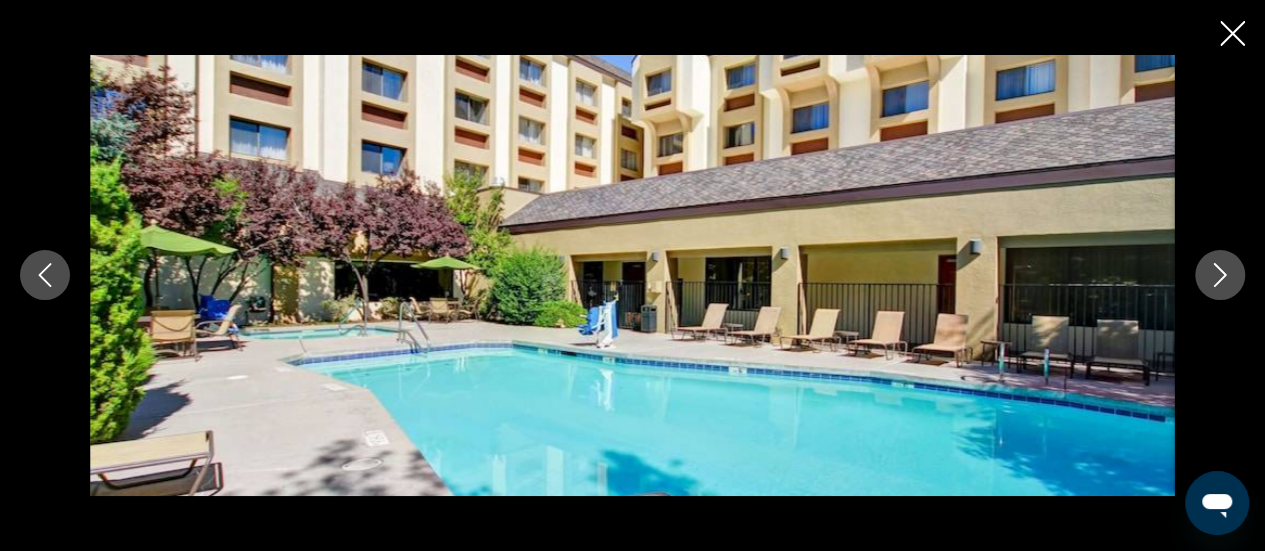 click 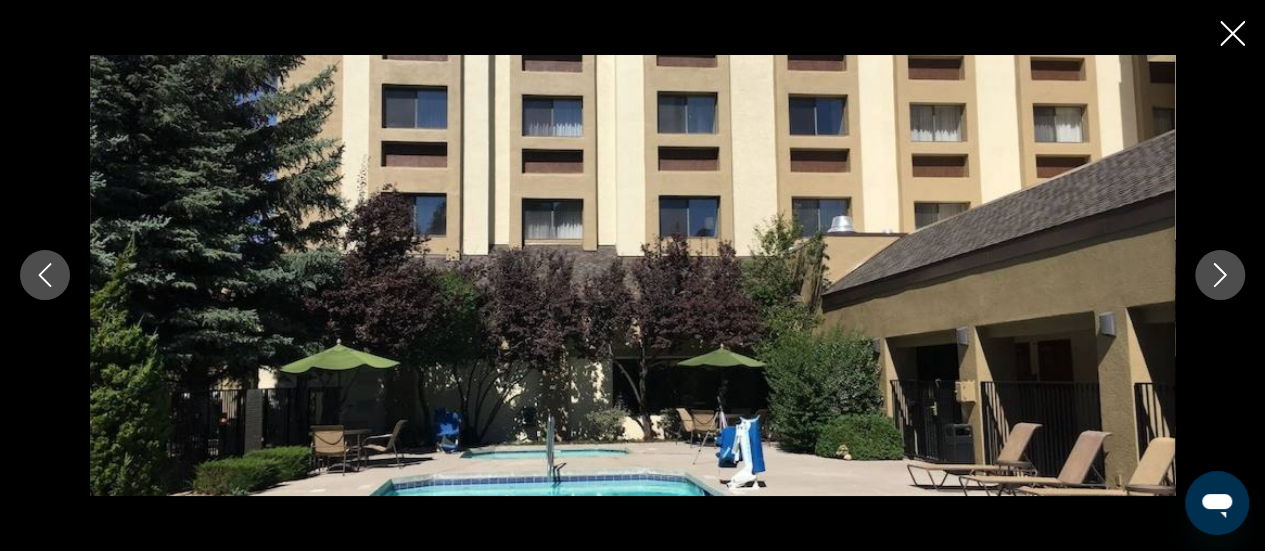 click 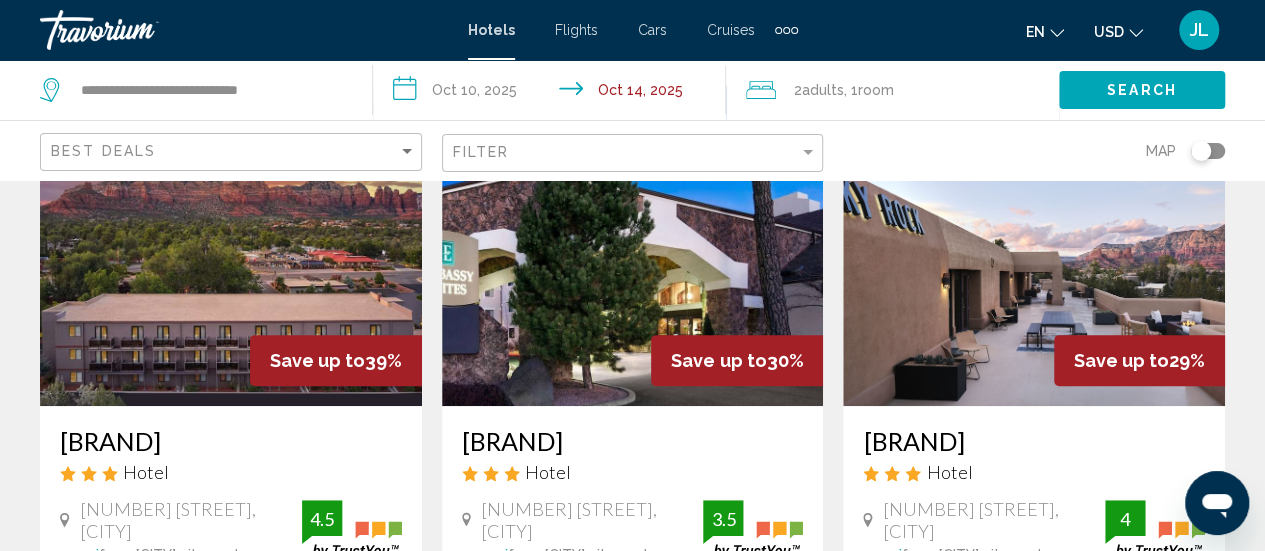 scroll, scrollTop: 166, scrollLeft: 0, axis: vertical 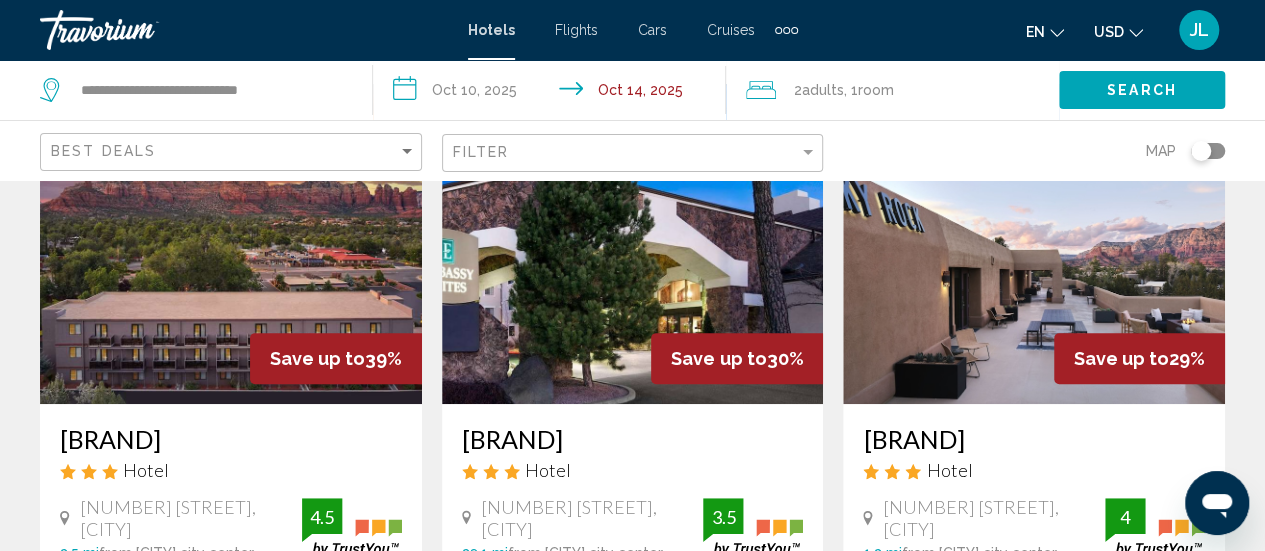 click on "Filter" 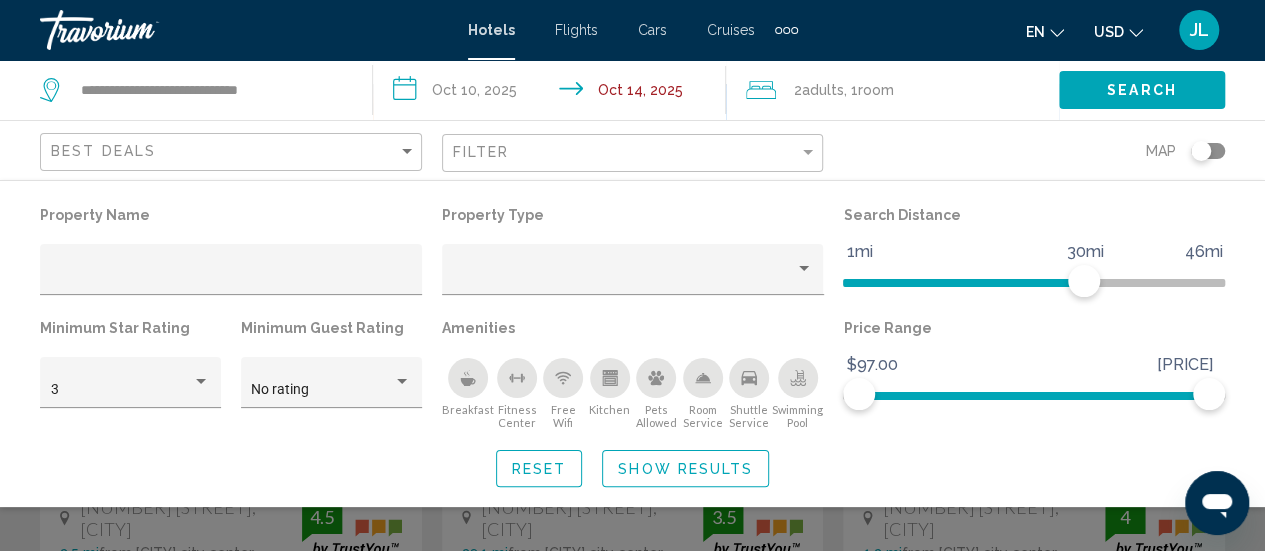 click on "Filter" 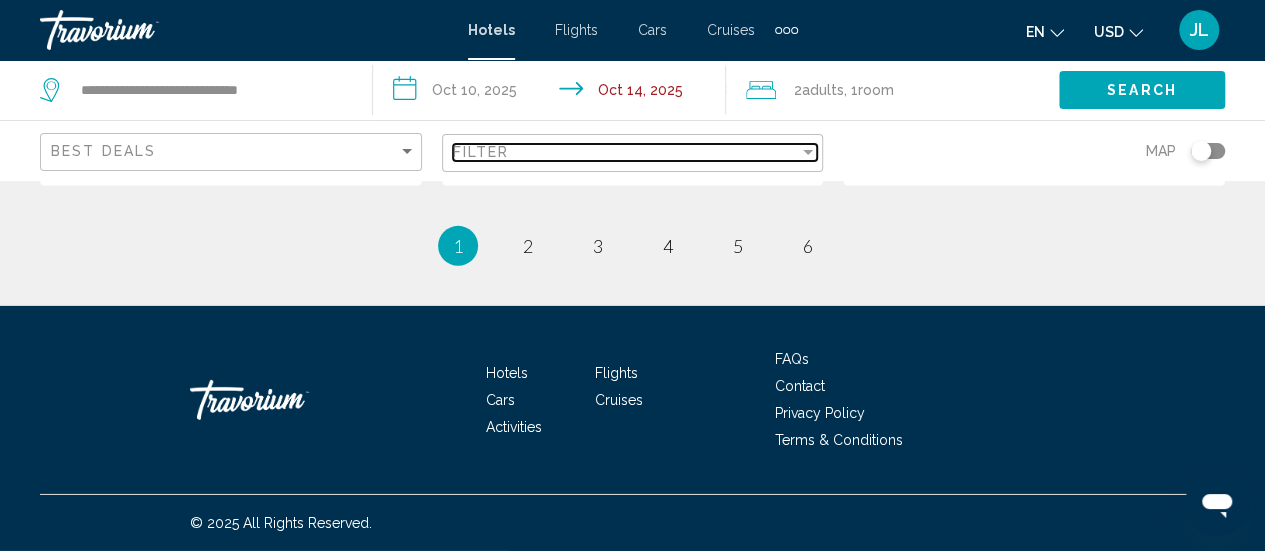 scroll, scrollTop: 3054, scrollLeft: 0, axis: vertical 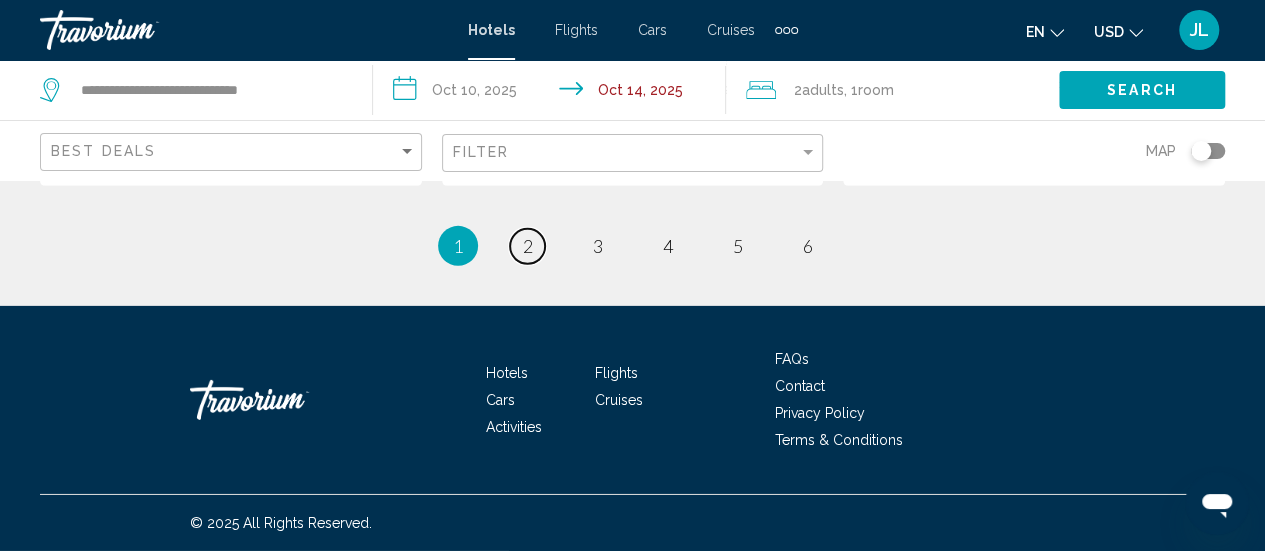click on "page  2" at bounding box center [527, 246] 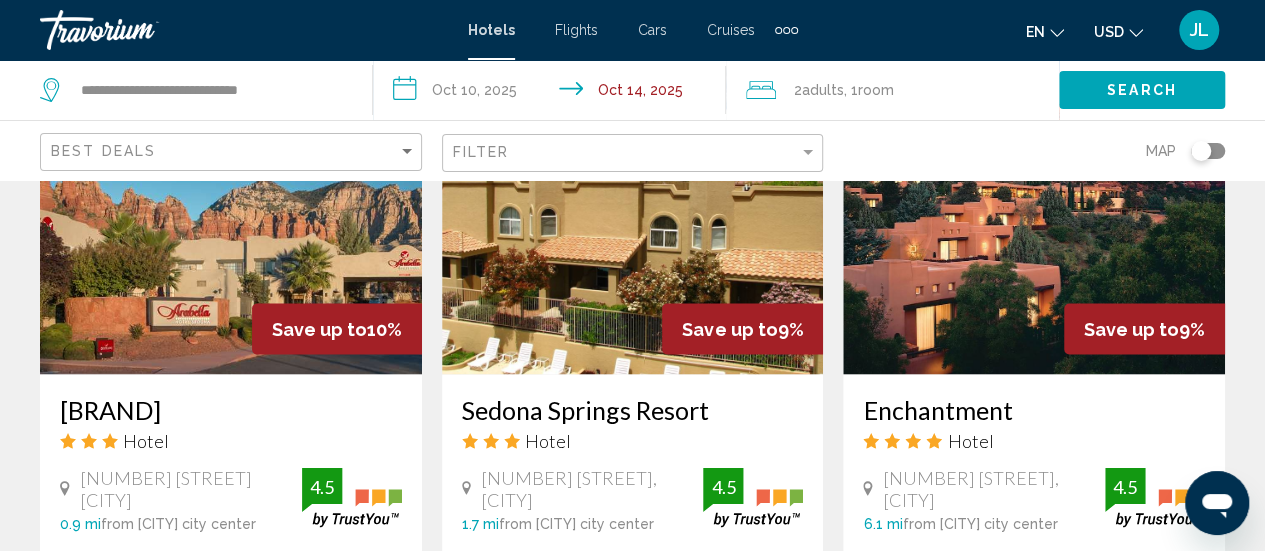 scroll, scrollTop: 1704, scrollLeft: 0, axis: vertical 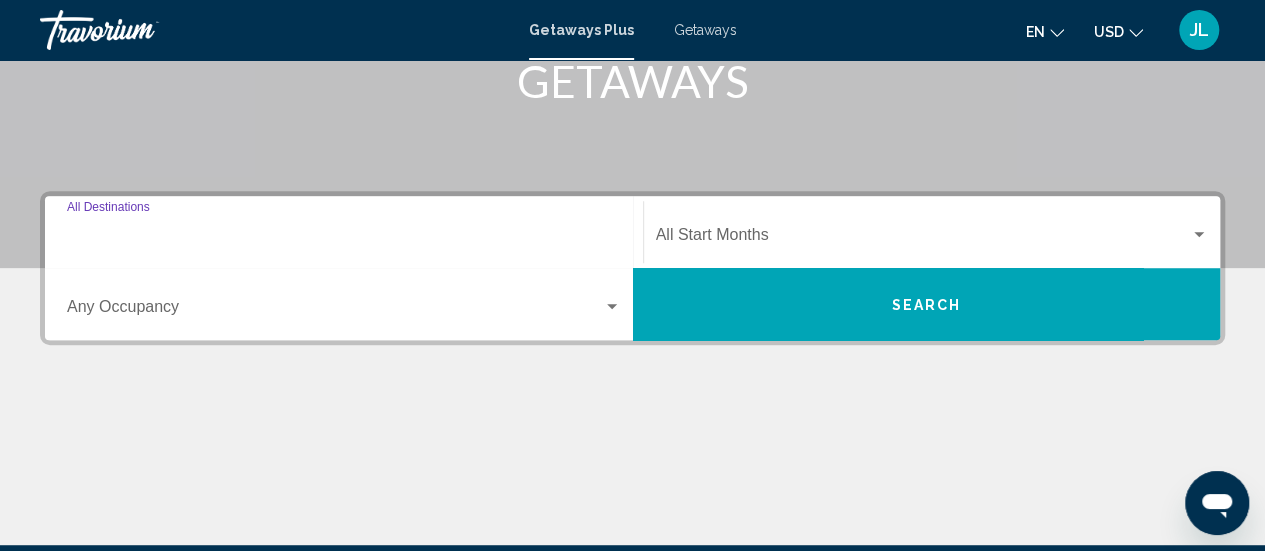click on "Destination All Destinations" at bounding box center (344, 239) 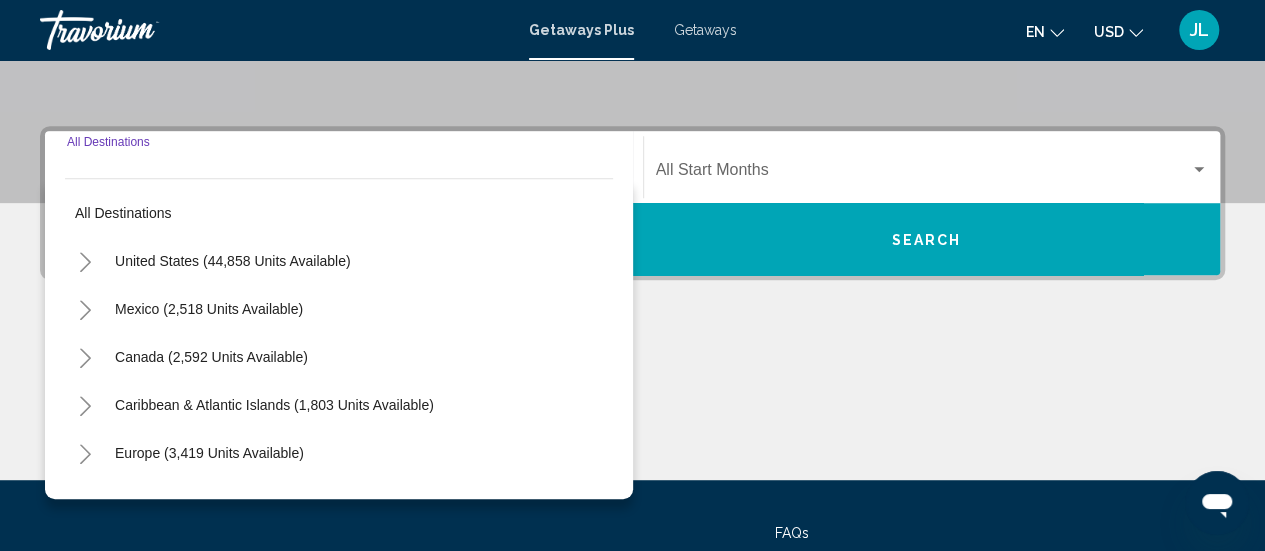 scroll, scrollTop: 458, scrollLeft: 0, axis: vertical 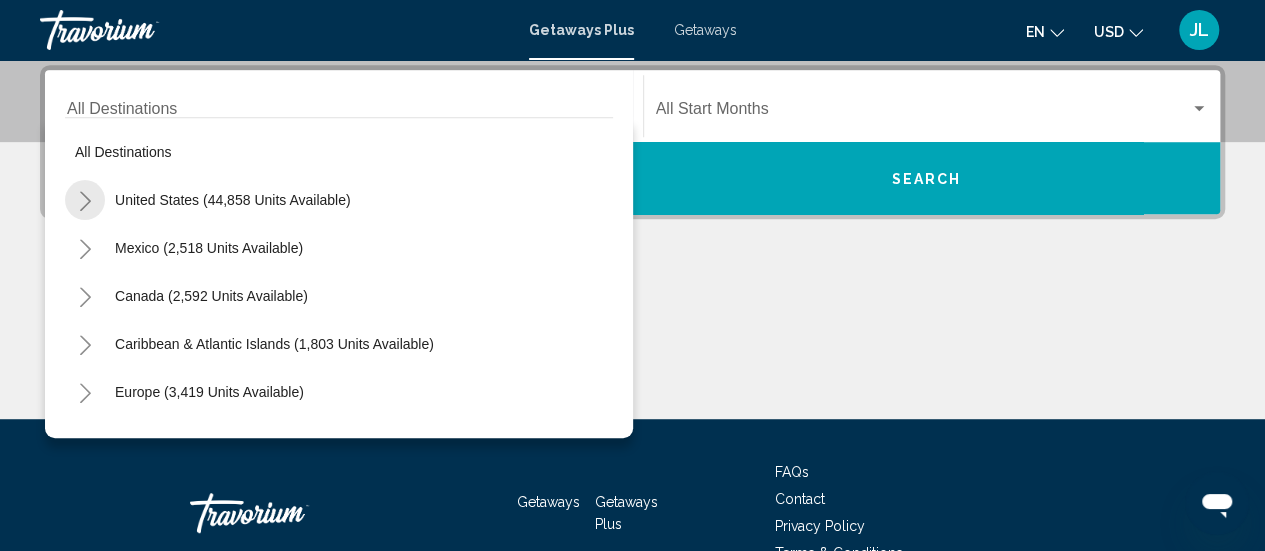 click 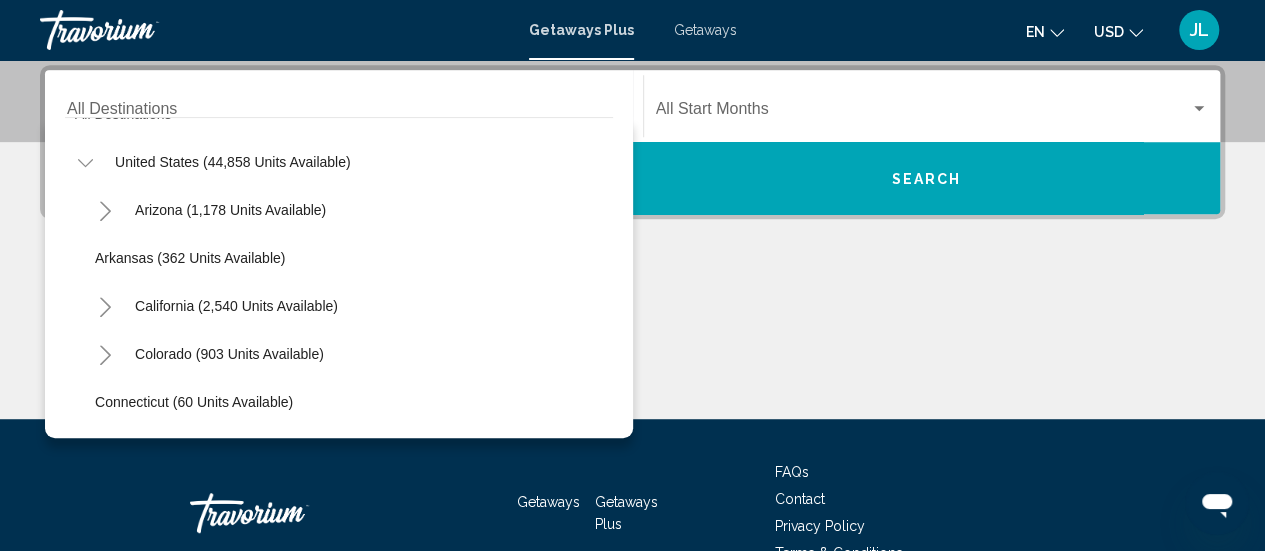 scroll, scrollTop: 39, scrollLeft: 0, axis: vertical 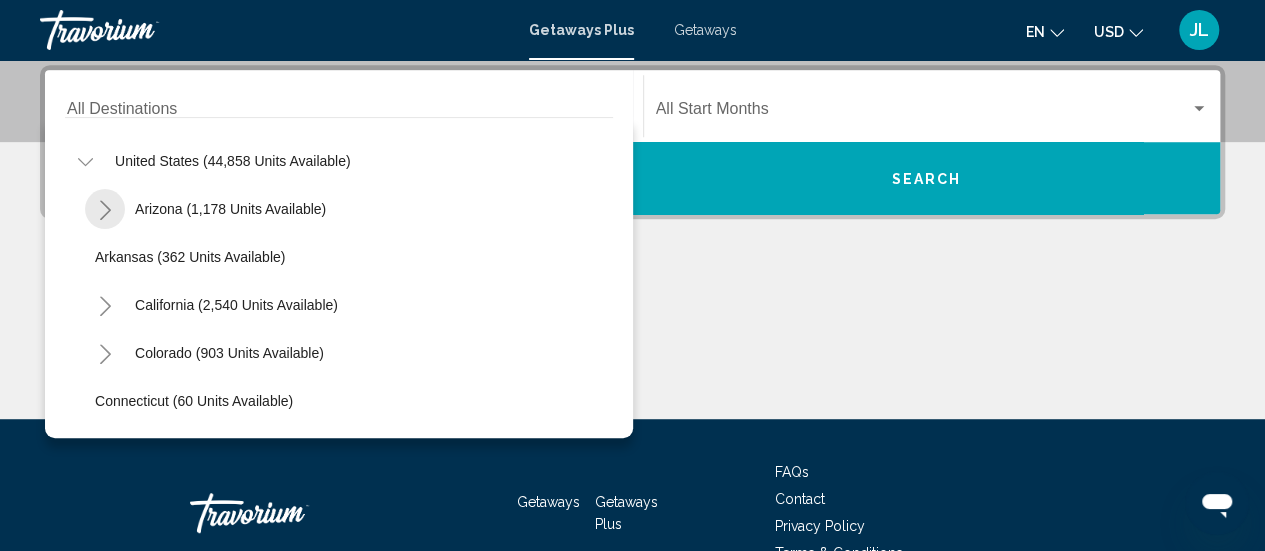 click 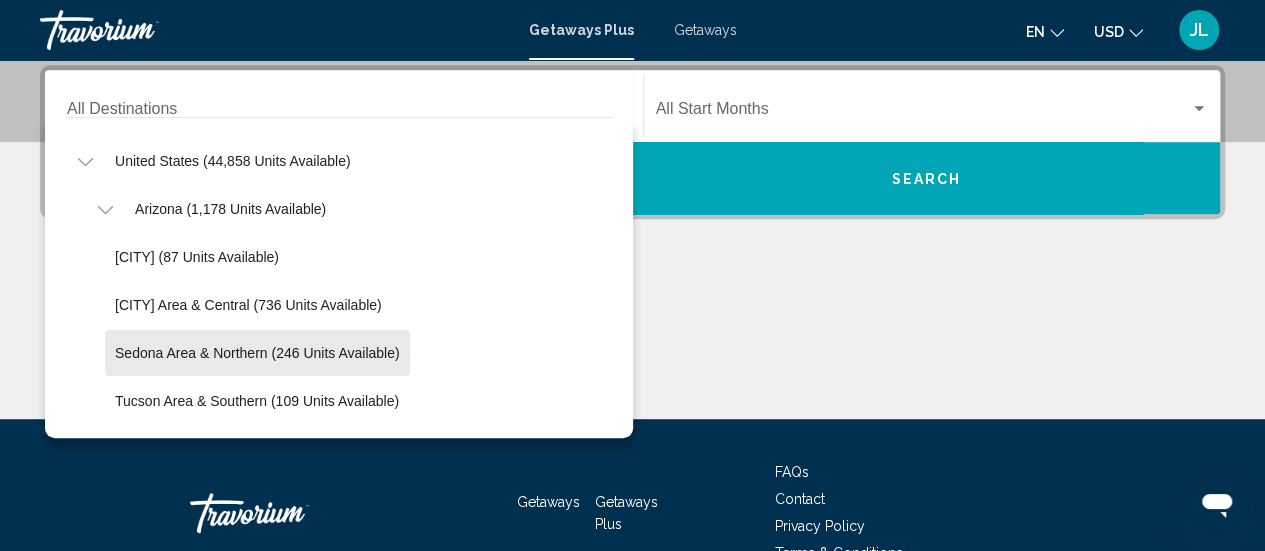 click on "Sedona Area & Northern (246 units available)" 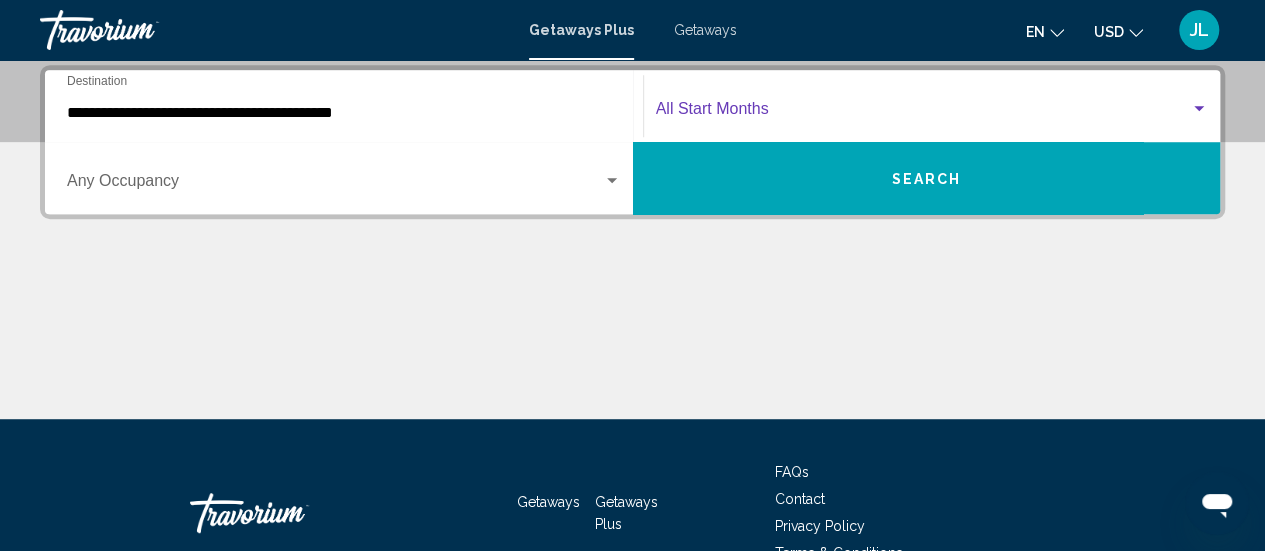 click at bounding box center [923, 113] 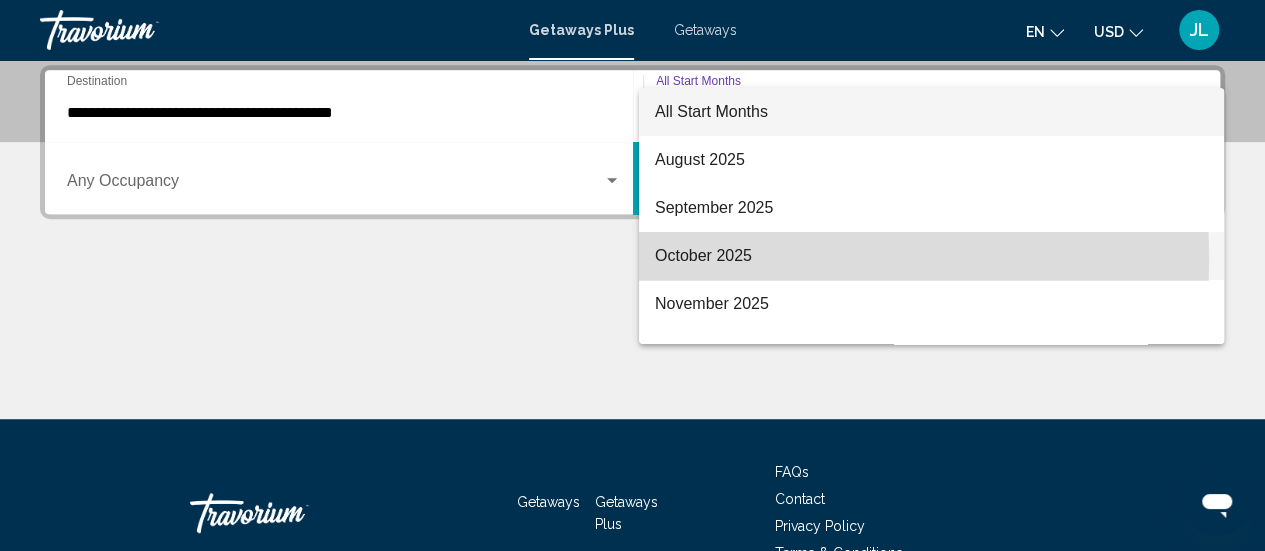 click on "October 2025" at bounding box center (931, 256) 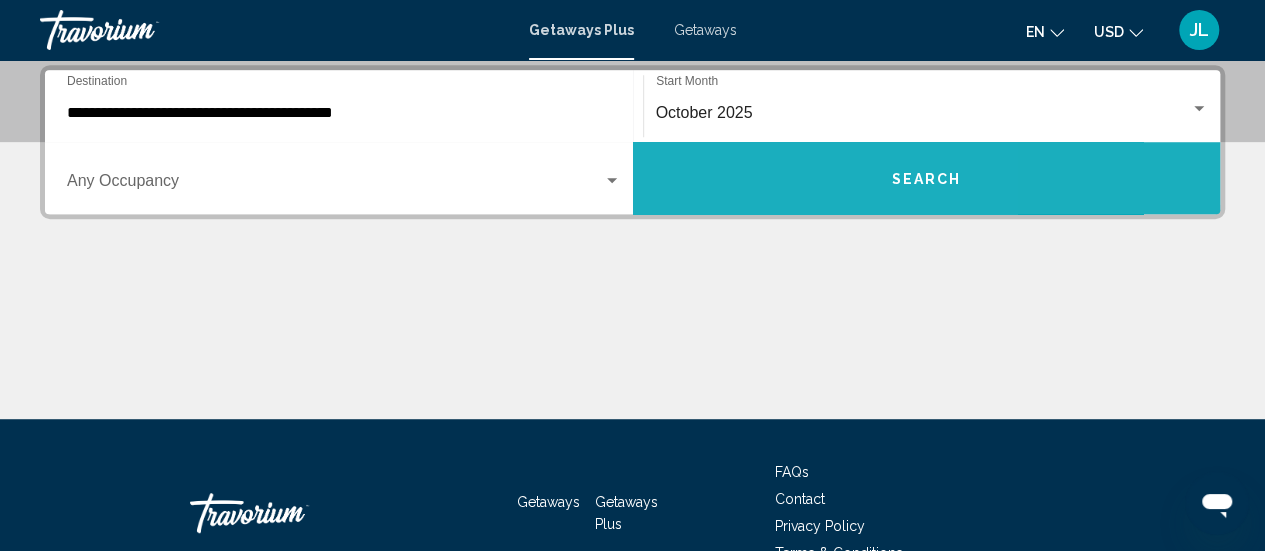 click on "Search" at bounding box center (927, 178) 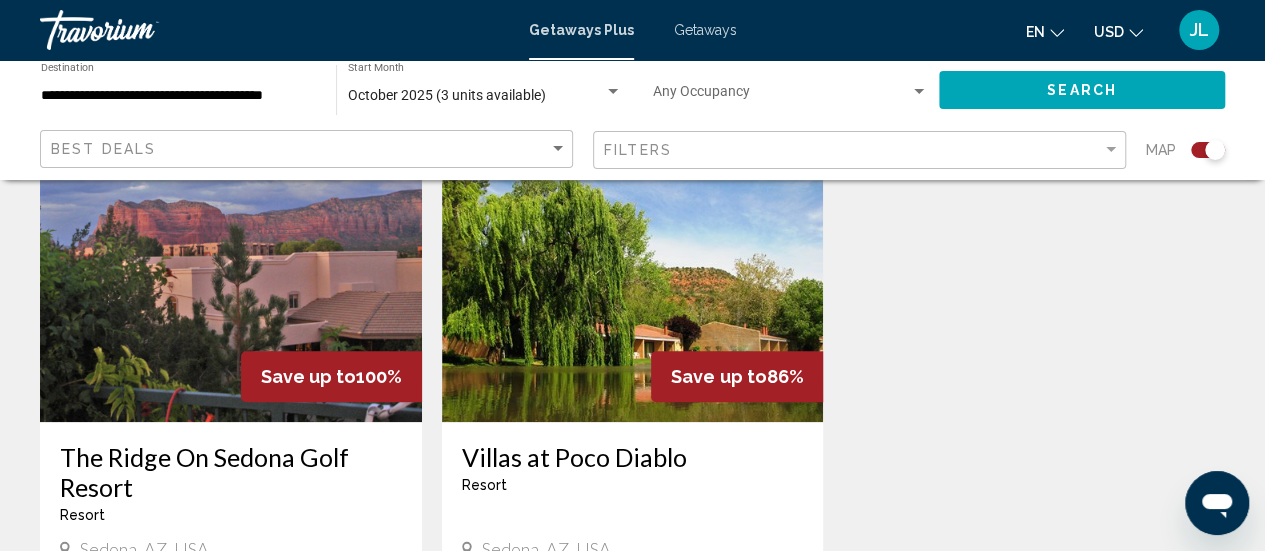 scroll, scrollTop: 787, scrollLeft: 0, axis: vertical 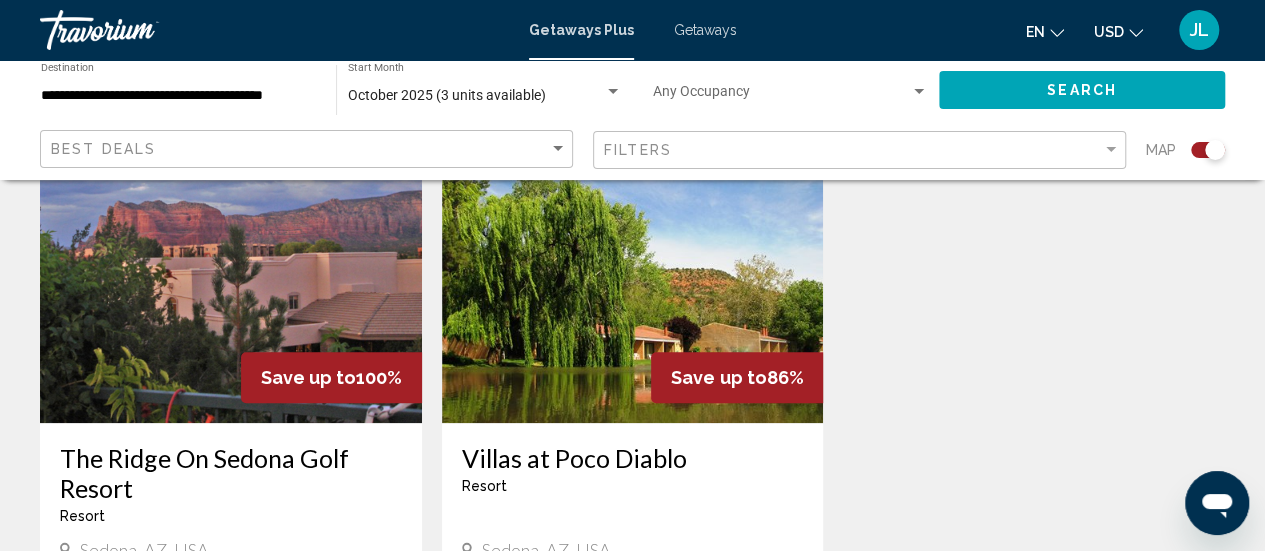 click at bounding box center [231, 263] 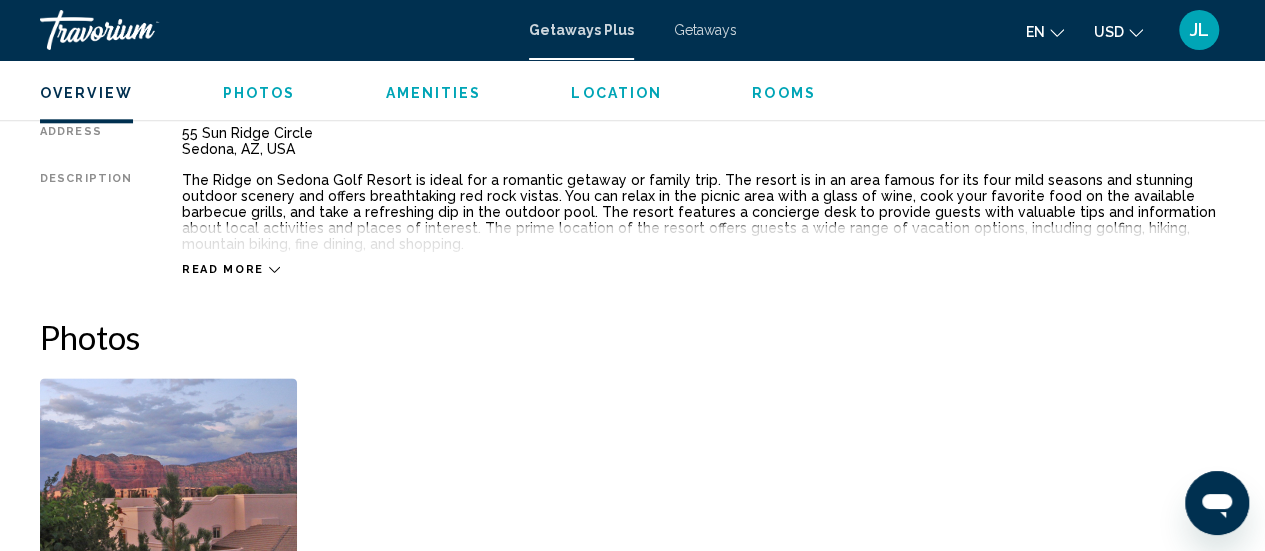 scroll, scrollTop: 1206, scrollLeft: 0, axis: vertical 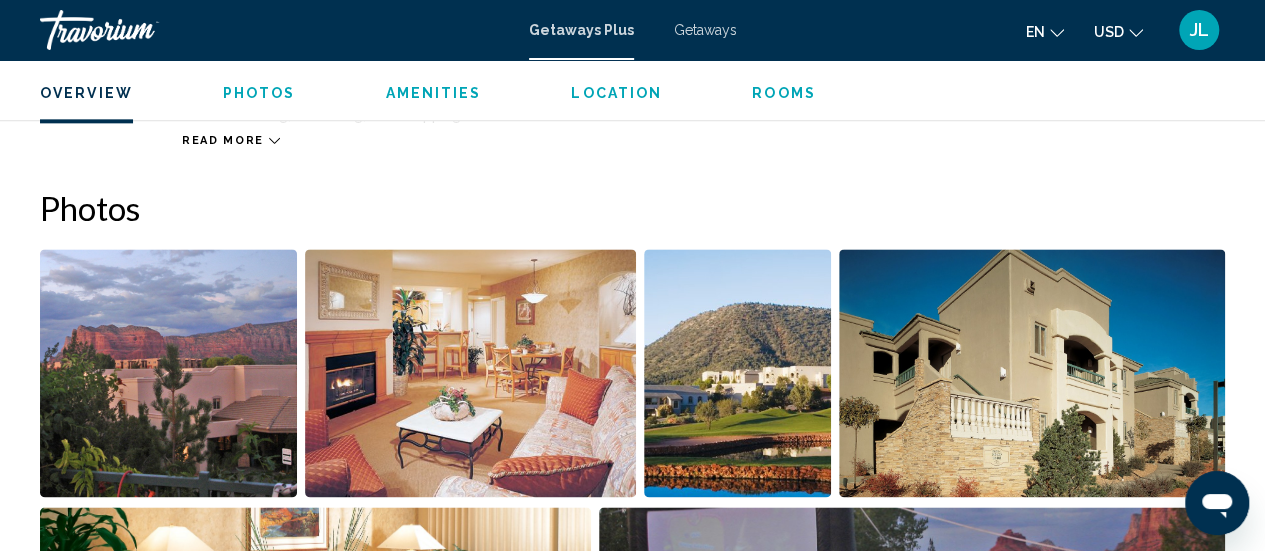 click at bounding box center [471, 373] 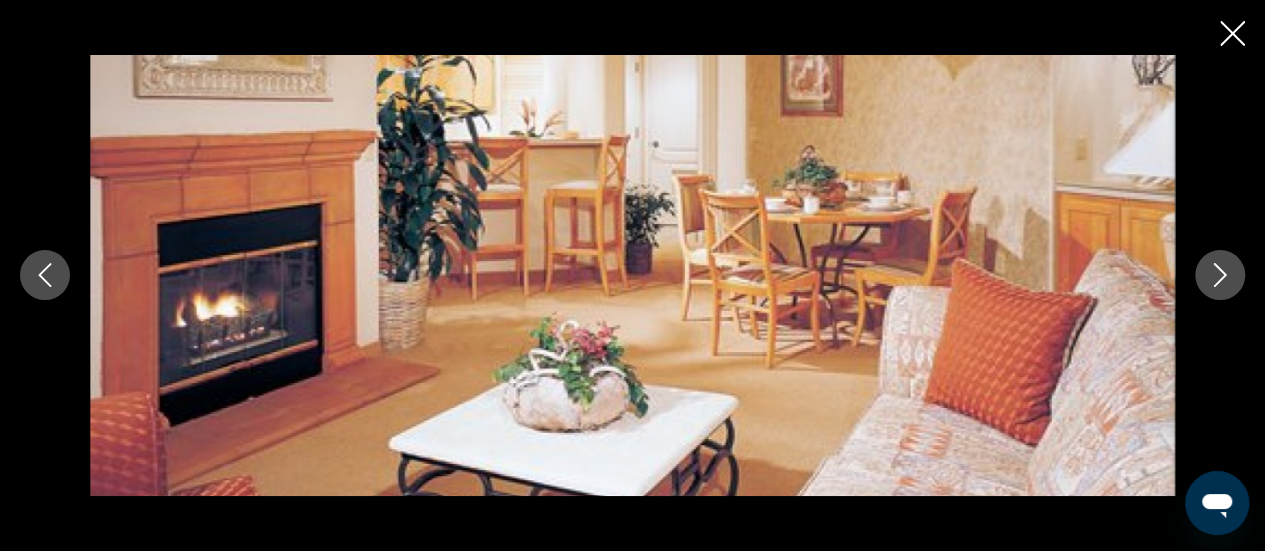 click 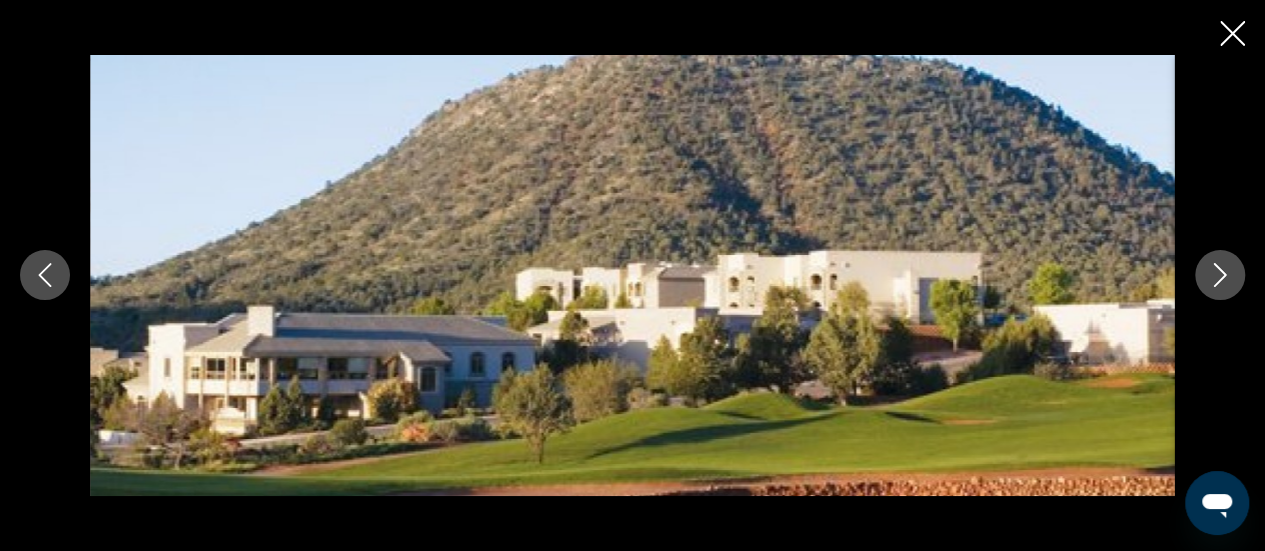 click 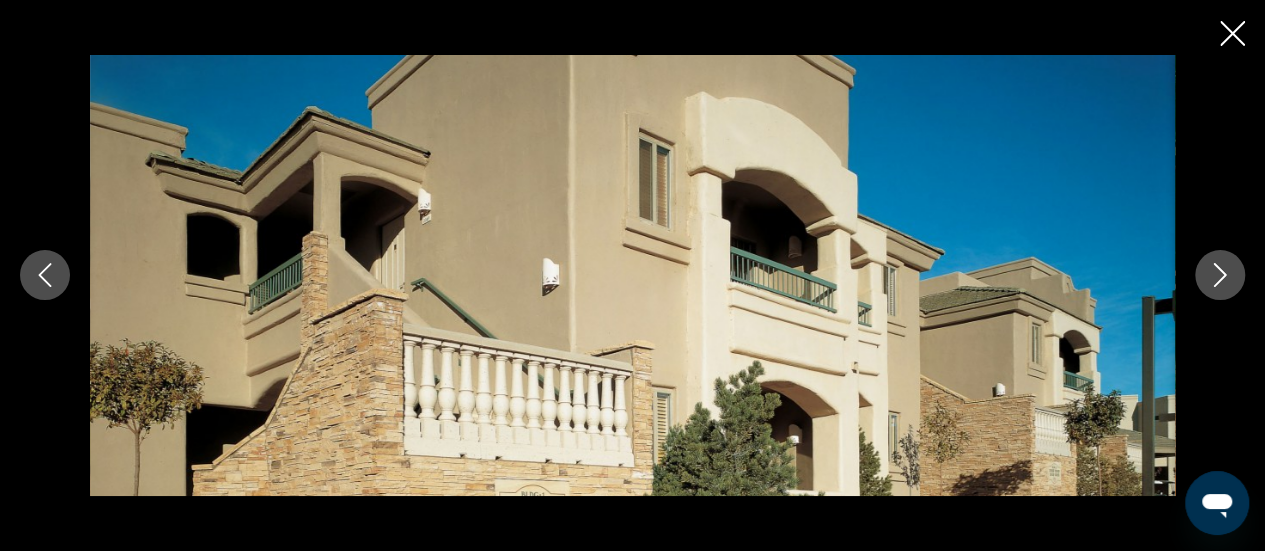 click 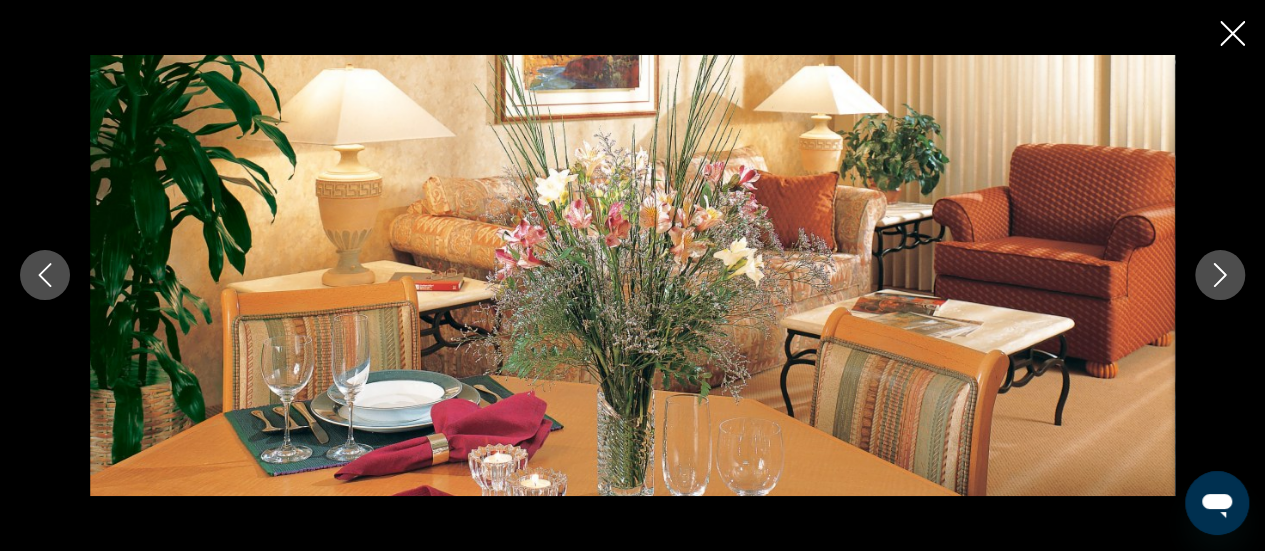 click 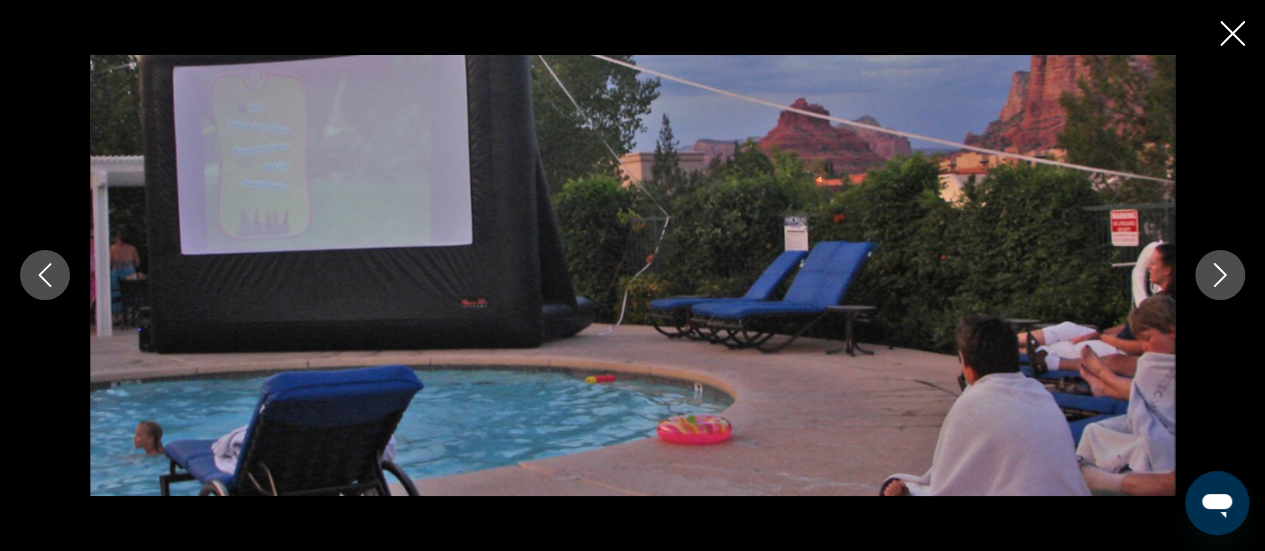 click 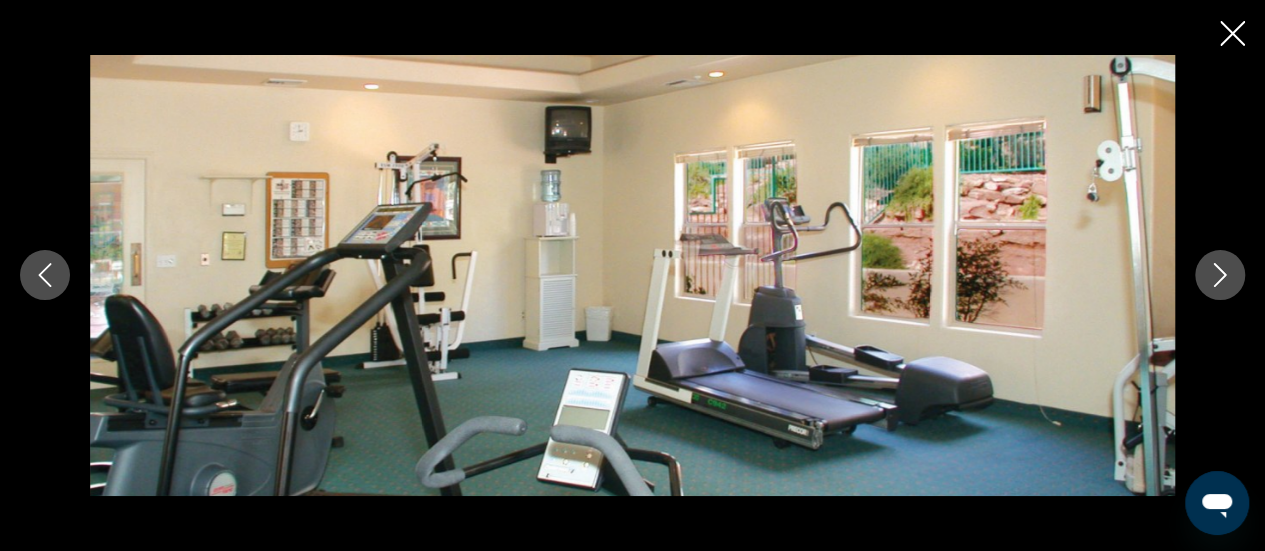 click at bounding box center [45, 275] 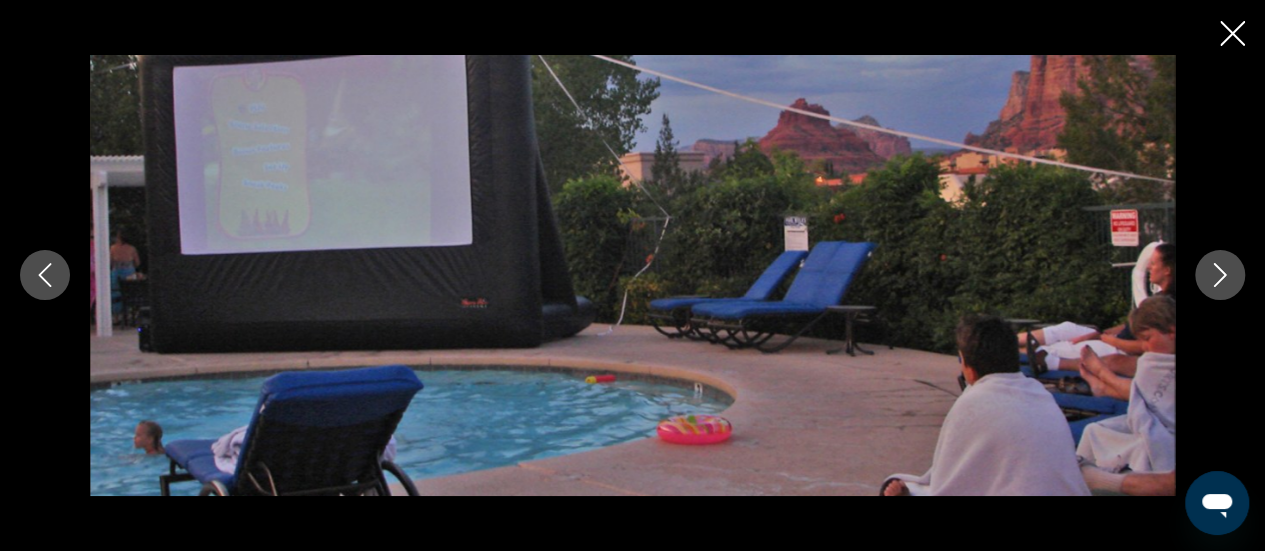 click 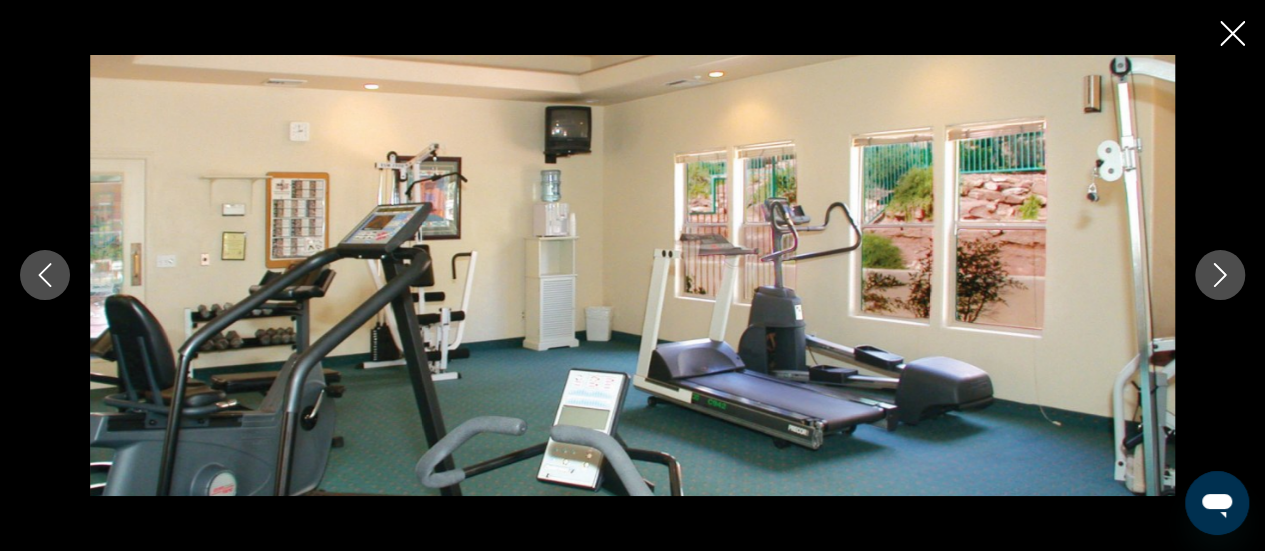click 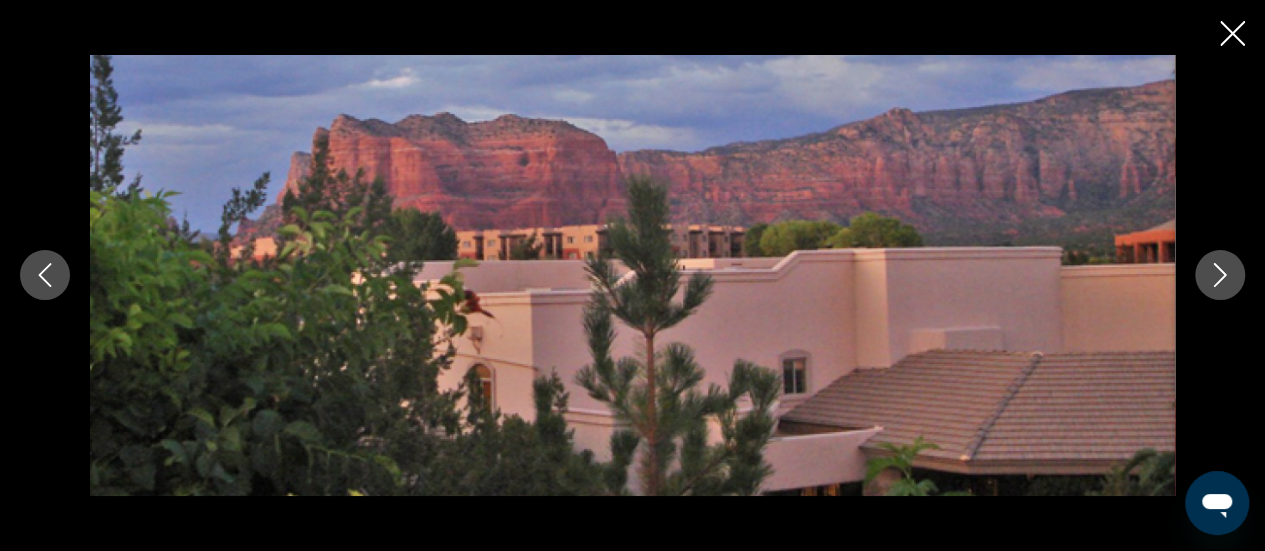 click 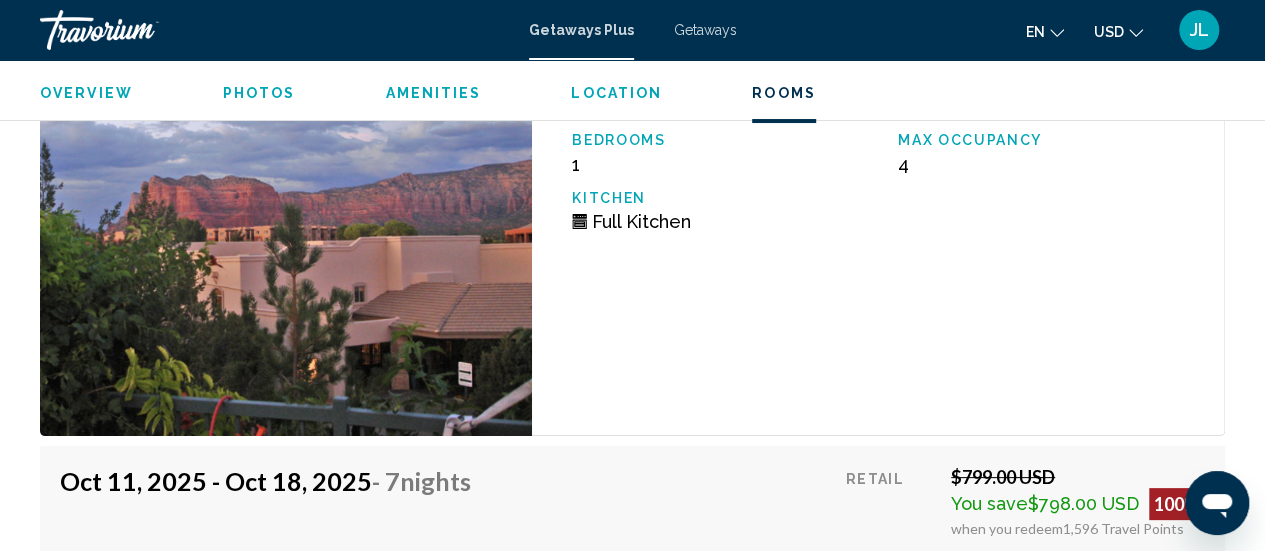 scroll, scrollTop: 3802, scrollLeft: 0, axis: vertical 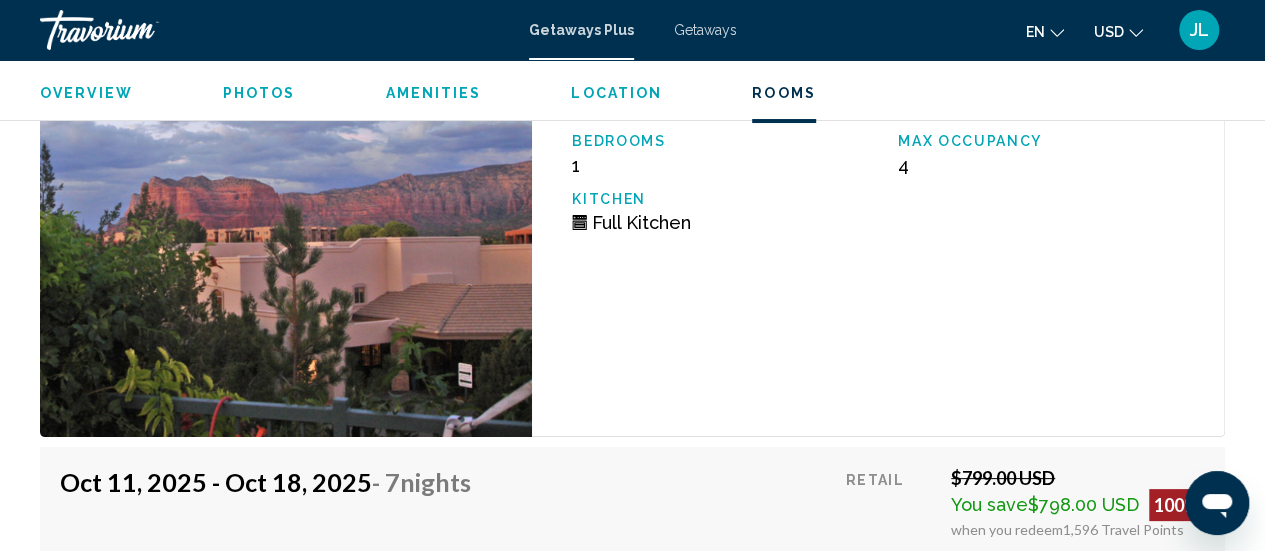 click on "1 Bedroom Unit (Full Kitchen) Bedrooms 1 Max Occupancy 4 Kitchen
Full Kitchen" at bounding box center (878, 249) 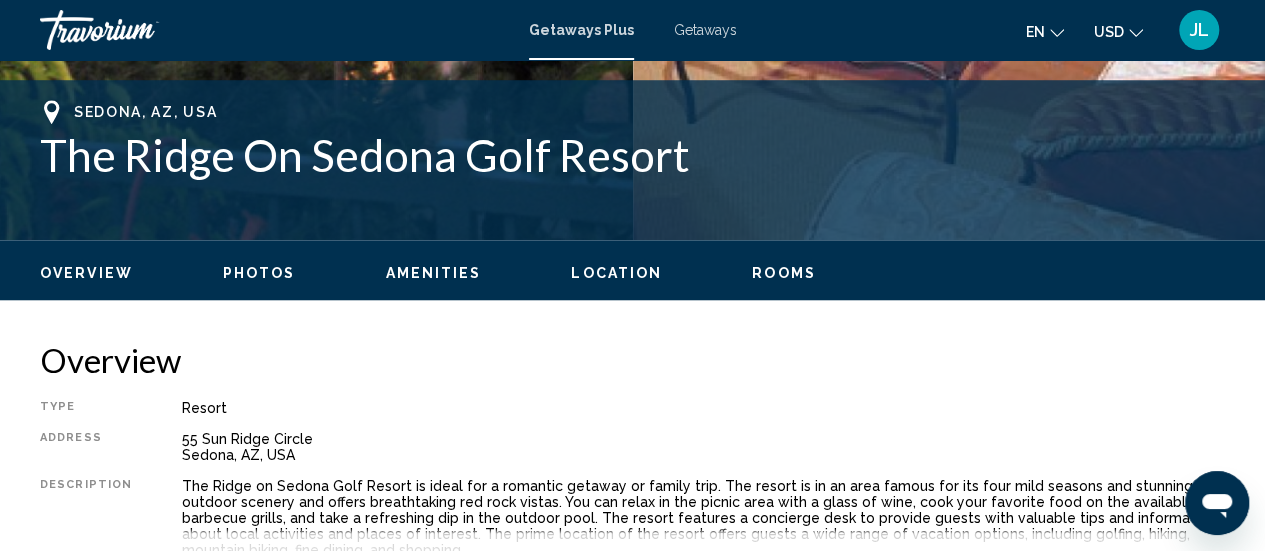 scroll, scrollTop: 769, scrollLeft: 0, axis: vertical 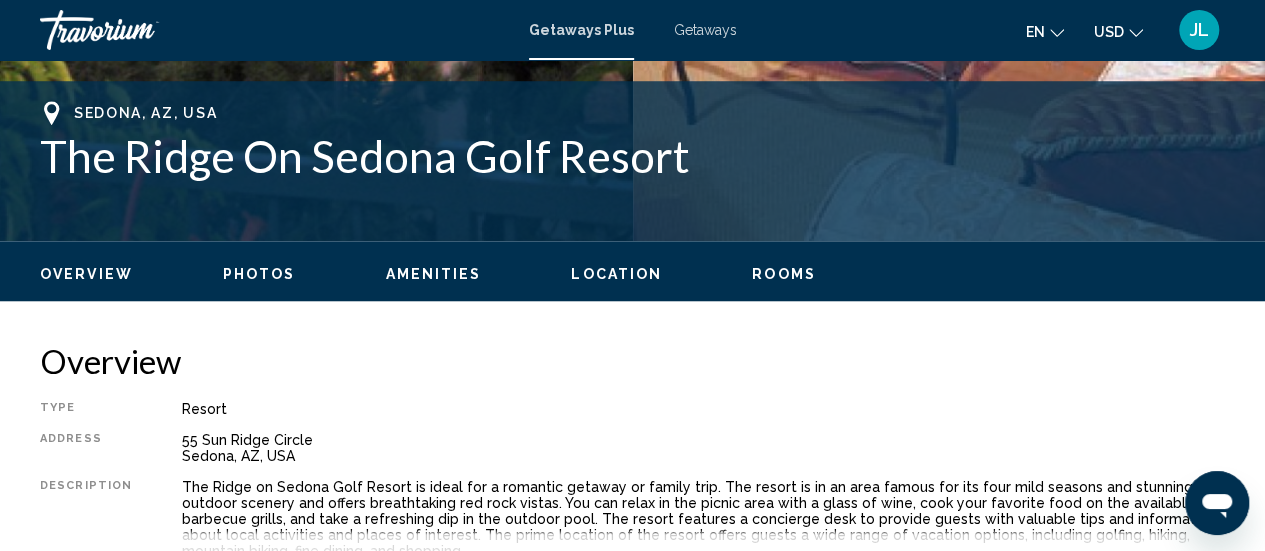 click on "The Ridge On Sedona Golf Resort" at bounding box center [632, 156] 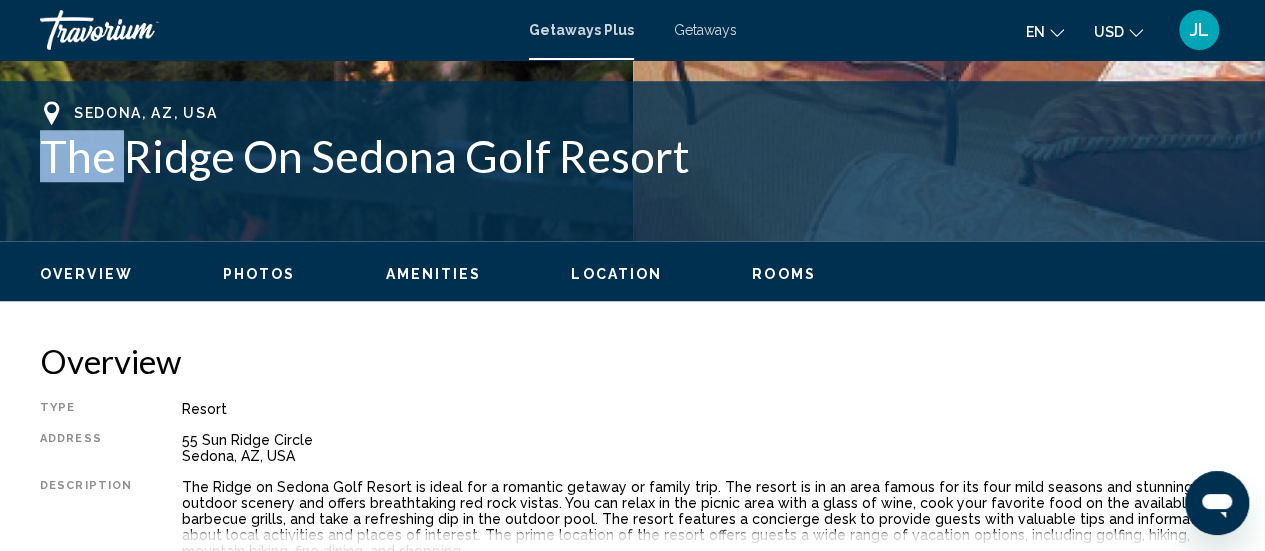 click on "The Ridge On Sedona Golf Resort" at bounding box center [632, 156] 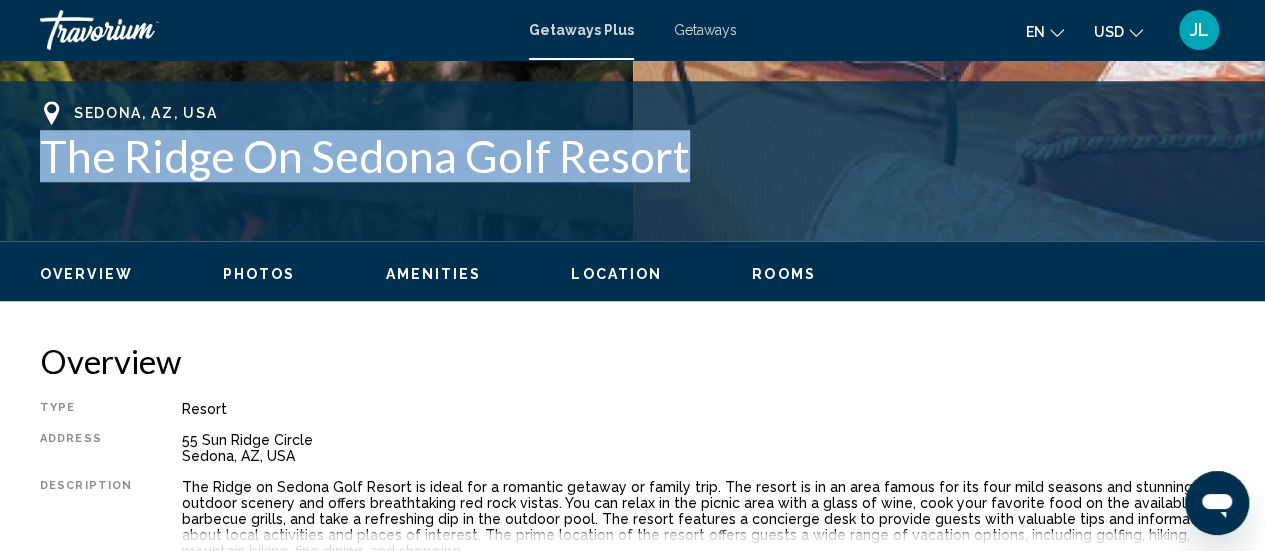 click on "The Ridge On Sedona Golf Resort" at bounding box center [632, 156] 